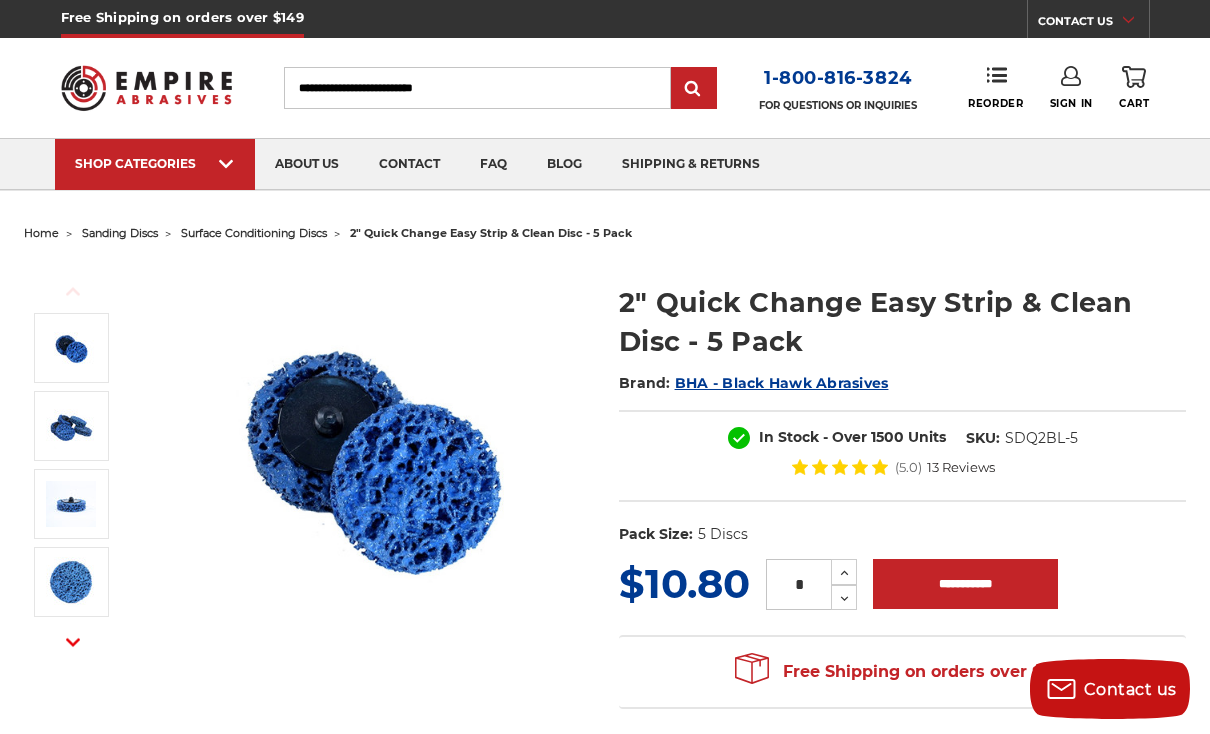 scroll, scrollTop: 1343, scrollLeft: 0, axis: vertical 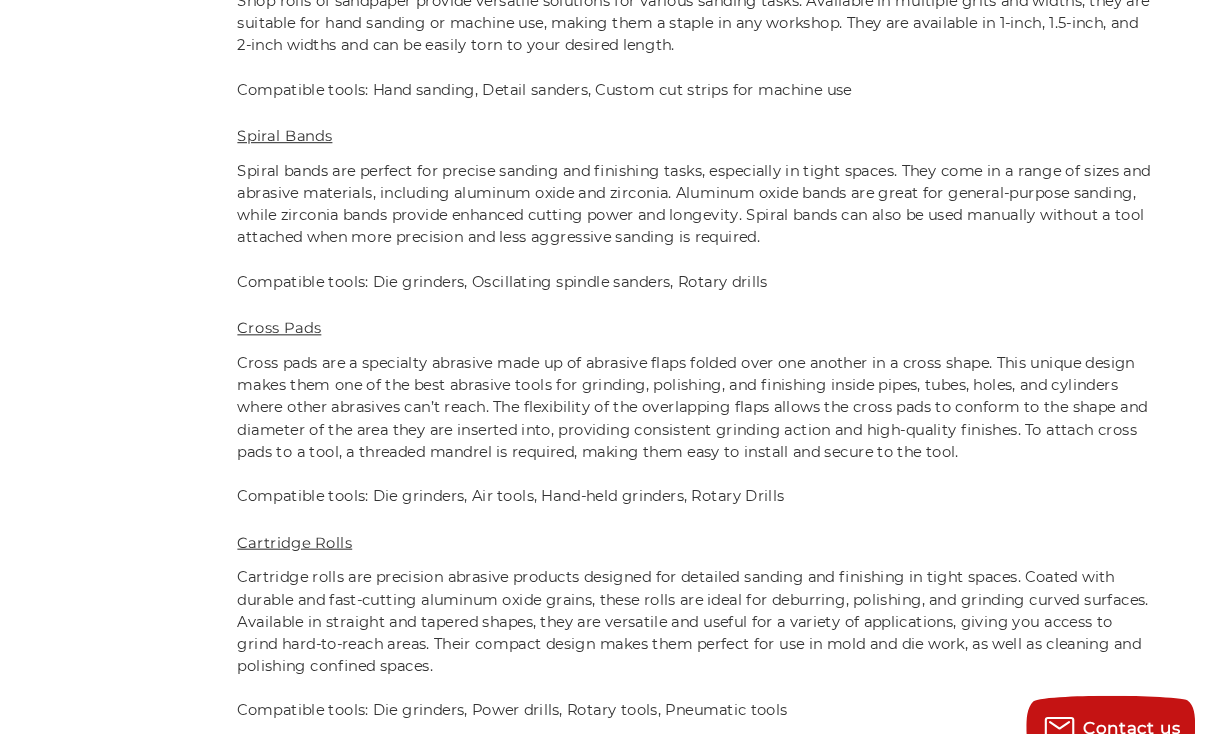 click on "Cartridge rolls are precision abrasive products designed for detailed sanding and finishing in tight spaces. Coated with durable and fast-cutting aluminum oxide grains, these rolls are ideal for deburring, polishing, and grinding curved surfaces. Available in straight and tapered shapes, they are versatile and useful for a variety of applications, giving you access to grind hard-to-reach areas. Their compact design makes them perfect for use in mold and die work, as well as cleaning and polishing confined spaces." at bounding box center (714, 589) 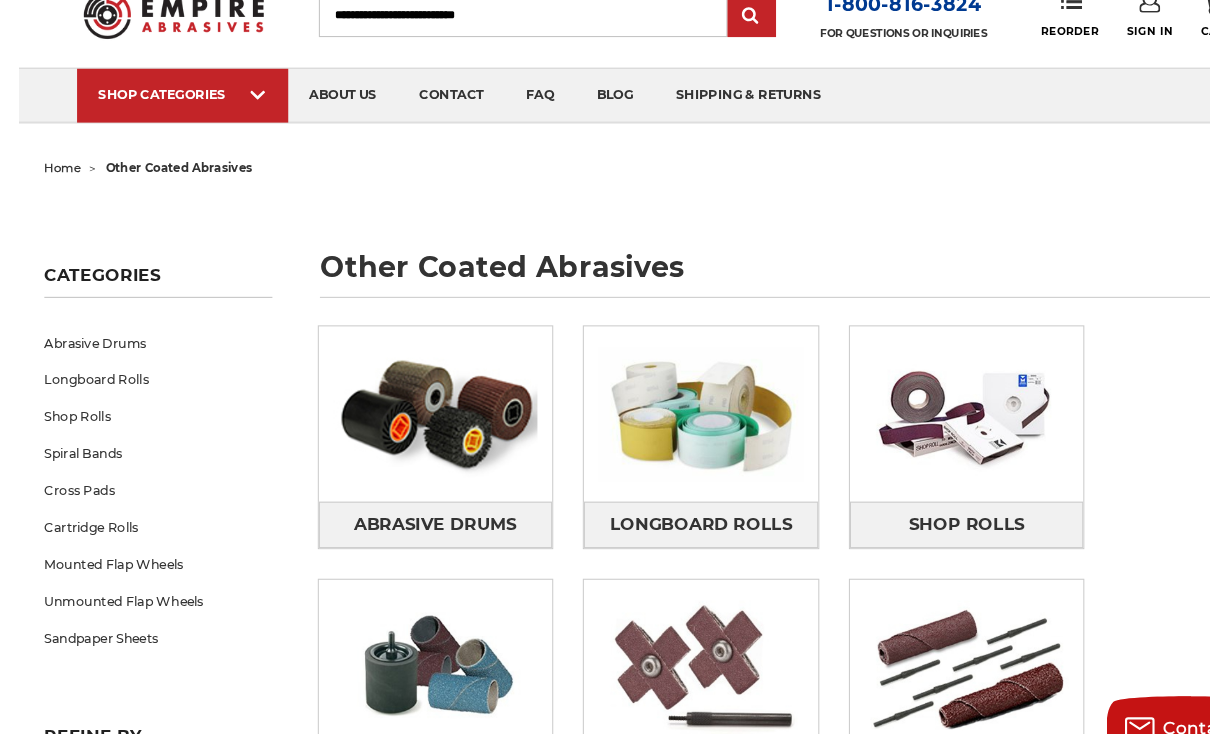 scroll, scrollTop: 0, scrollLeft: 0, axis: both 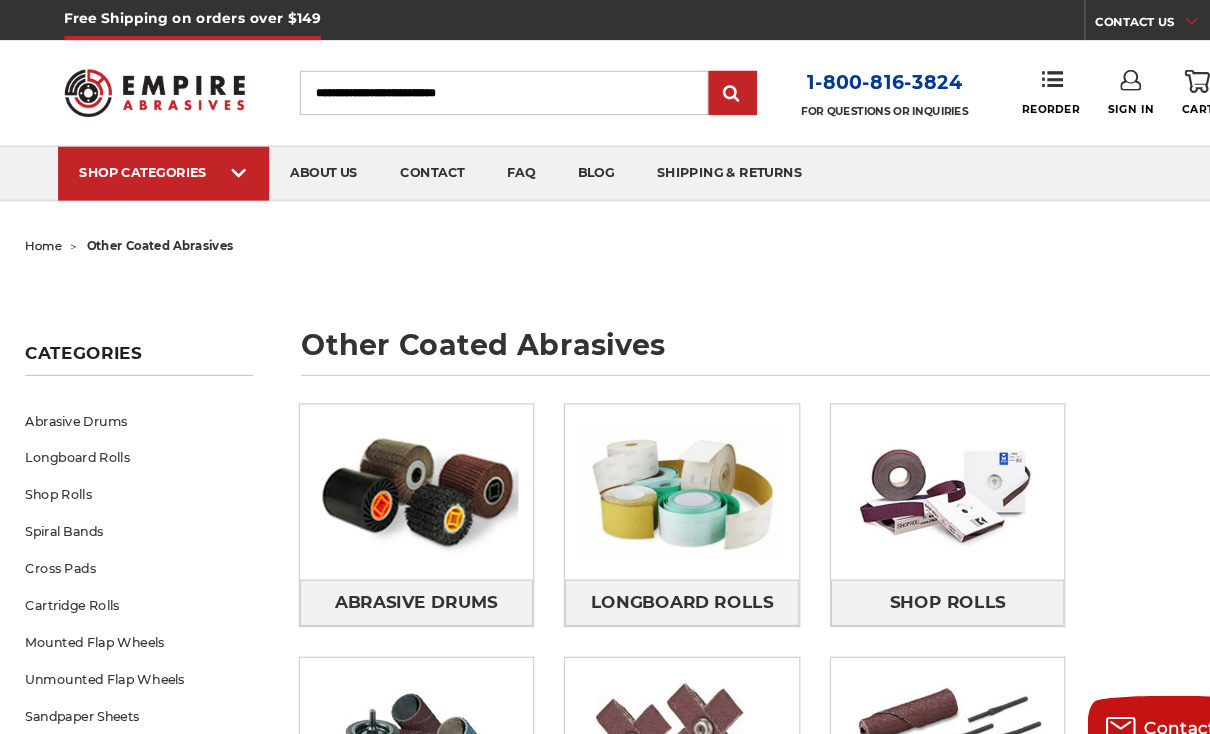 click on "Search" at bounding box center [477, 88] 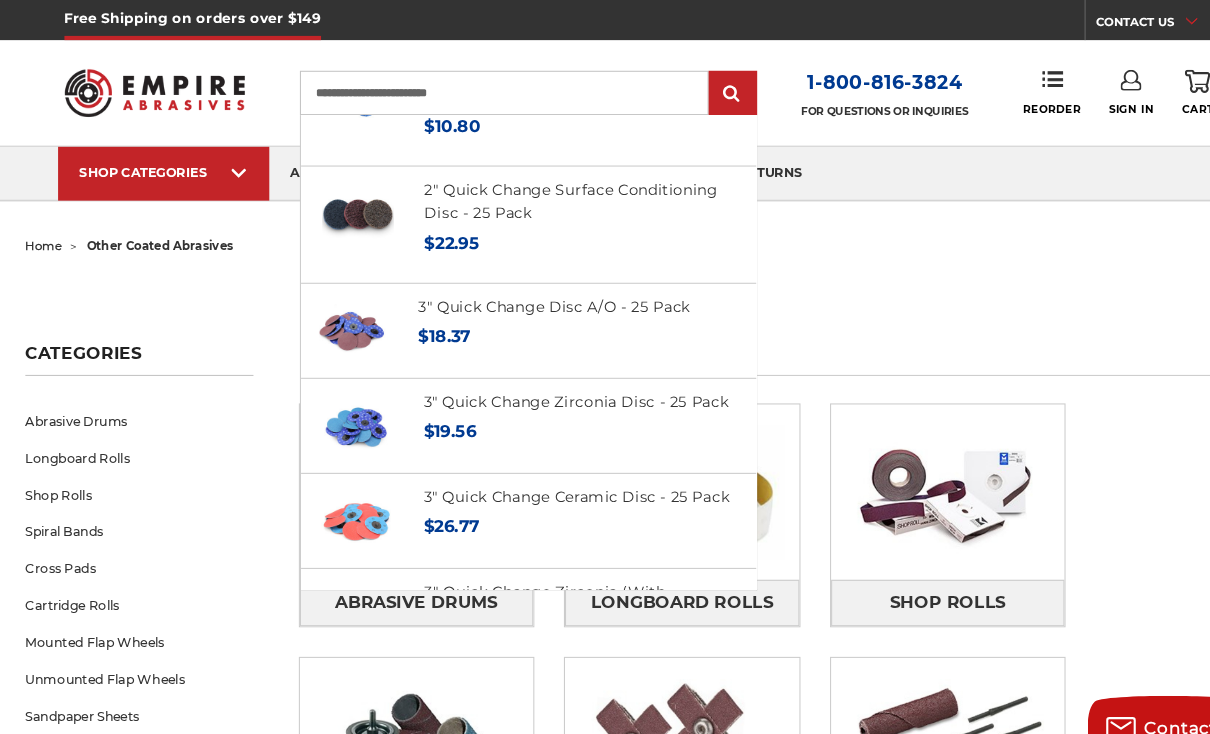scroll, scrollTop: 437, scrollLeft: 0, axis: vertical 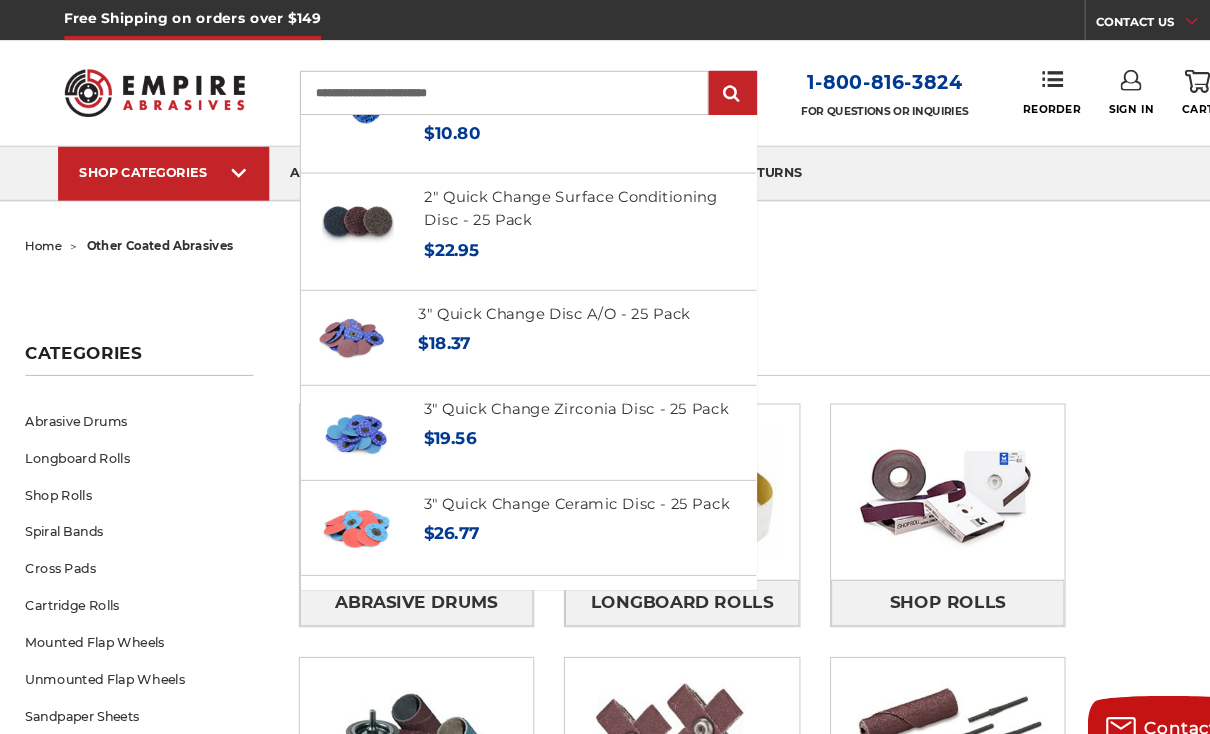 type on "**********" 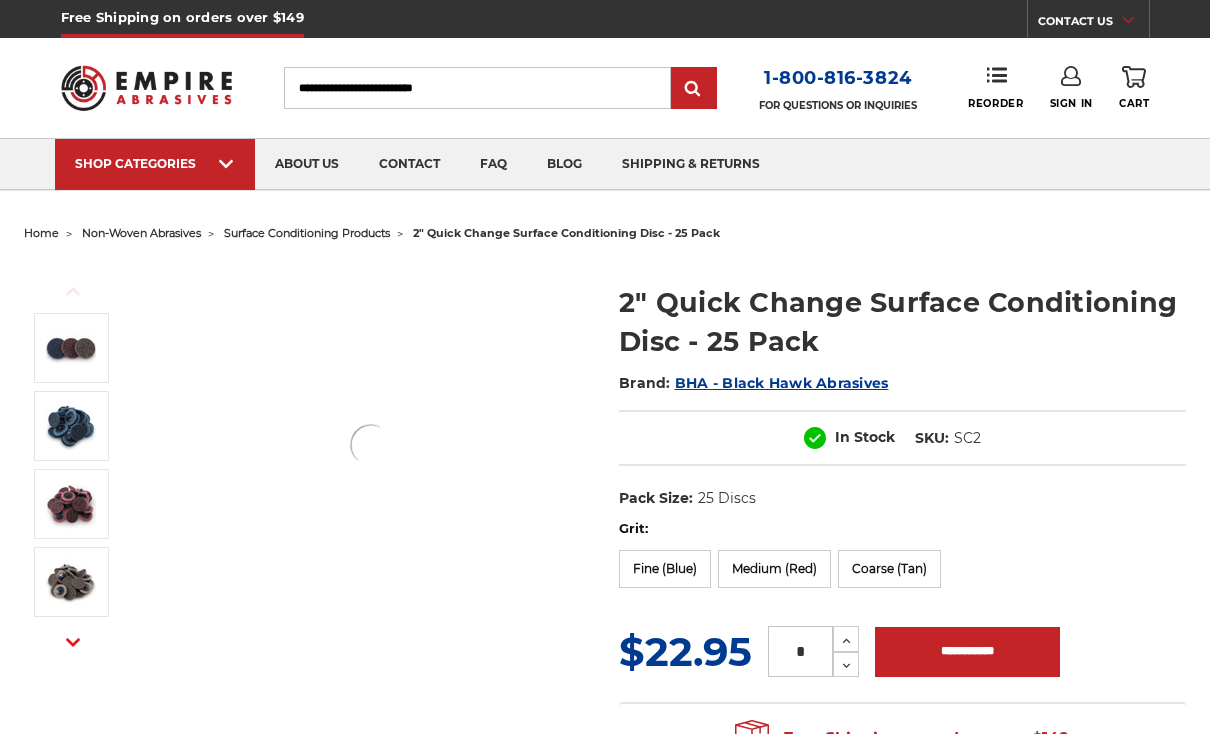 scroll, scrollTop: 499, scrollLeft: 0, axis: vertical 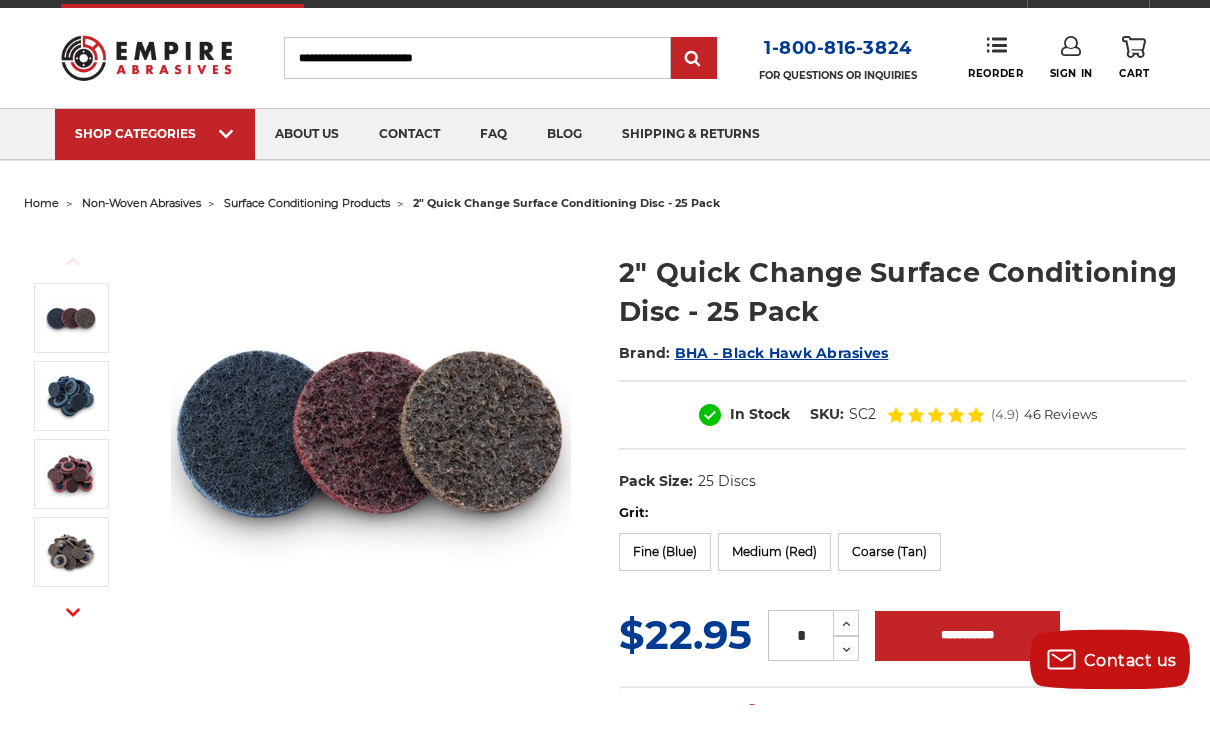 click on "Sign In" at bounding box center [1071, 88] 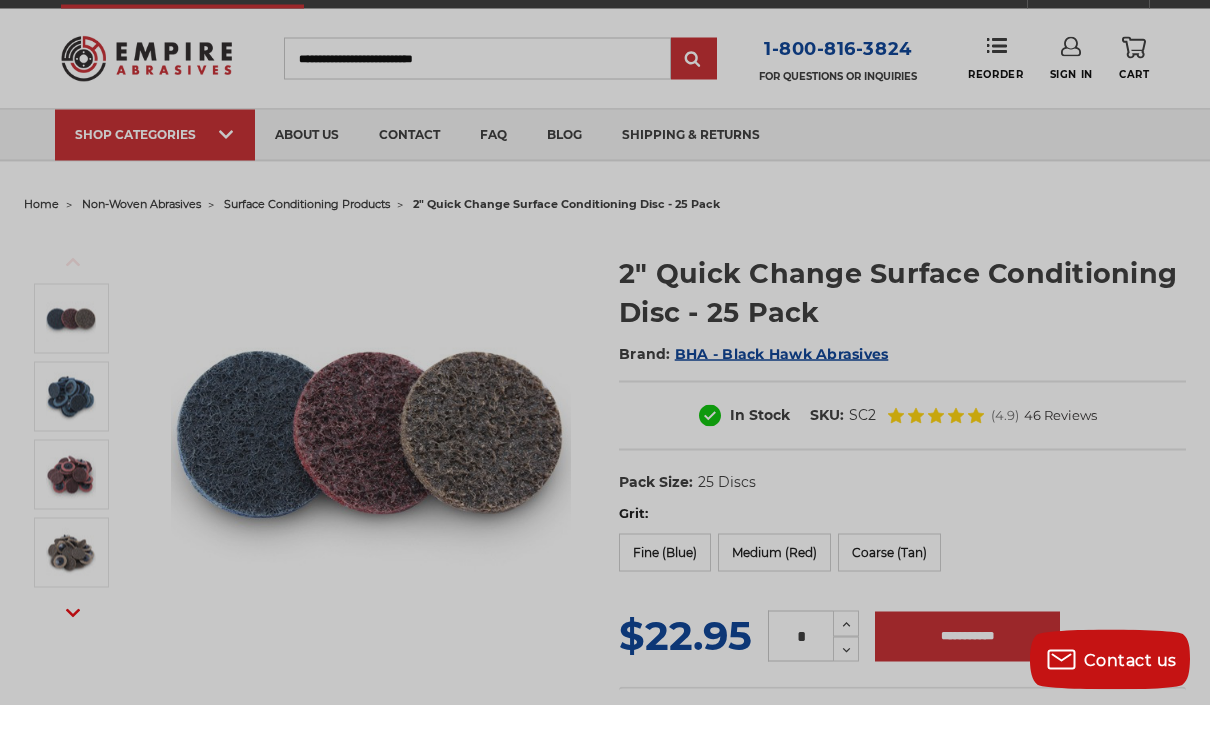 scroll, scrollTop: 30, scrollLeft: 0, axis: vertical 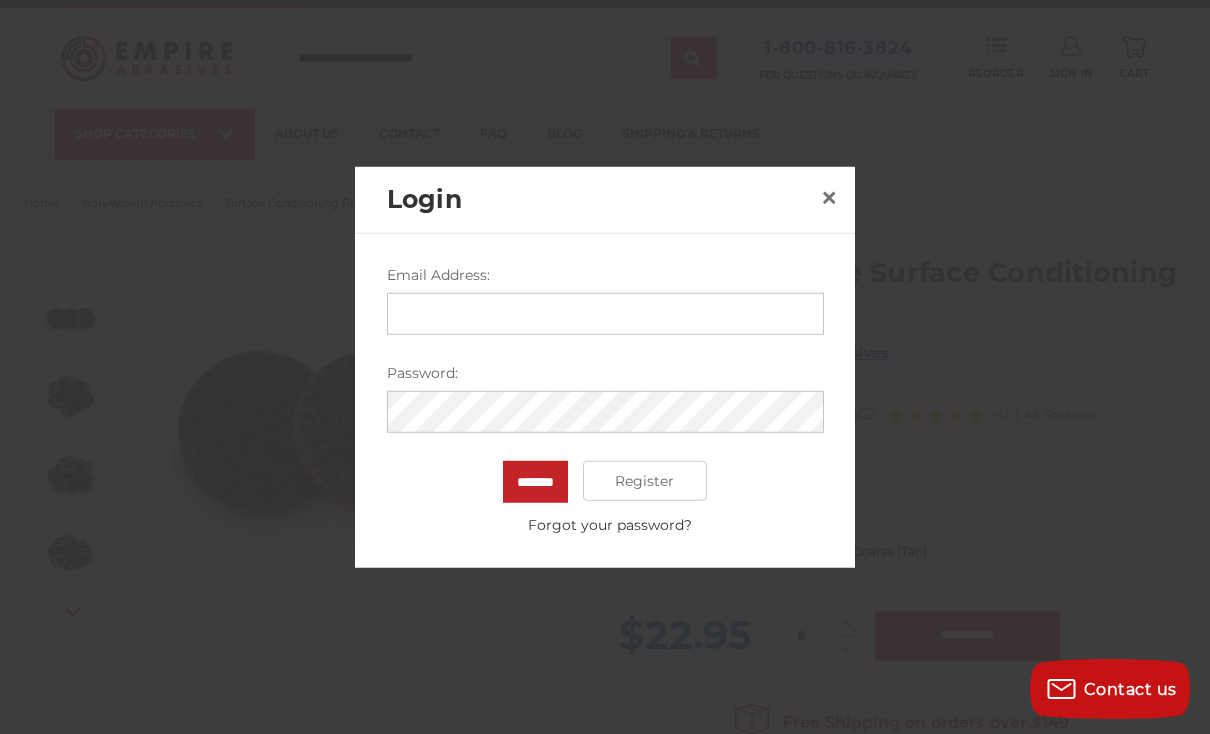click on "Email Address:" at bounding box center (605, 314) 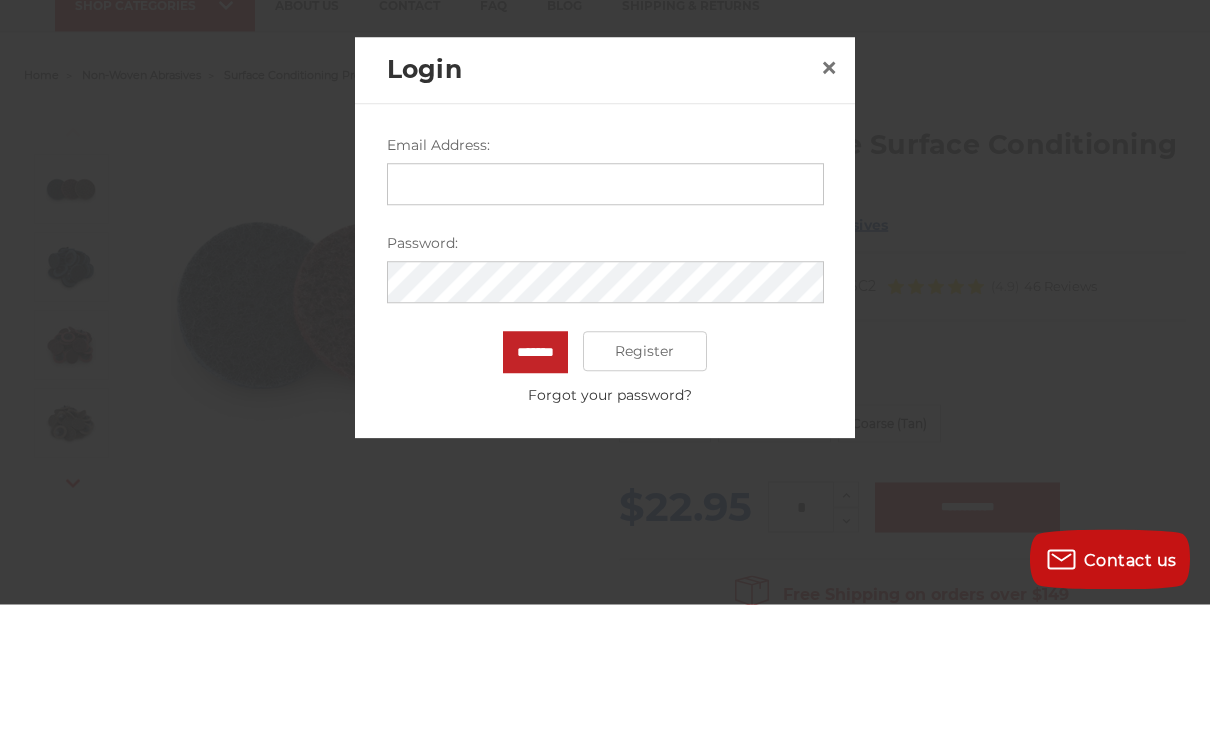 type on "**********" 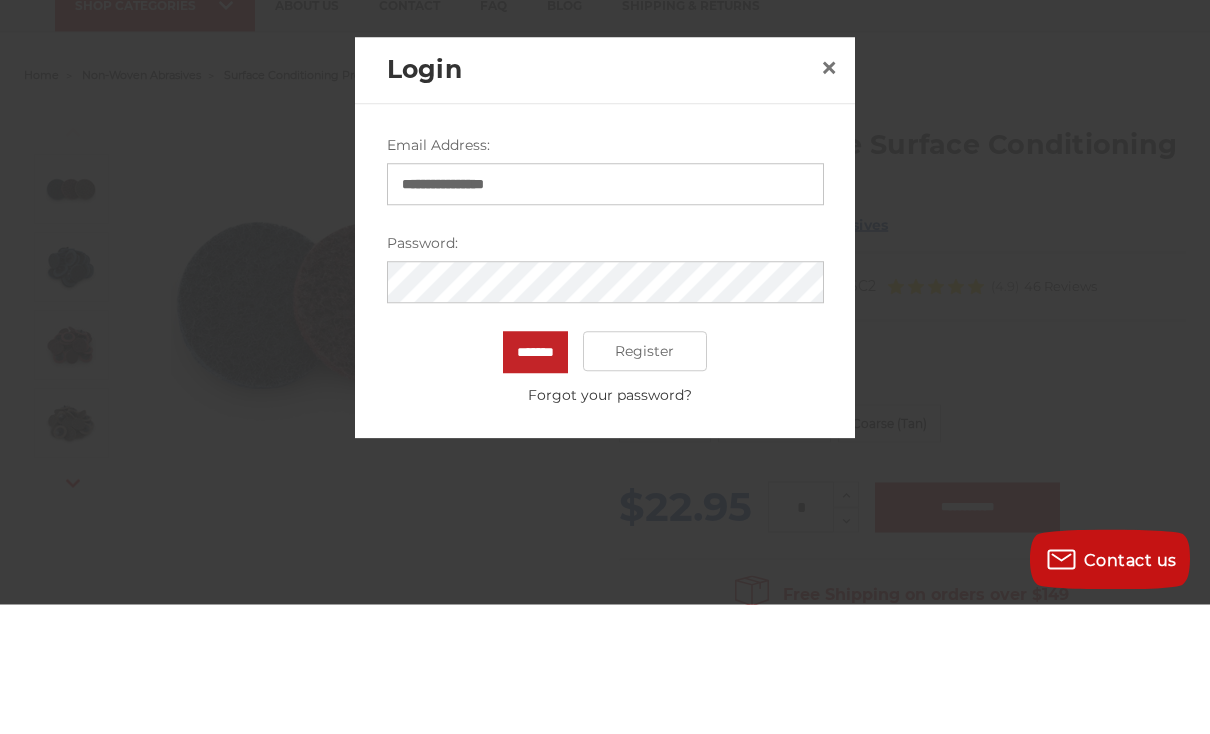 click on "*******" at bounding box center [535, 482] 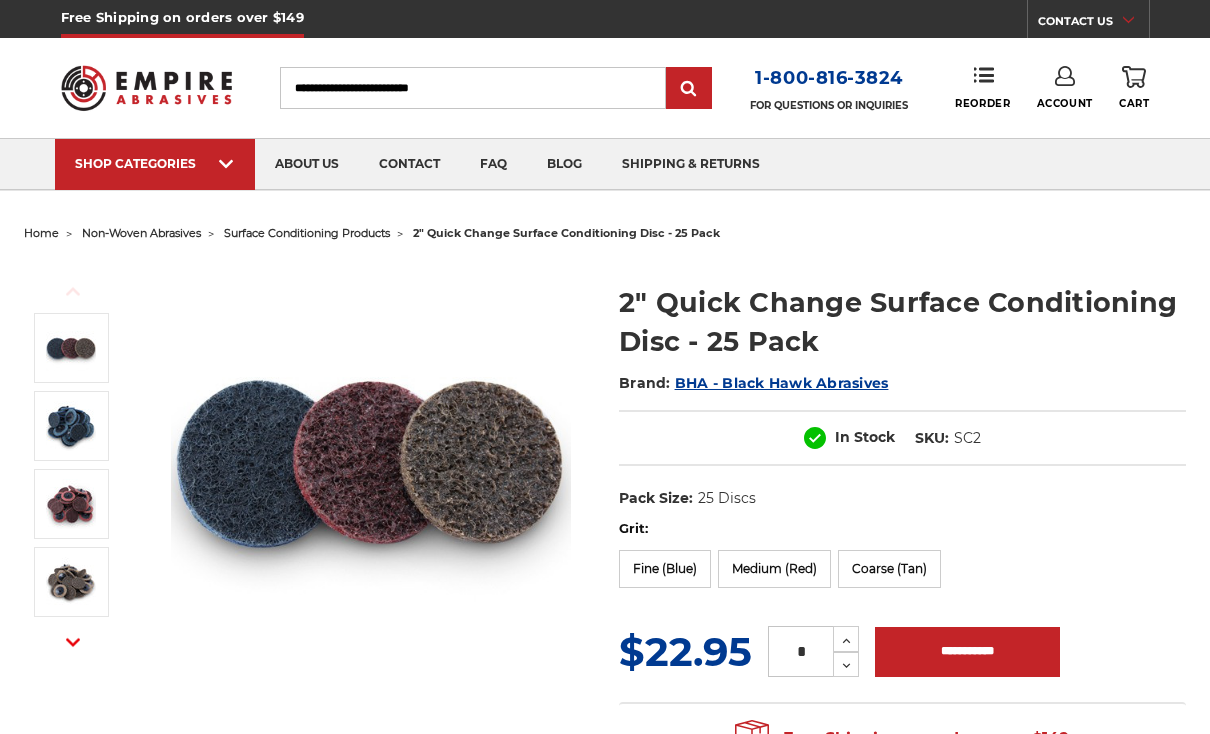 scroll, scrollTop: 499, scrollLeft: 0, axis: vertical 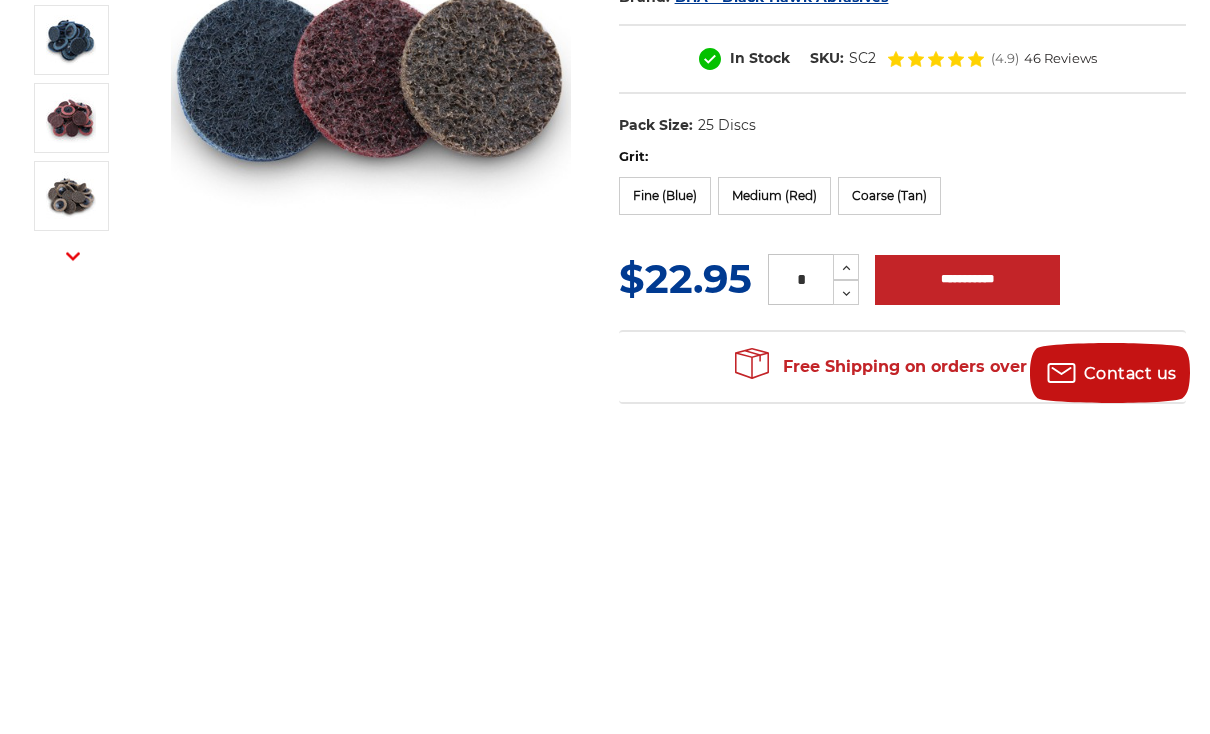 click on "**********" at bounding box center [967, 596] 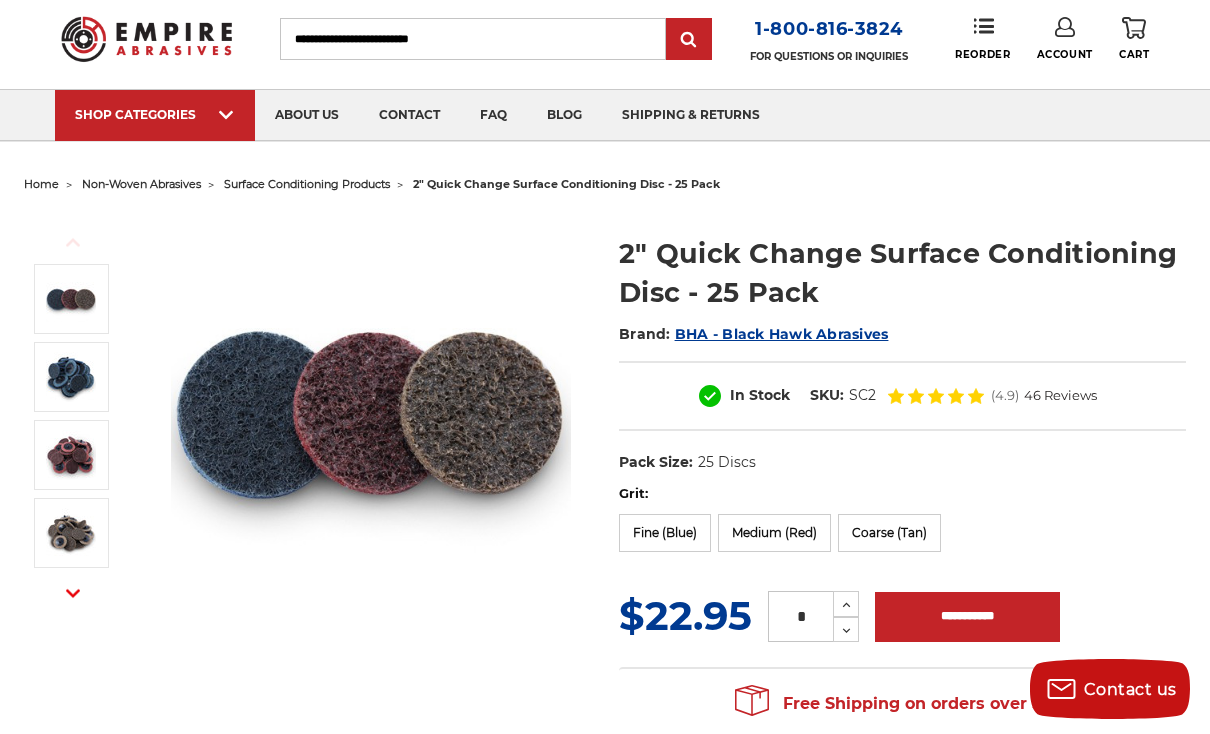 scroll, scrollTop: 0, scrollLeft: 0, axis: both 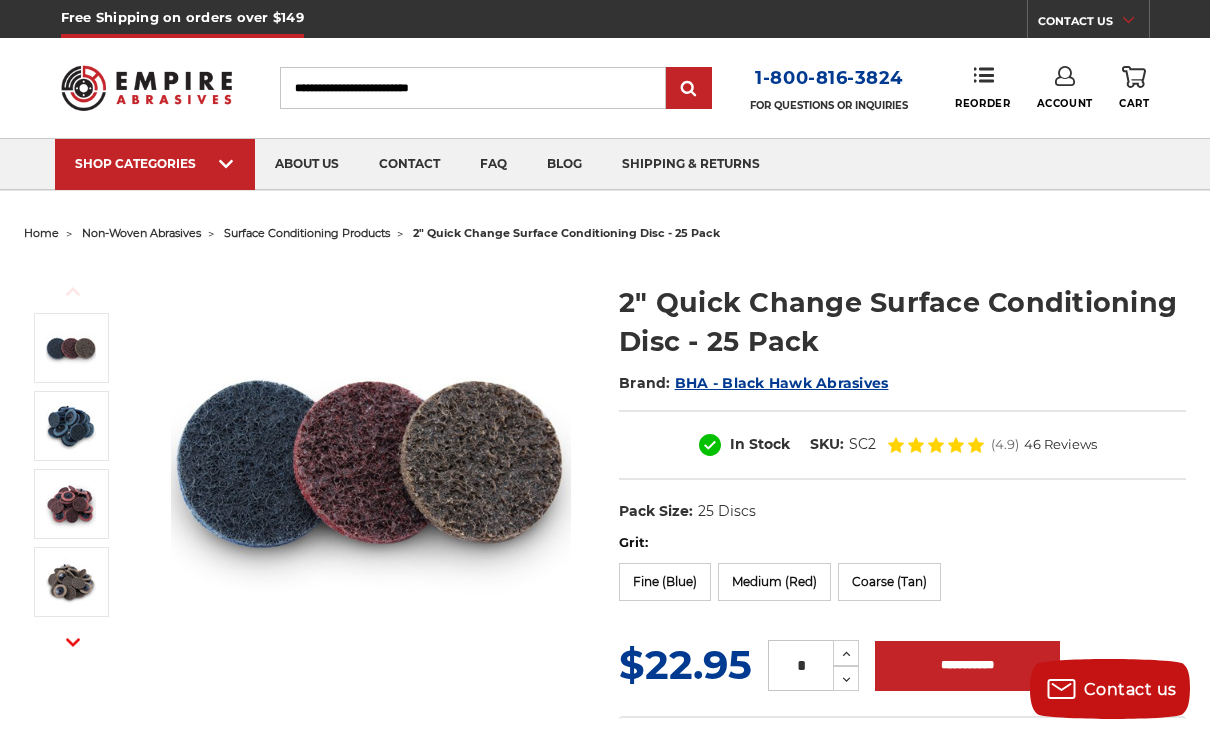 click on "Search" at bounding box center (473, 88) 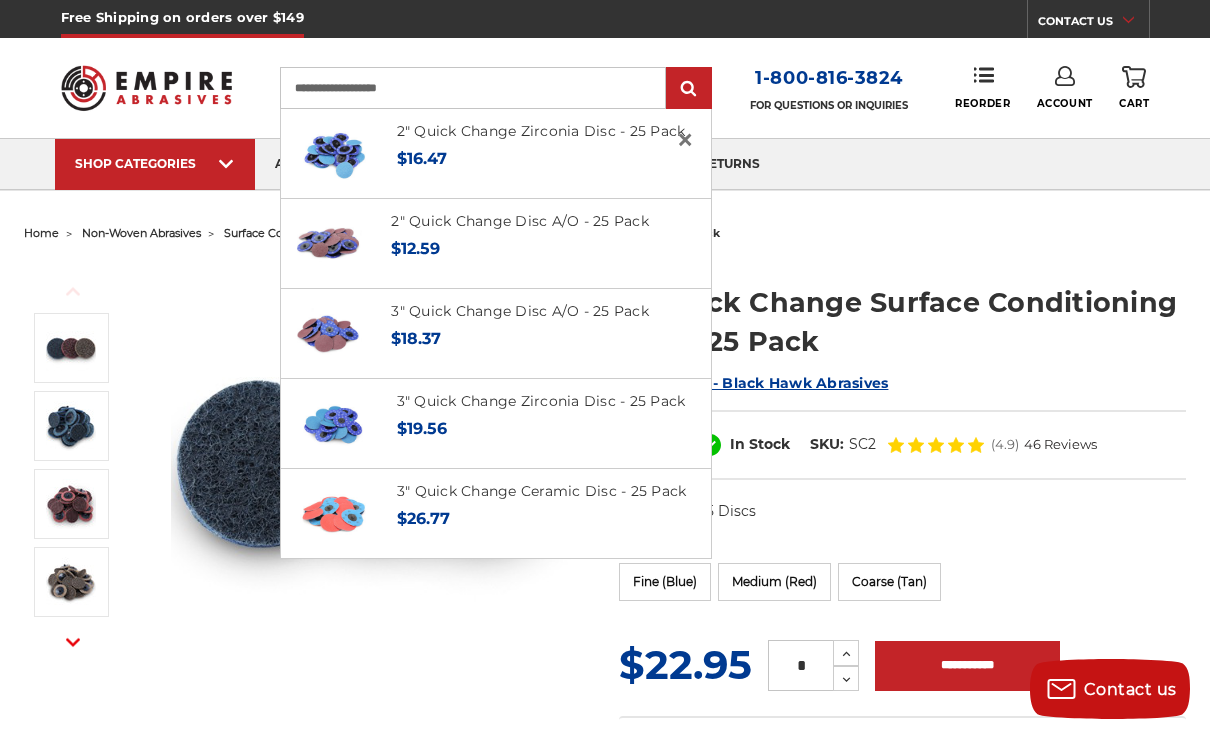 scroll, scrollTop: 0, scrollLeft: 0, axis: both 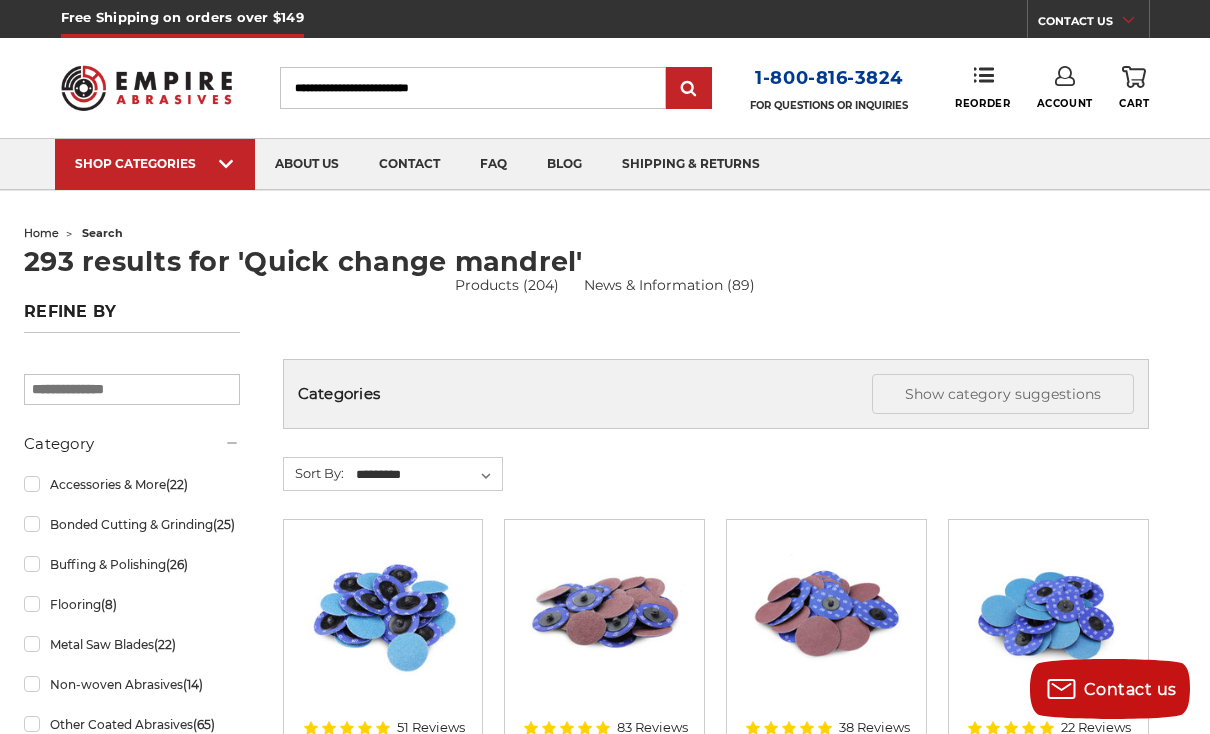 click on "Search" at bounding box center [473, 88] 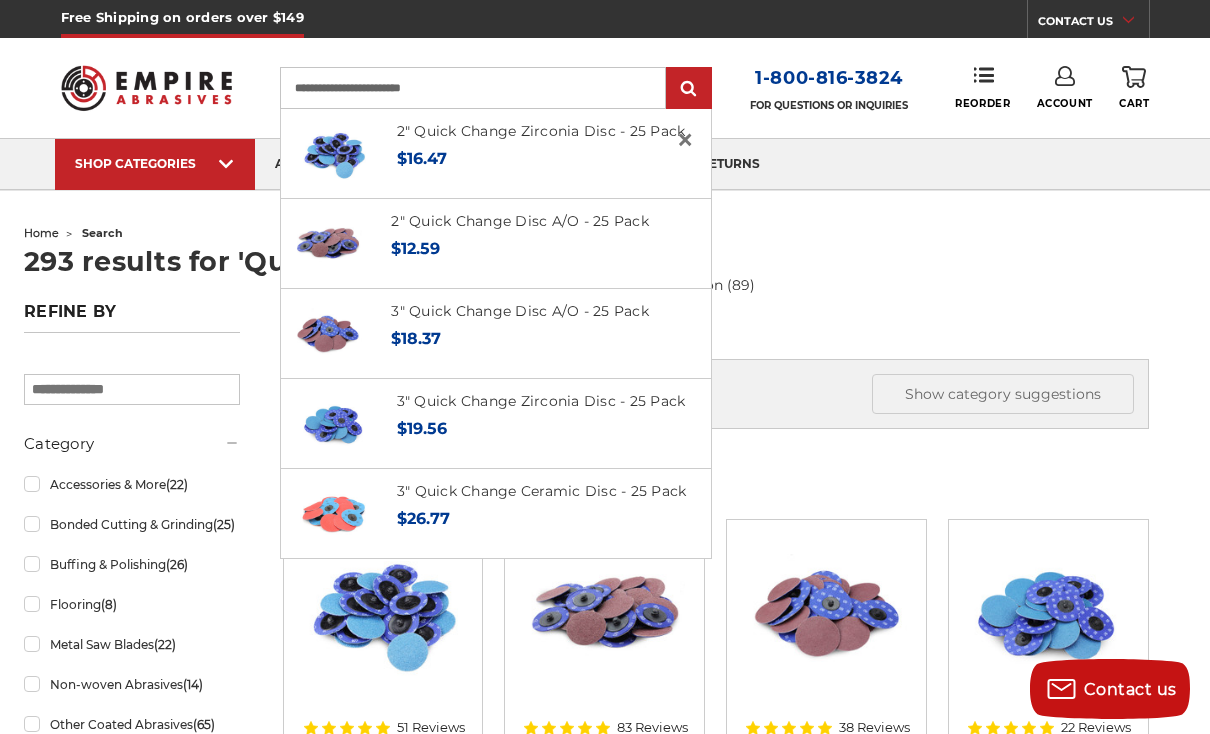 type on "**********" 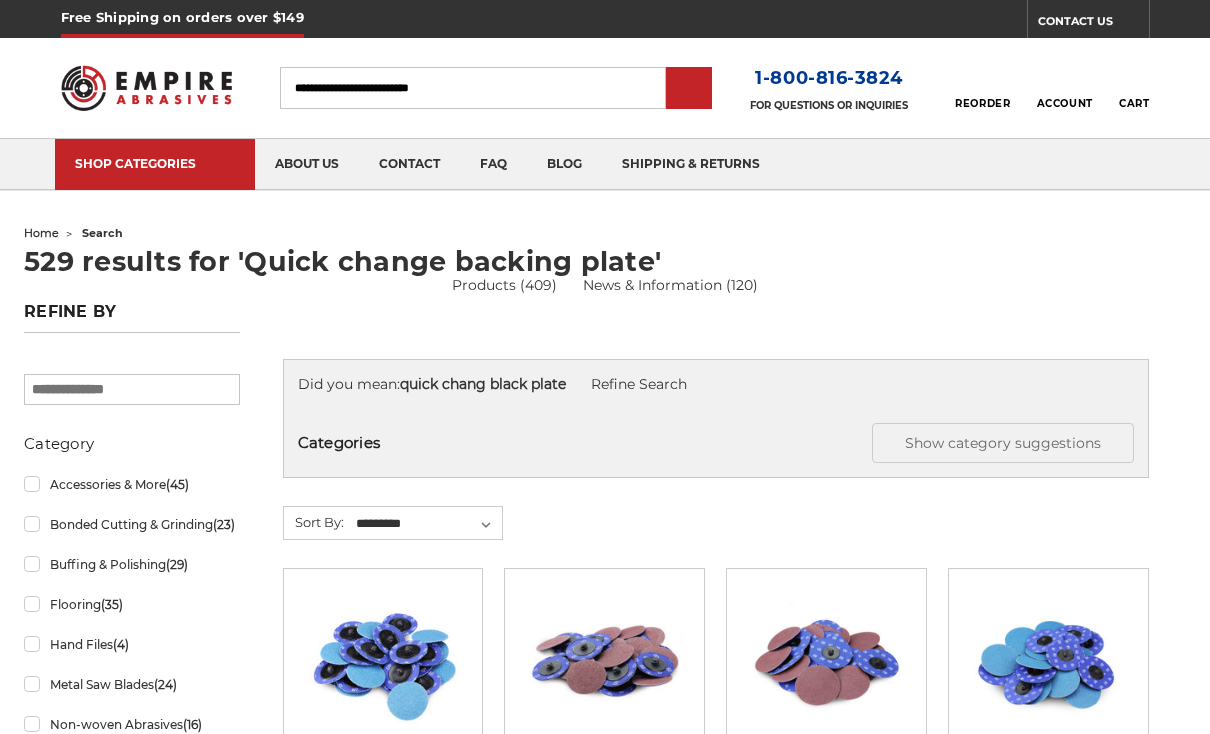 scroll, scrollTop: 0, scrollLeft: 0, axis: both 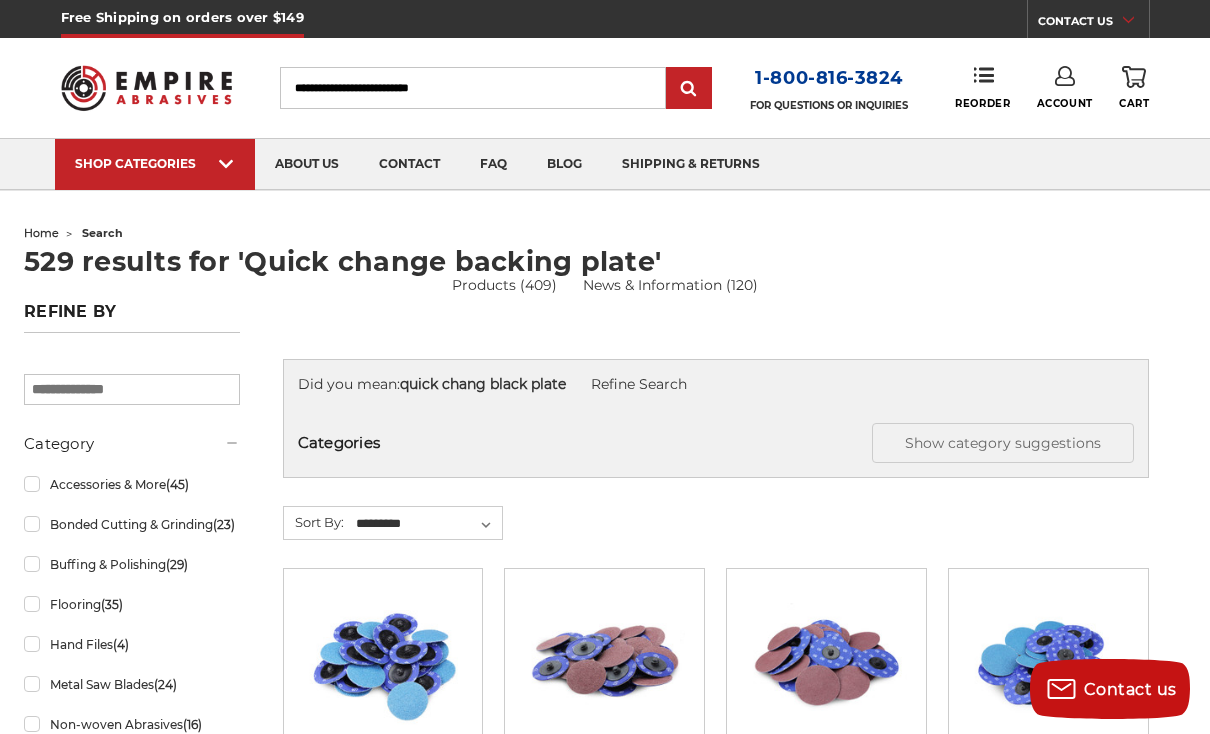 click on "Search" at bounding box center (473, 88) 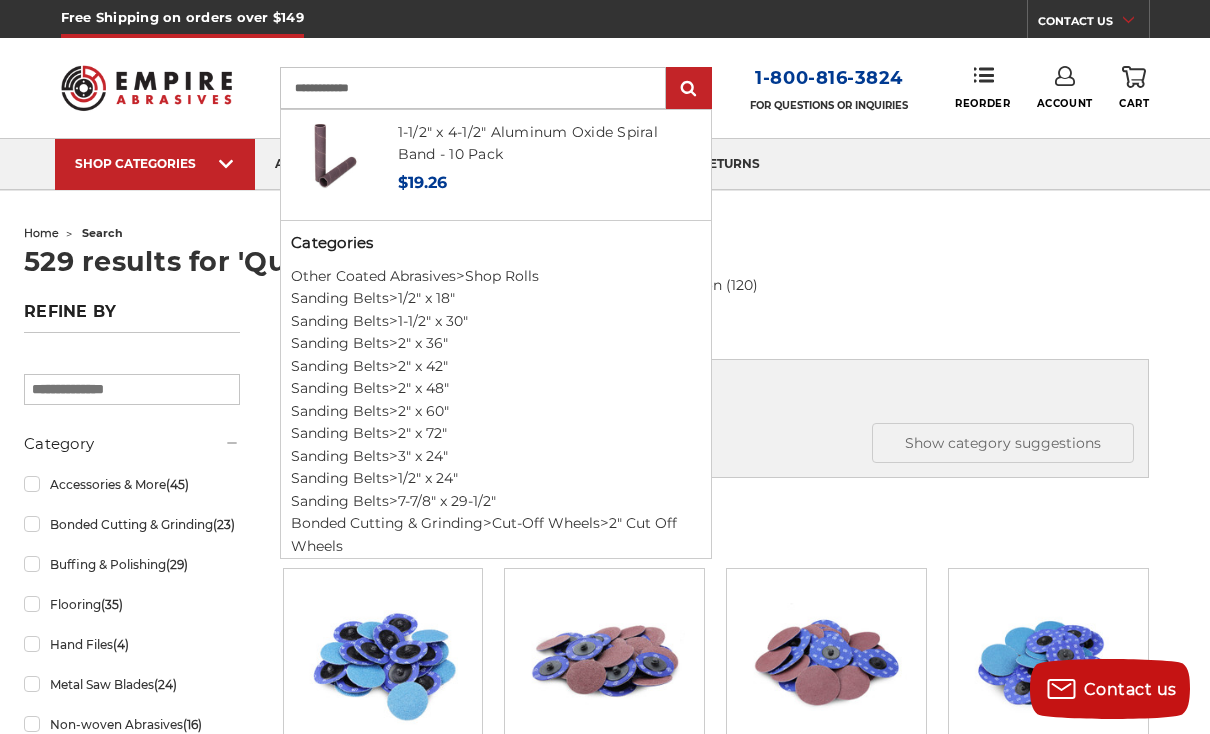 scroll, scrollTop: 1134, scrollLeft: 0, axis: vertical 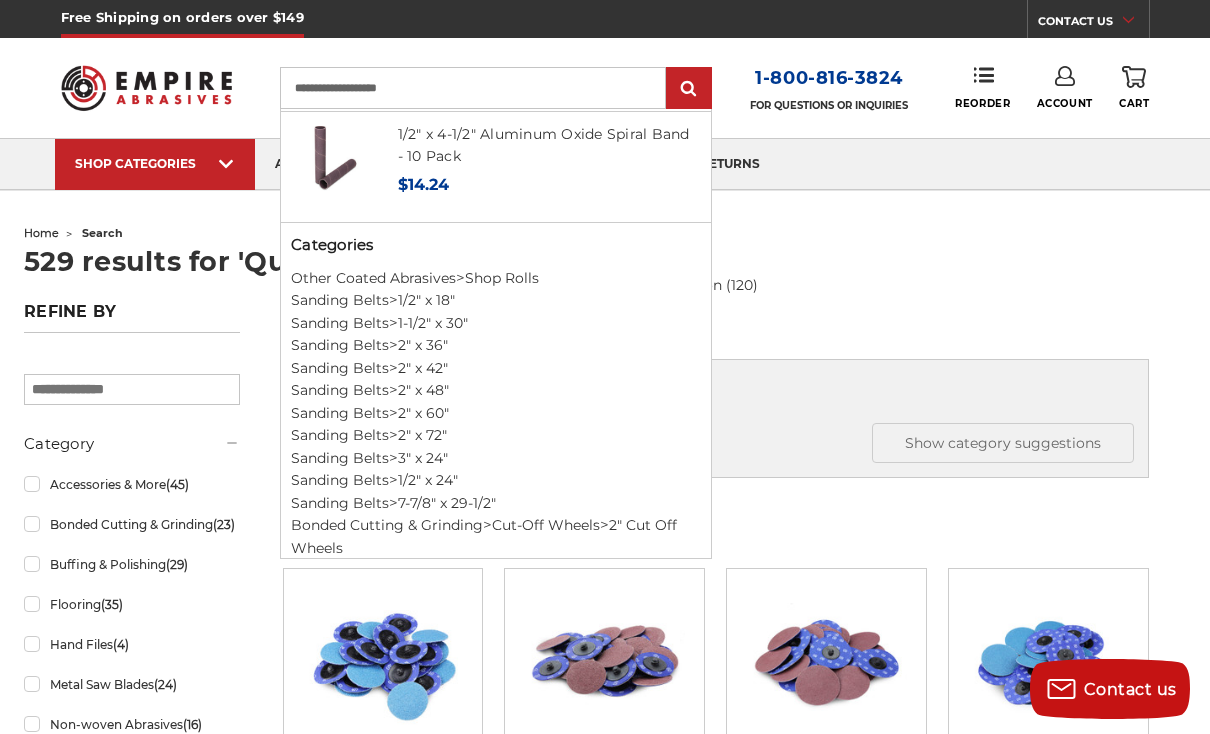 type on "**********" 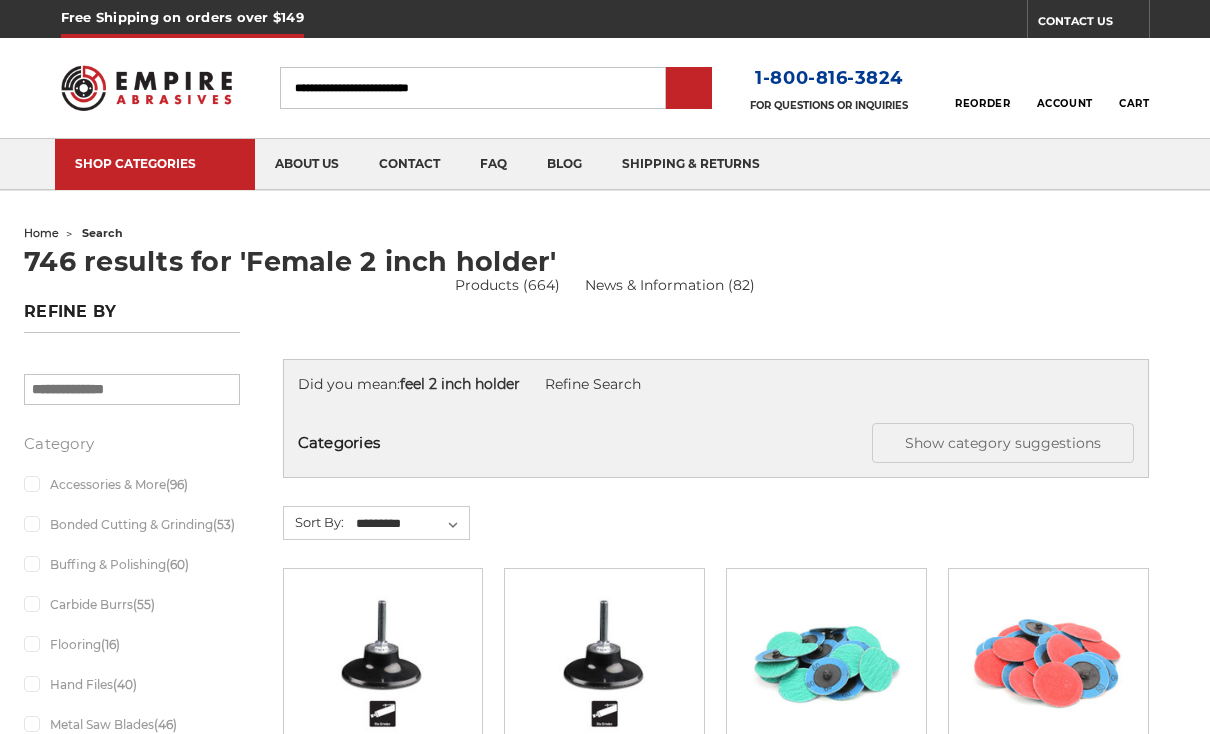 scroll, scrollTop: 0, scrollLeft: 0, axis: both 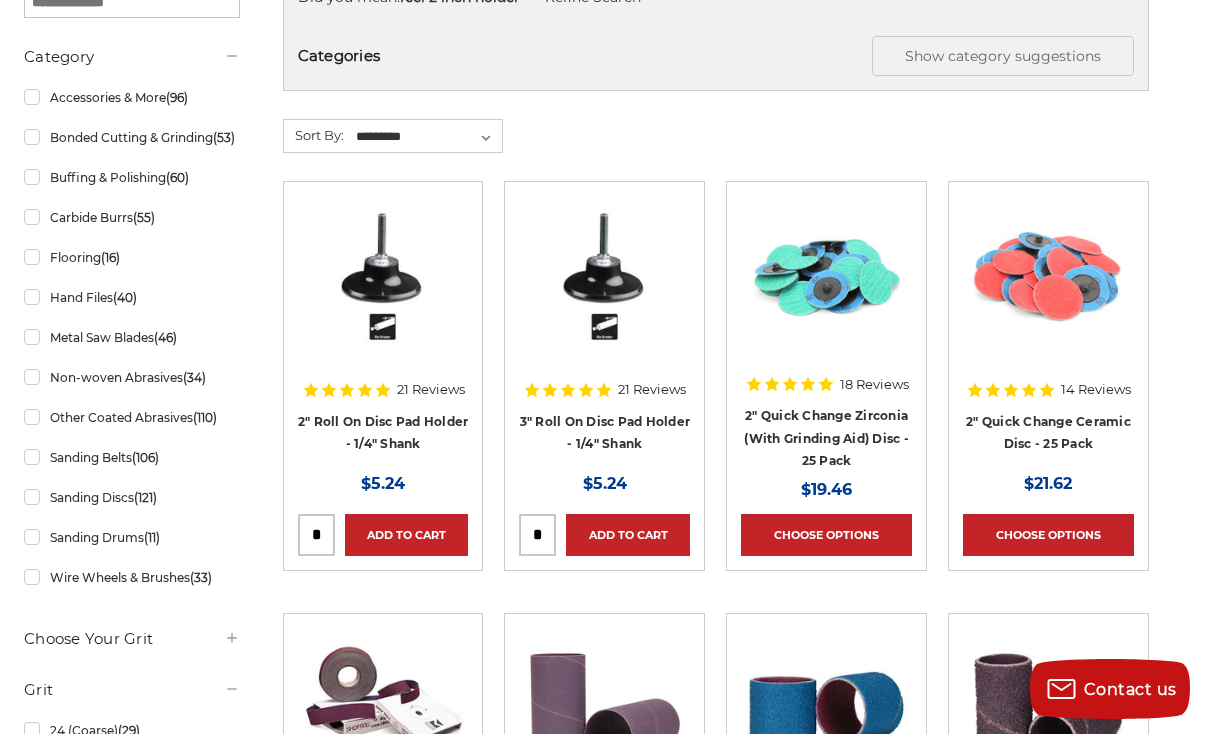 click on "Add to Cart" at bounding box center (407, 535) 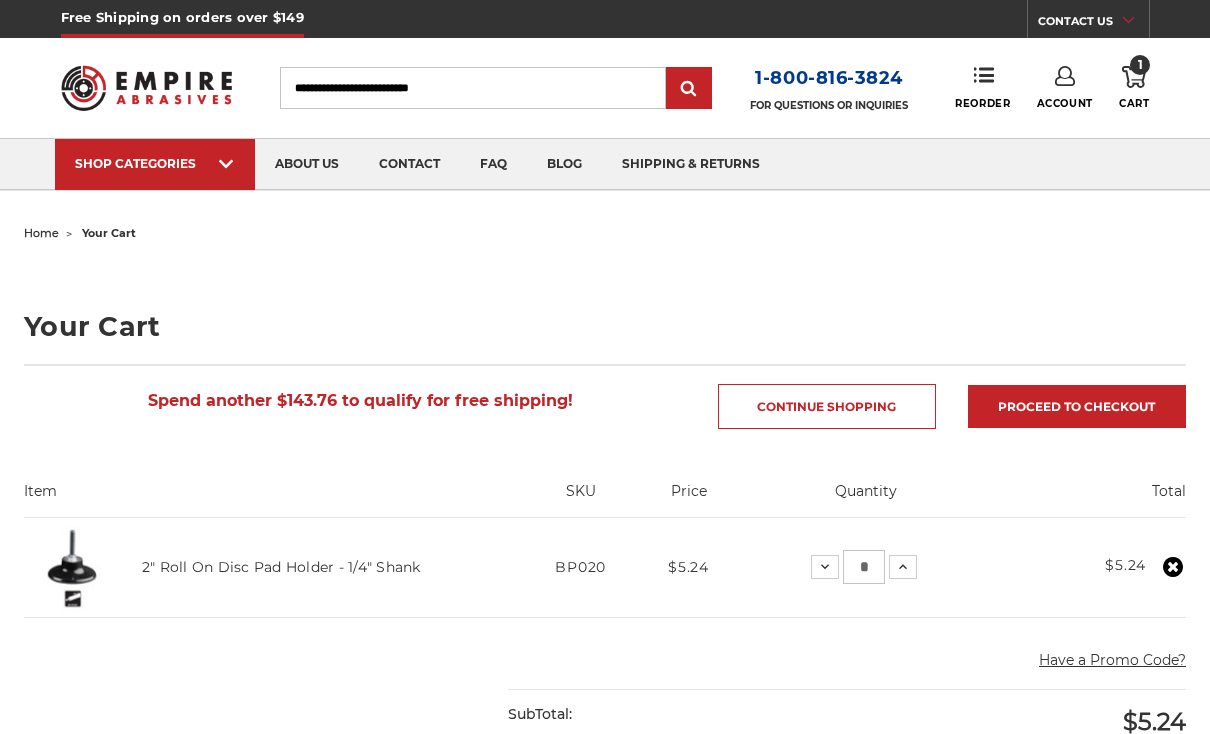scroll, scrollTop: 0, scrollLeft: 0, axis: both 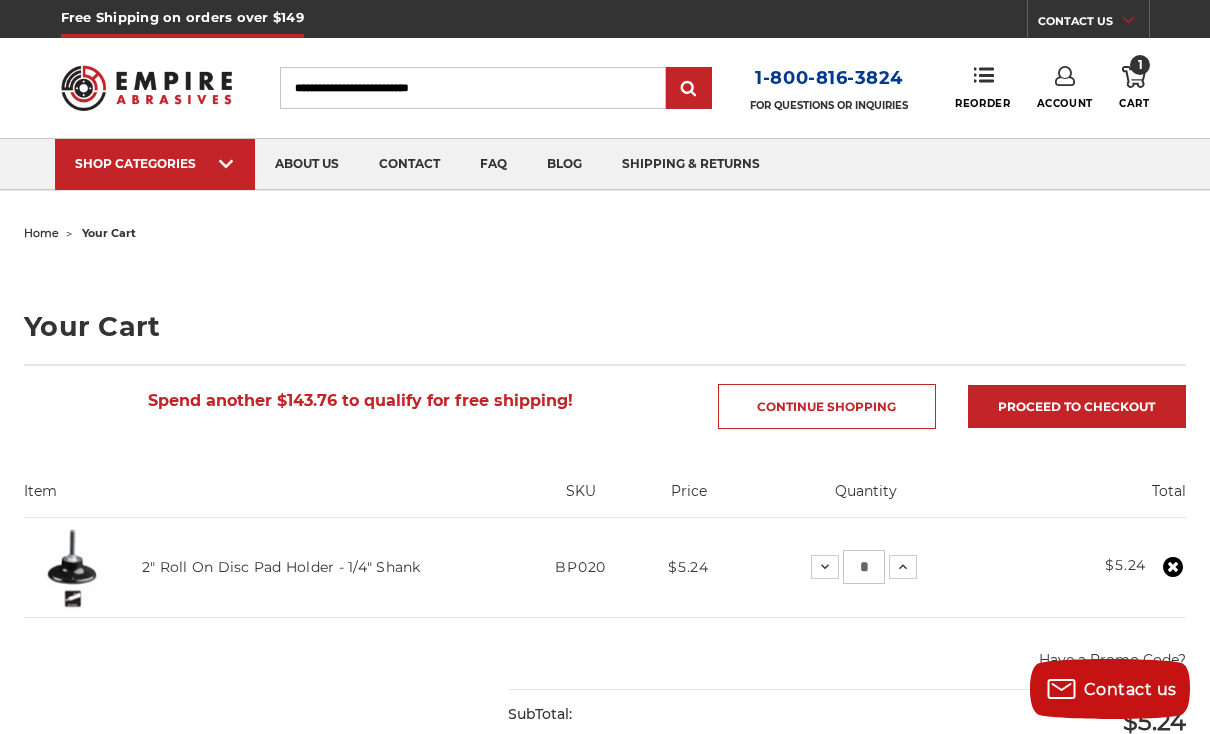 click 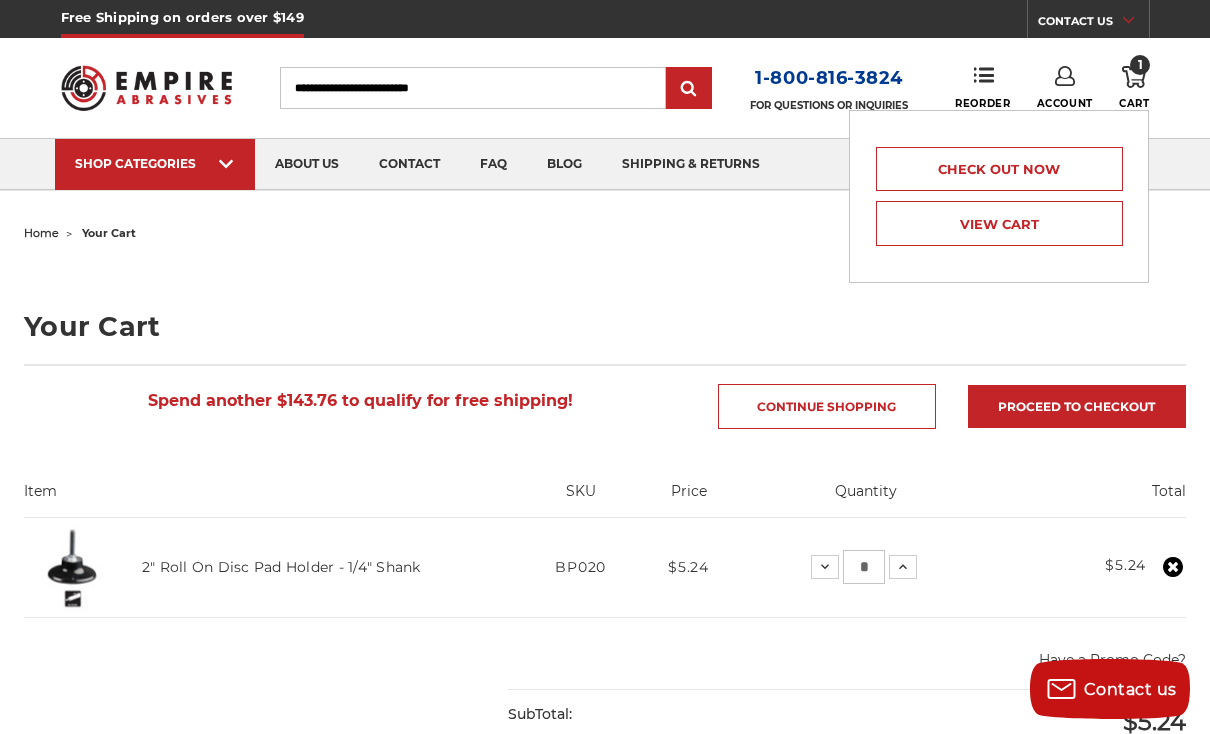 click on "View Cart" at bounding box center (999, 223) 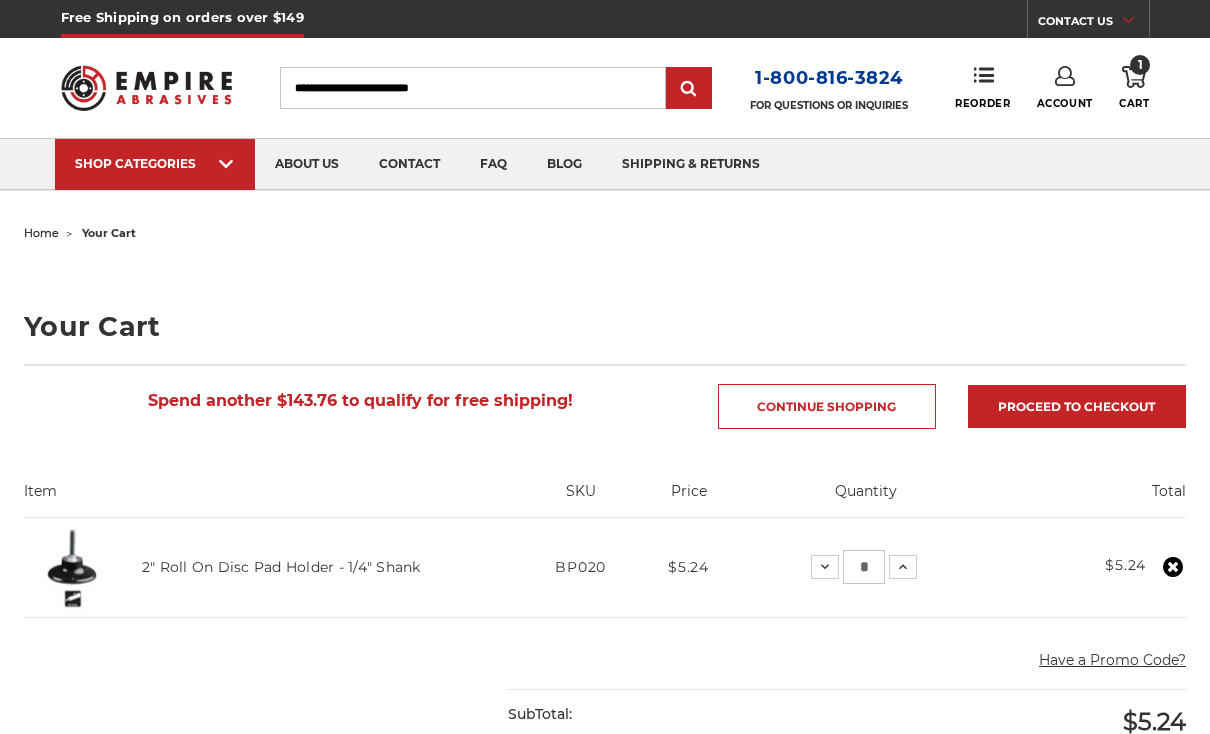scroll, scrollTop: 0, scrollLeft: 0, axis: both 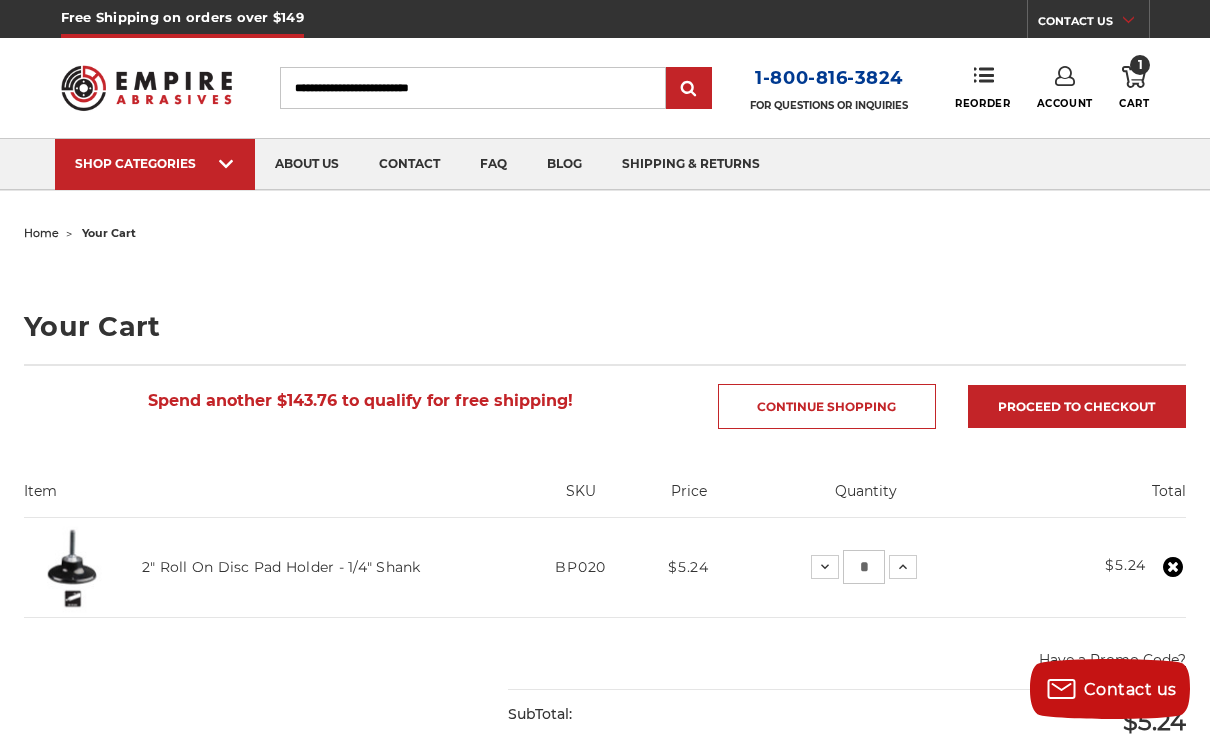 click on "Search" at bounding box center [473, 88] 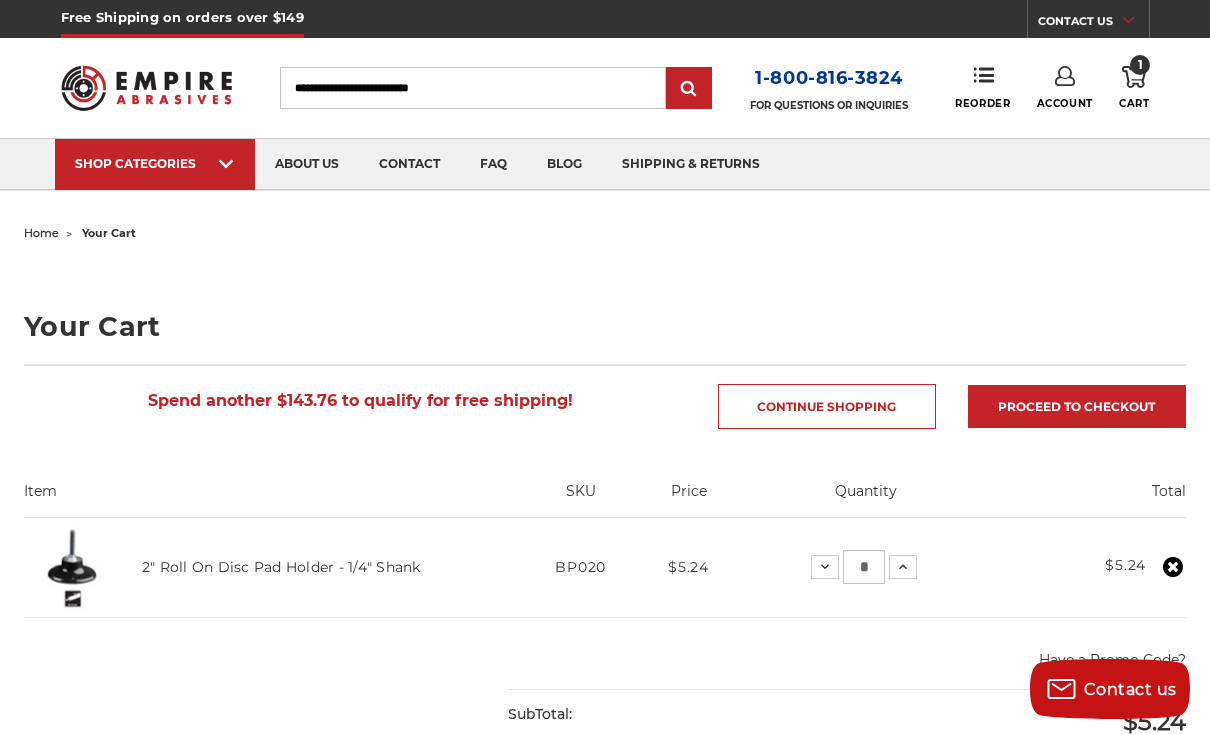 type on "*" 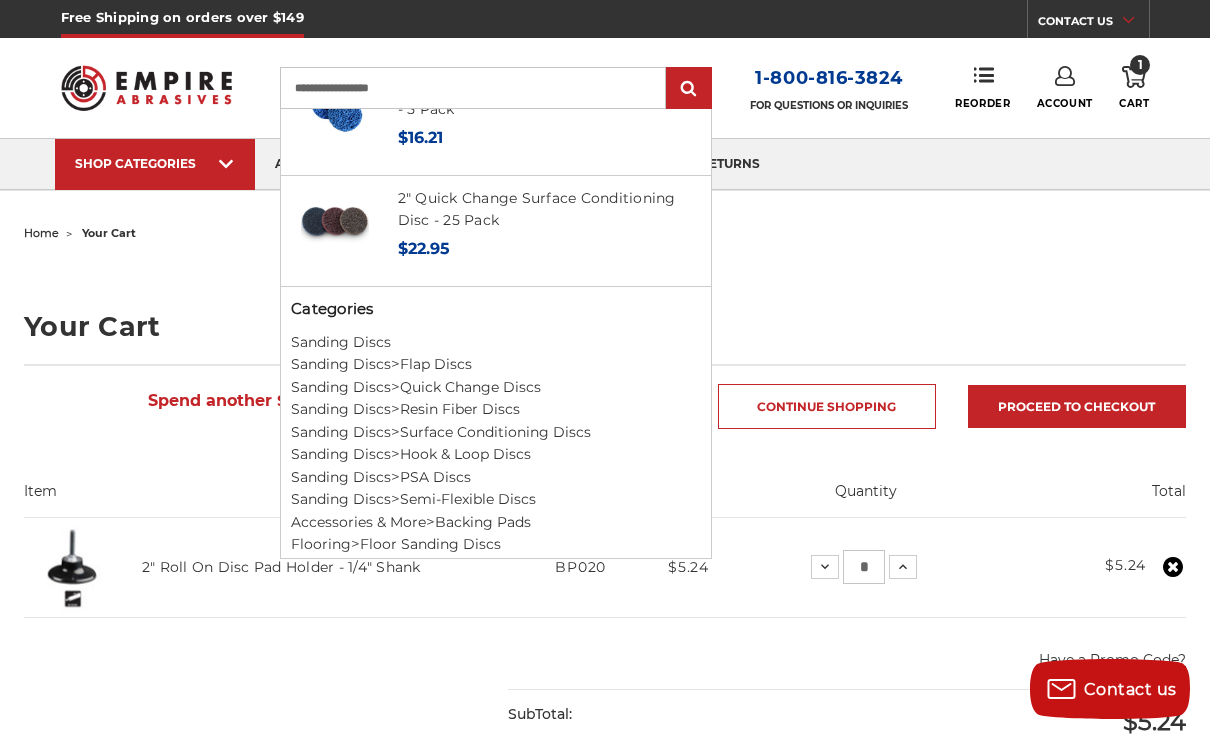 scroll, scrollTop: 1030, scrollLeft: 0, axis: vertical 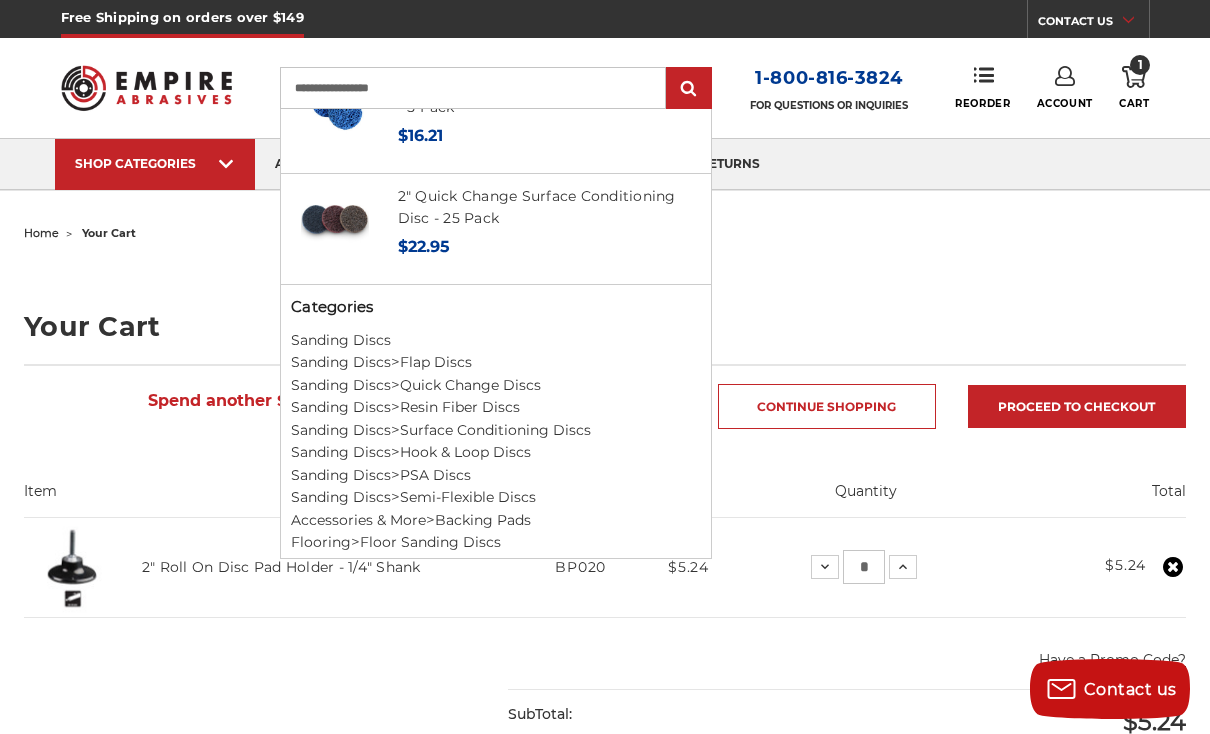type on "**********" 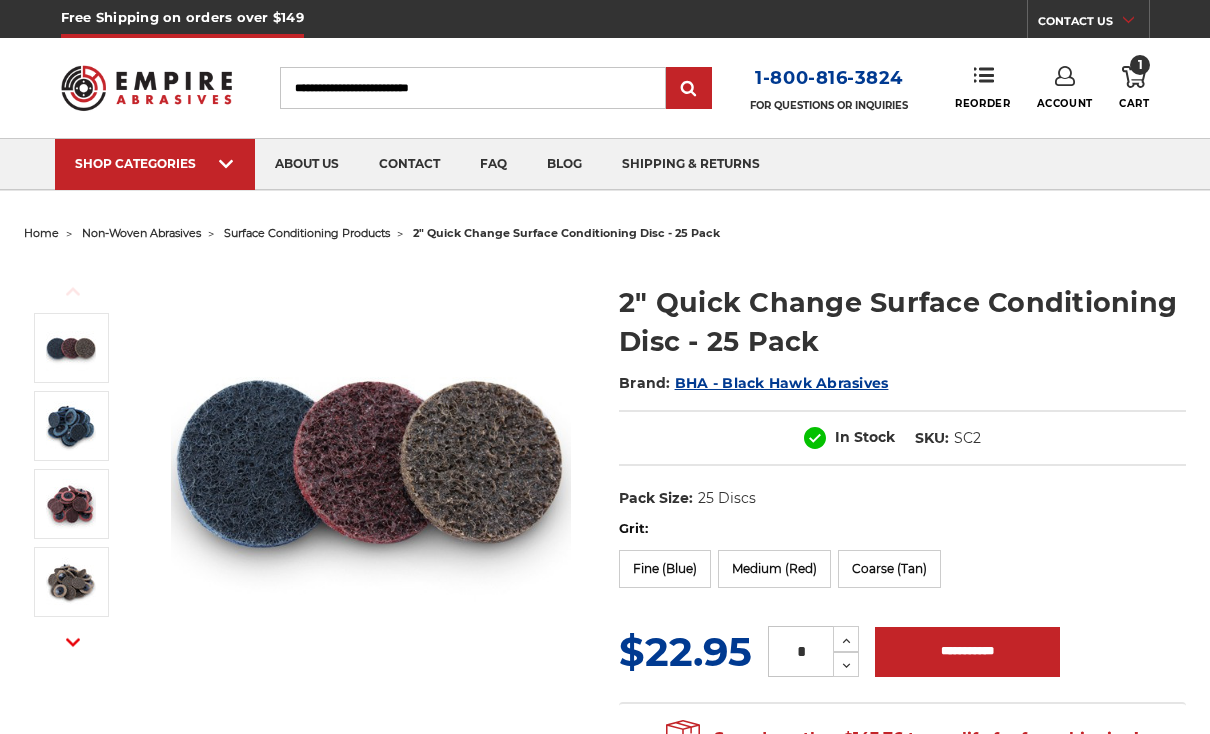 scroll, scrollTop: 499, scrollLeft: 0, axis: vertical 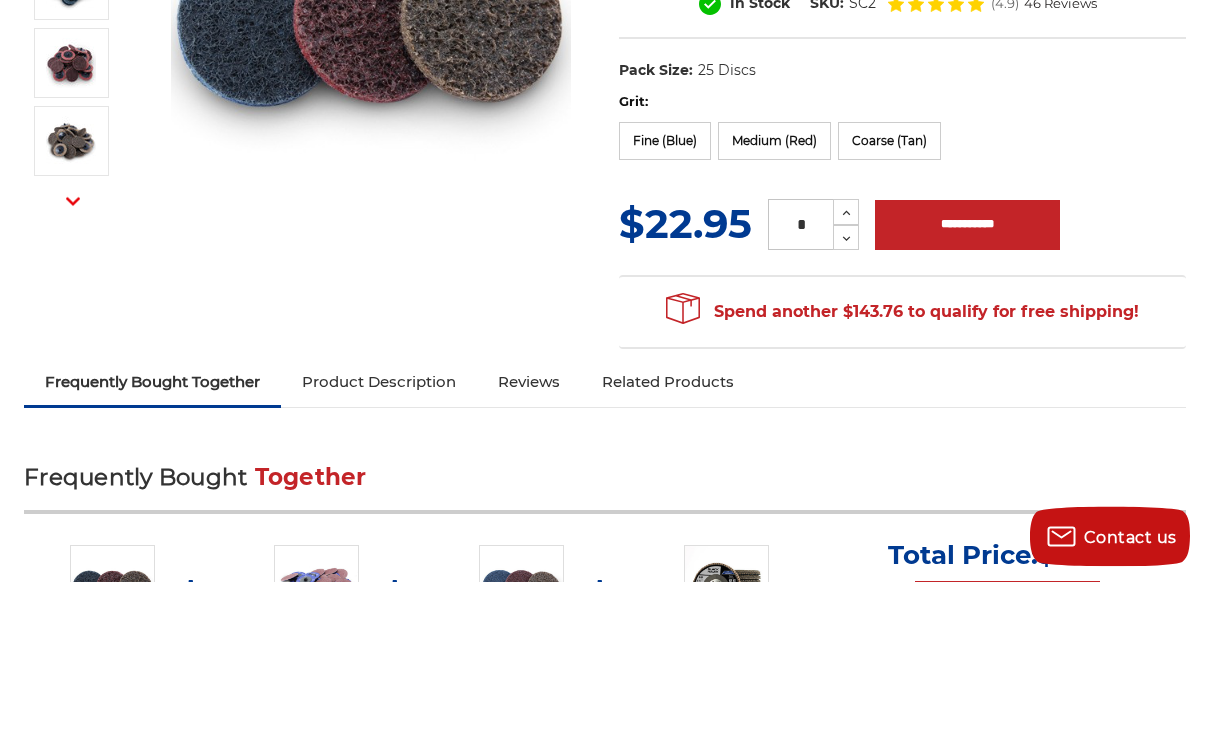 click on "**********" at bounding box center (967, 378) 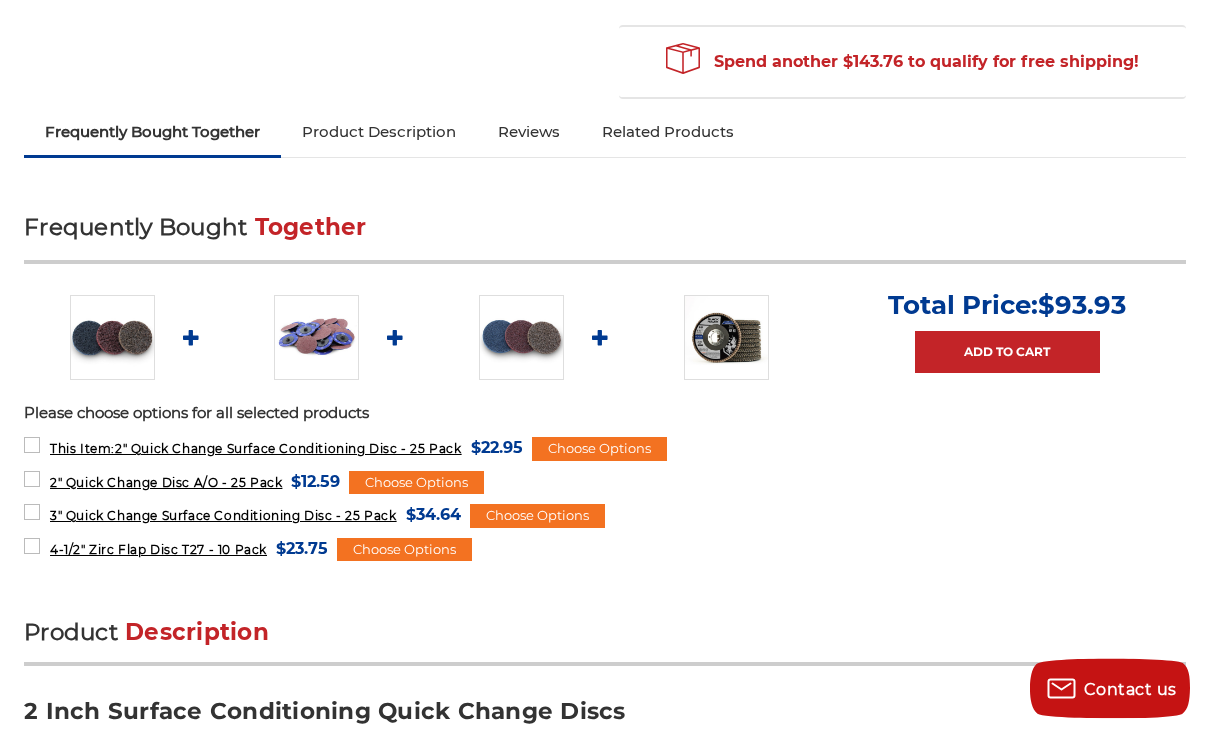 scroll, scrollTop: 691, scrollLeft: 0, axis: vertical 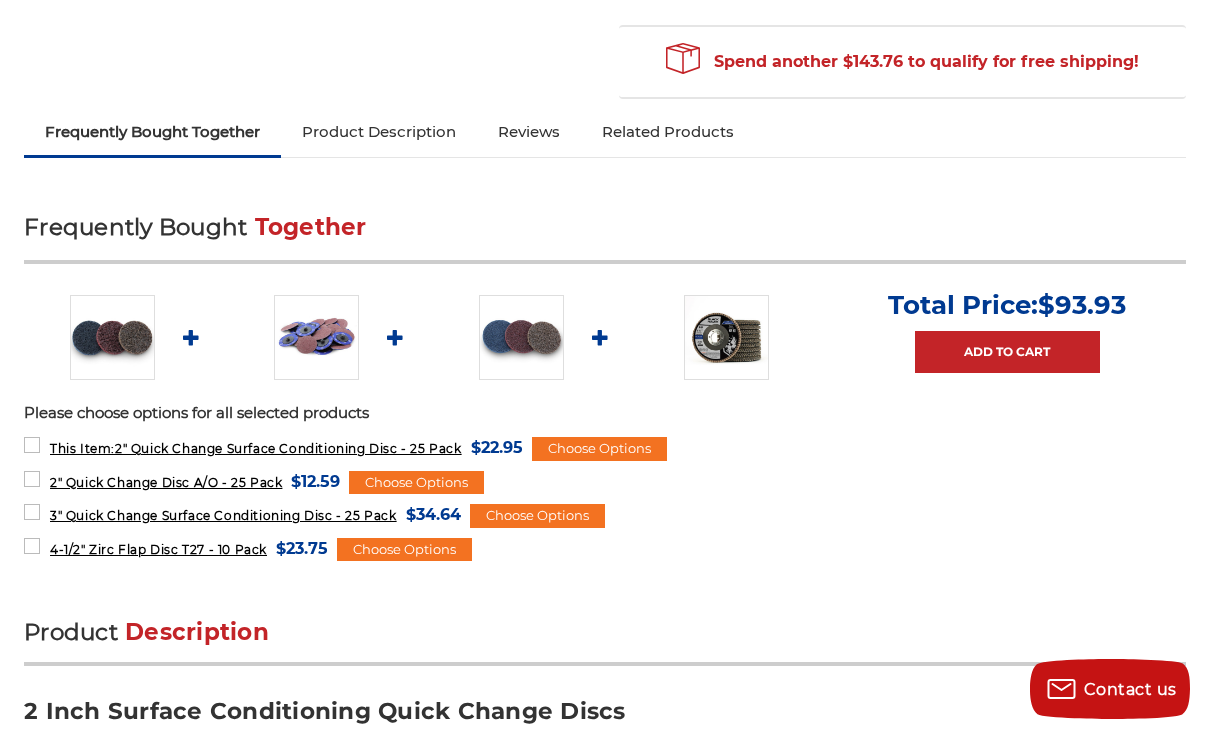 click at bounding box center [316, 337] 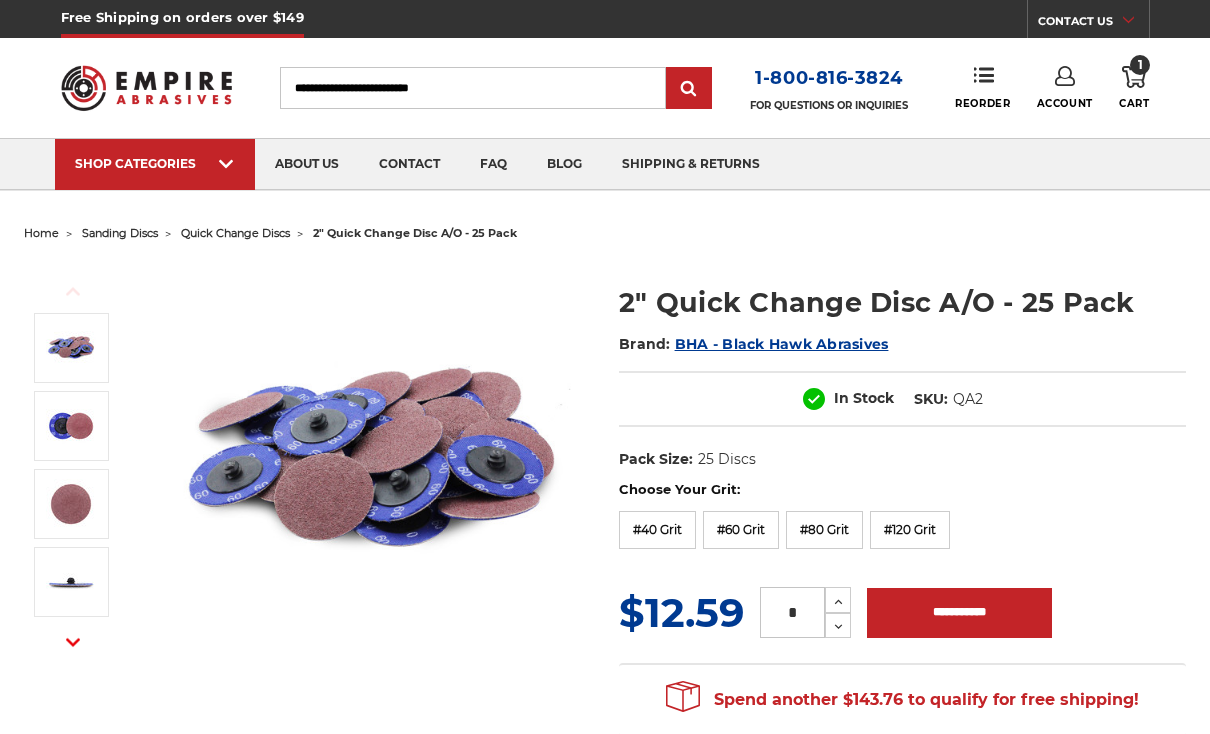 scroll, scrollTop: 460, scrollLeft: 0, axis: vertical 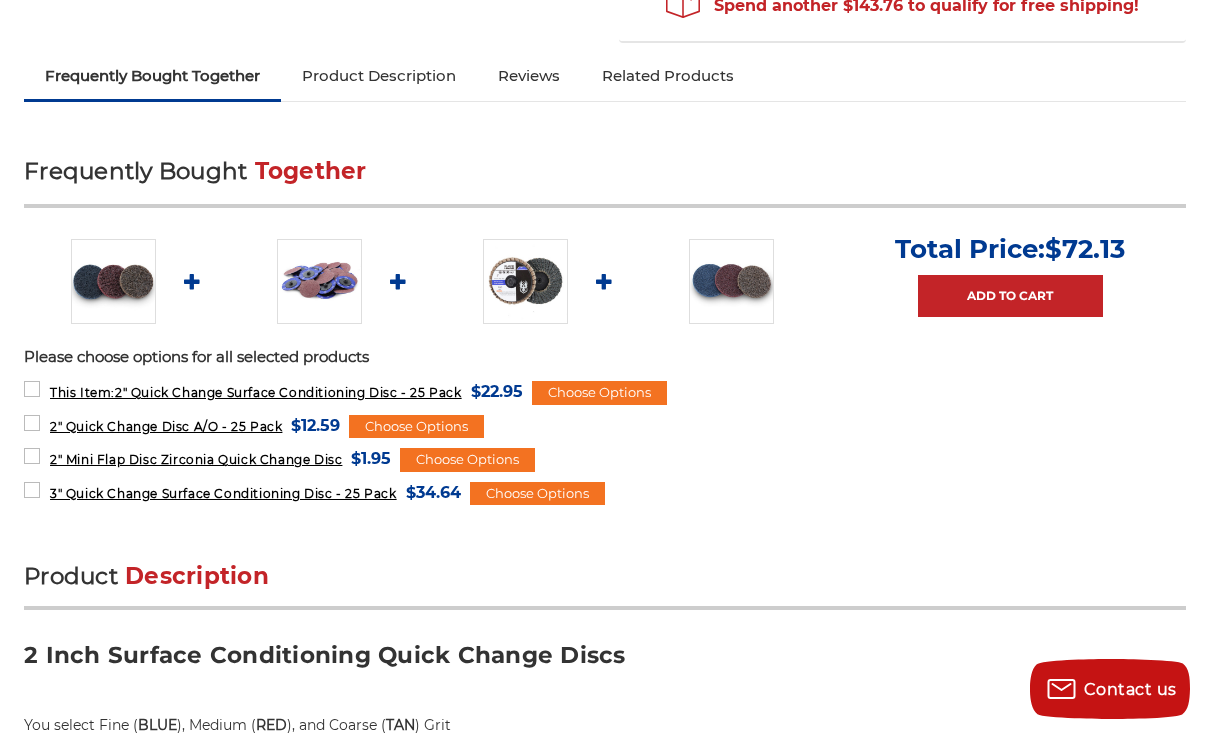 click at bounding box center (731, 281) 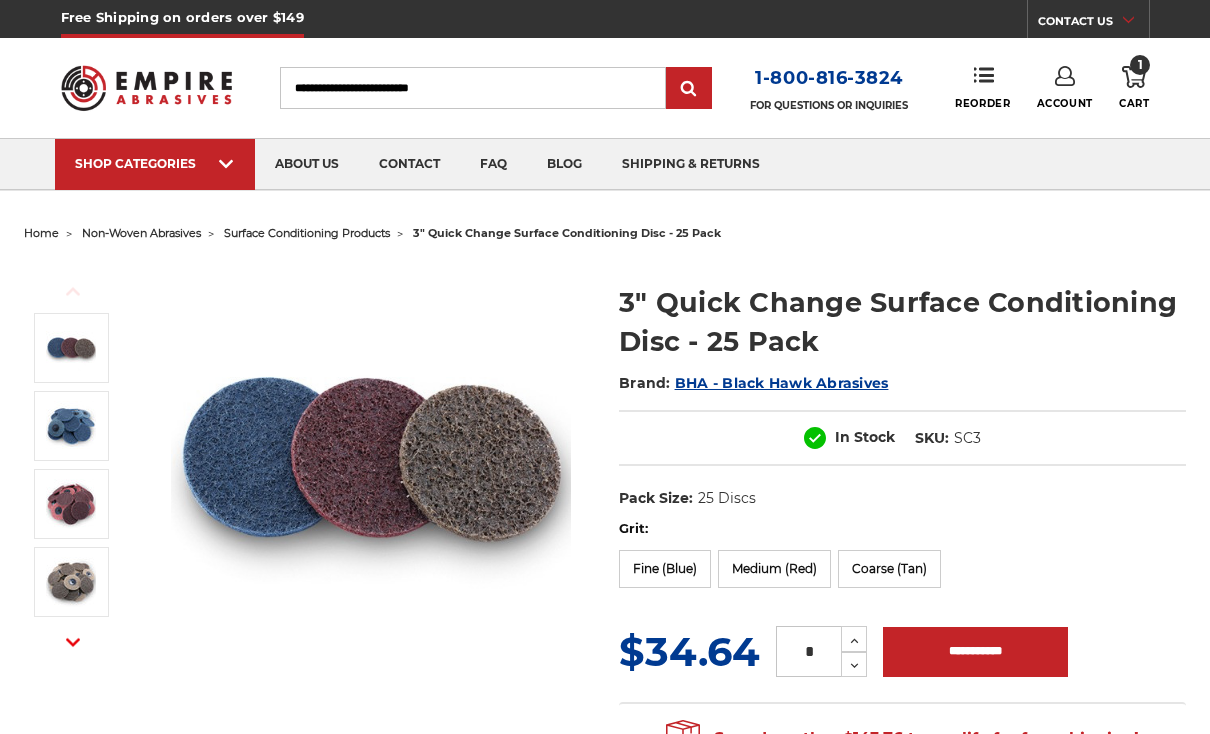 scroll, scrollTop: 499, scrollLeft: 0, axis: vertical 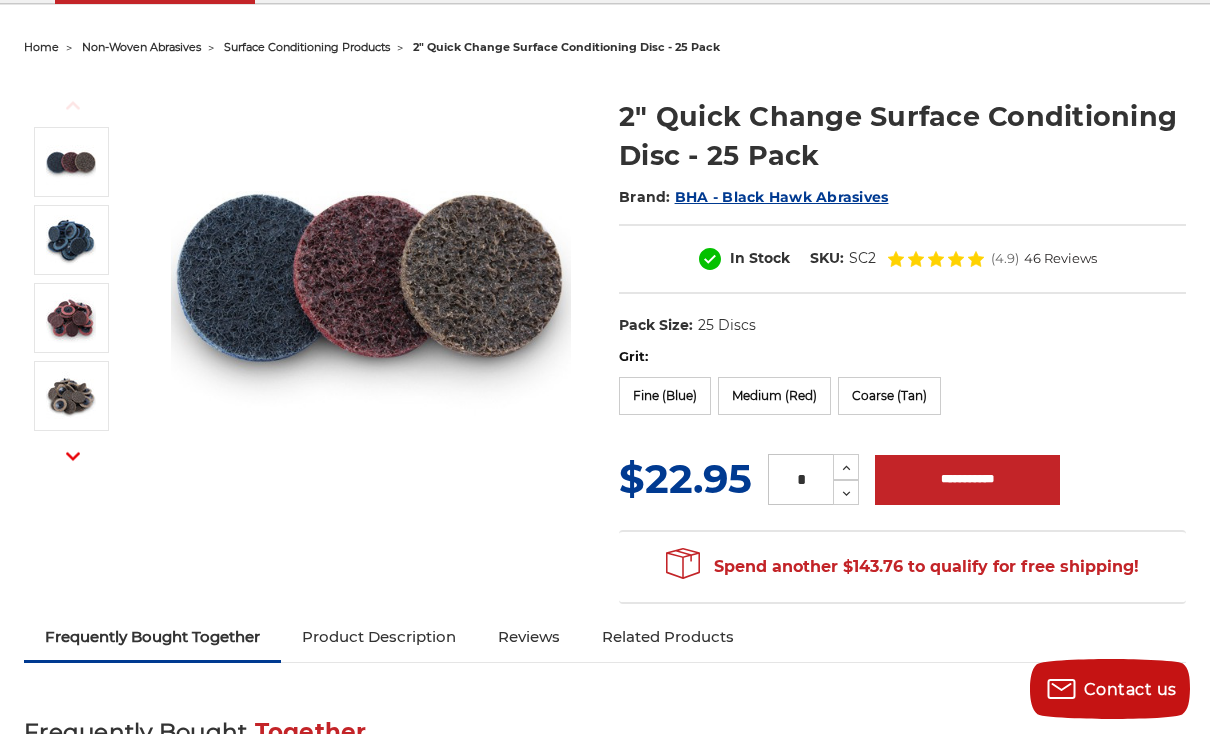 click on "Medium (Red)" at bounding box center (774, 396) 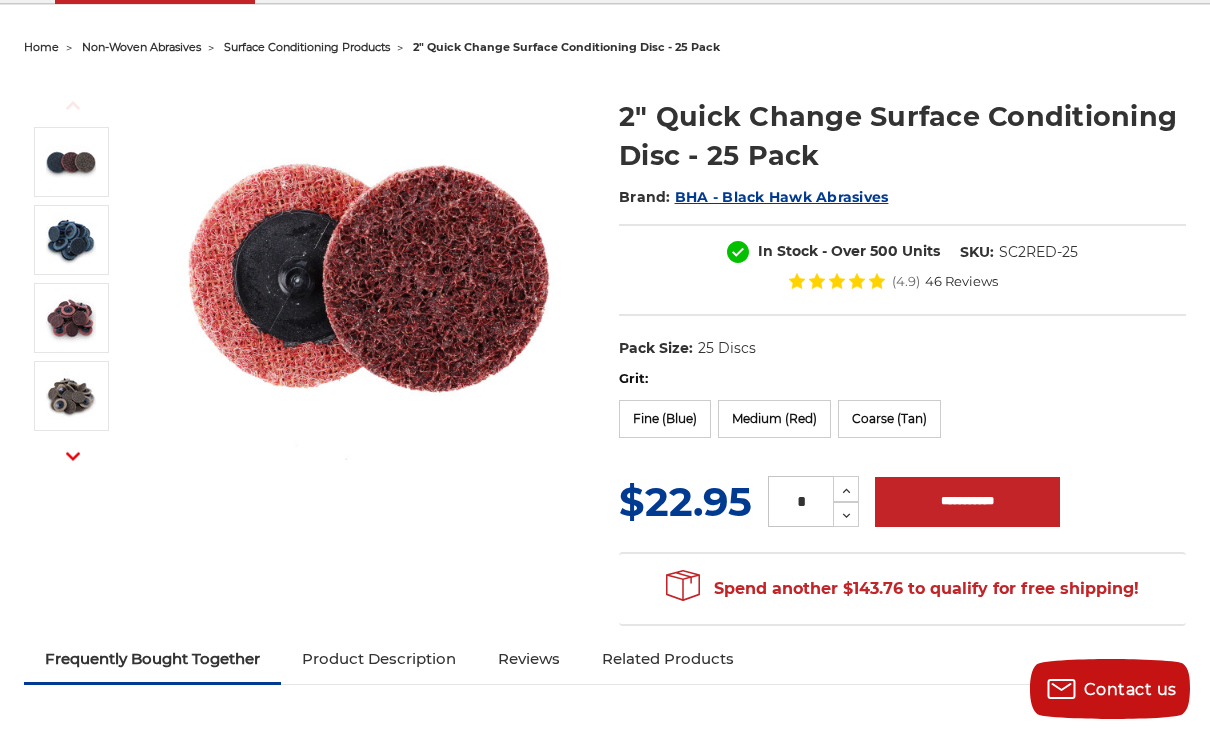 click on "**********" at bounding box center (967, 502) 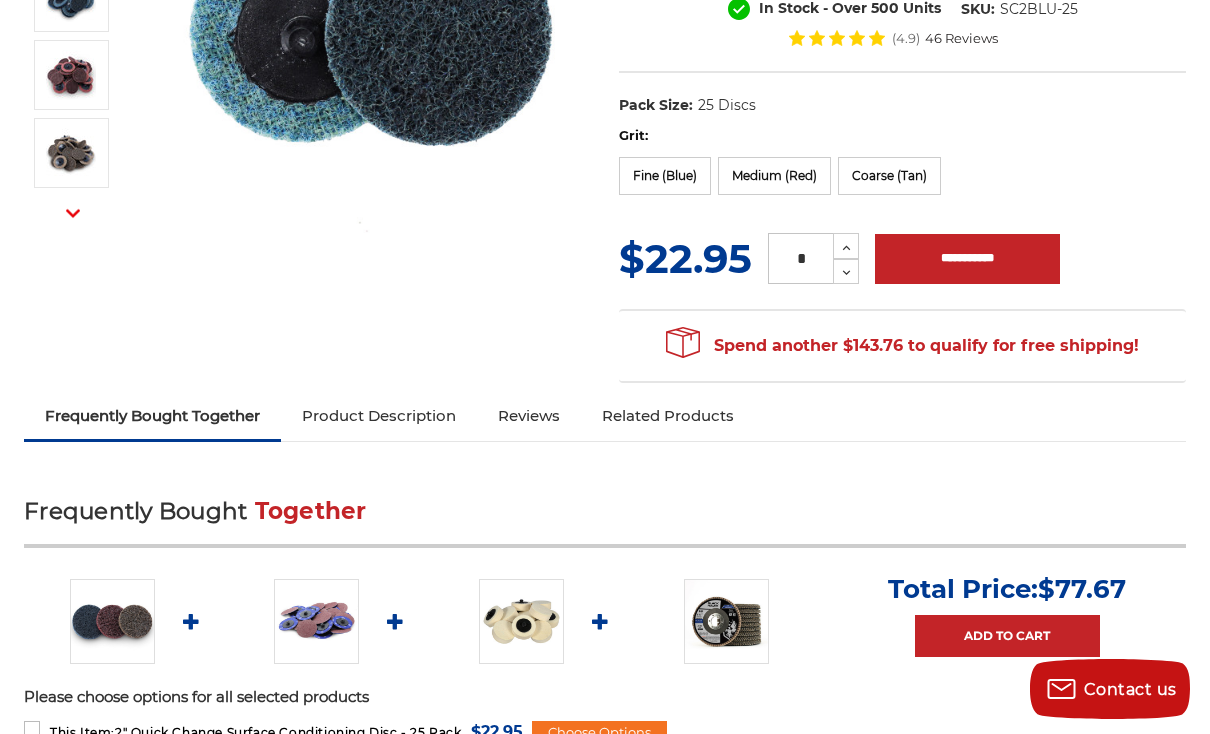 scroll, scrollTop: 427, scrollLeft: 0, axis: vertical 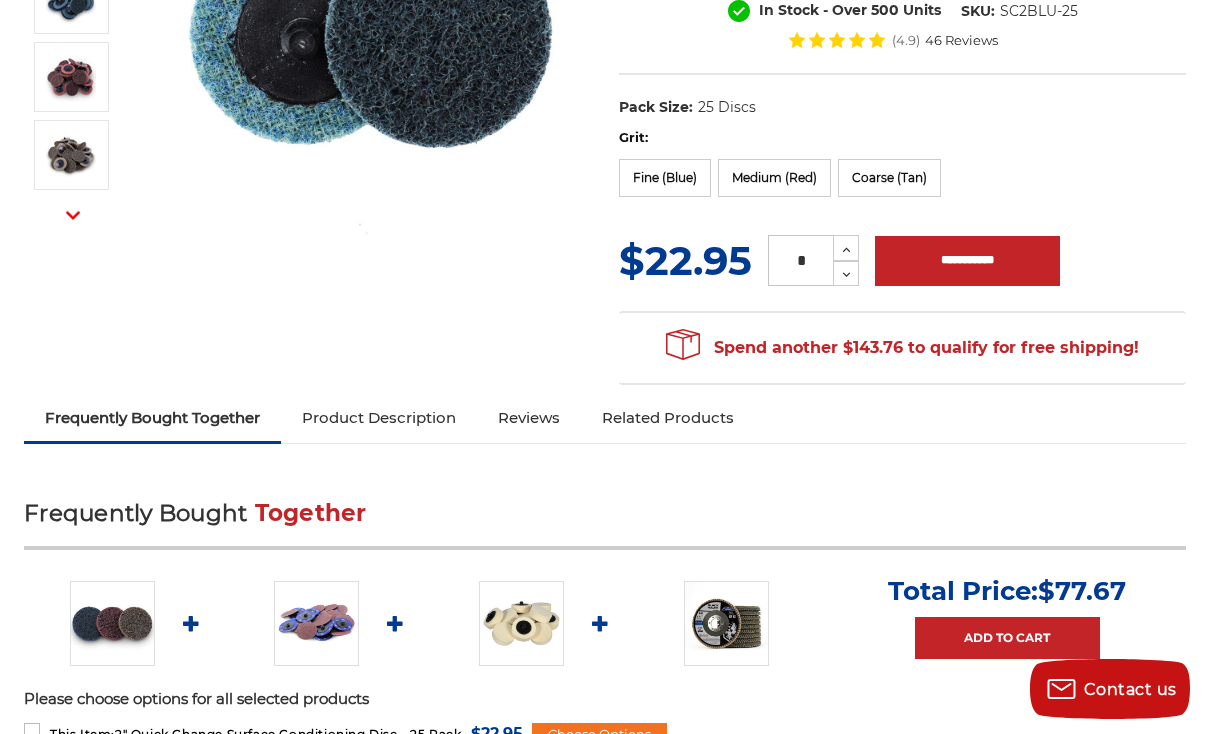 click on "**********" at bounding box center (967, 261) 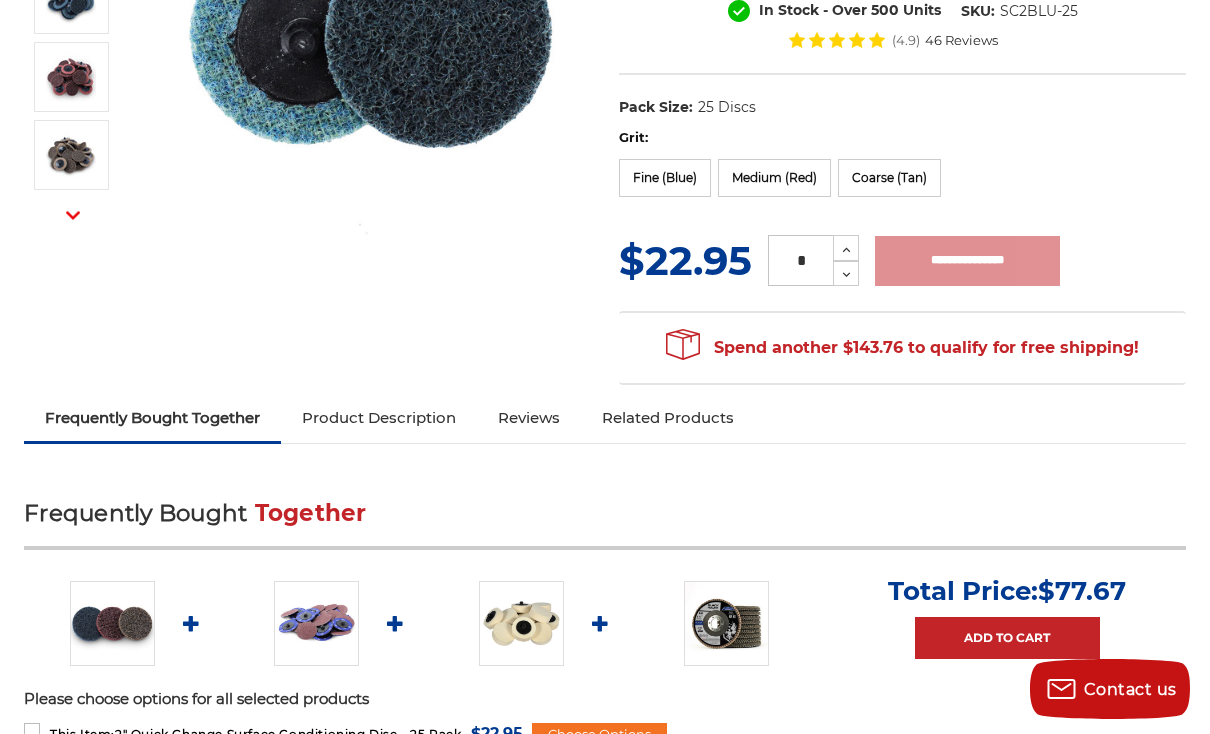 type on "**********" 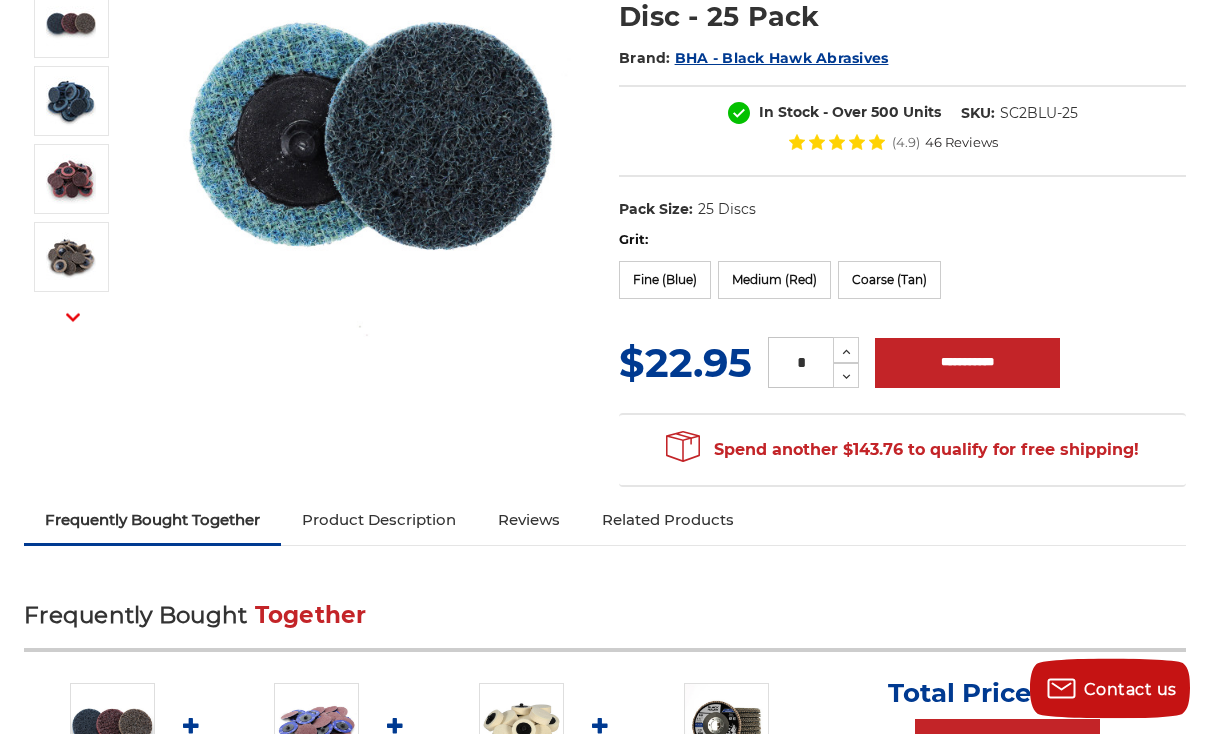 scroll, scrollTop: 0, scrollLeft: 0, axis: both 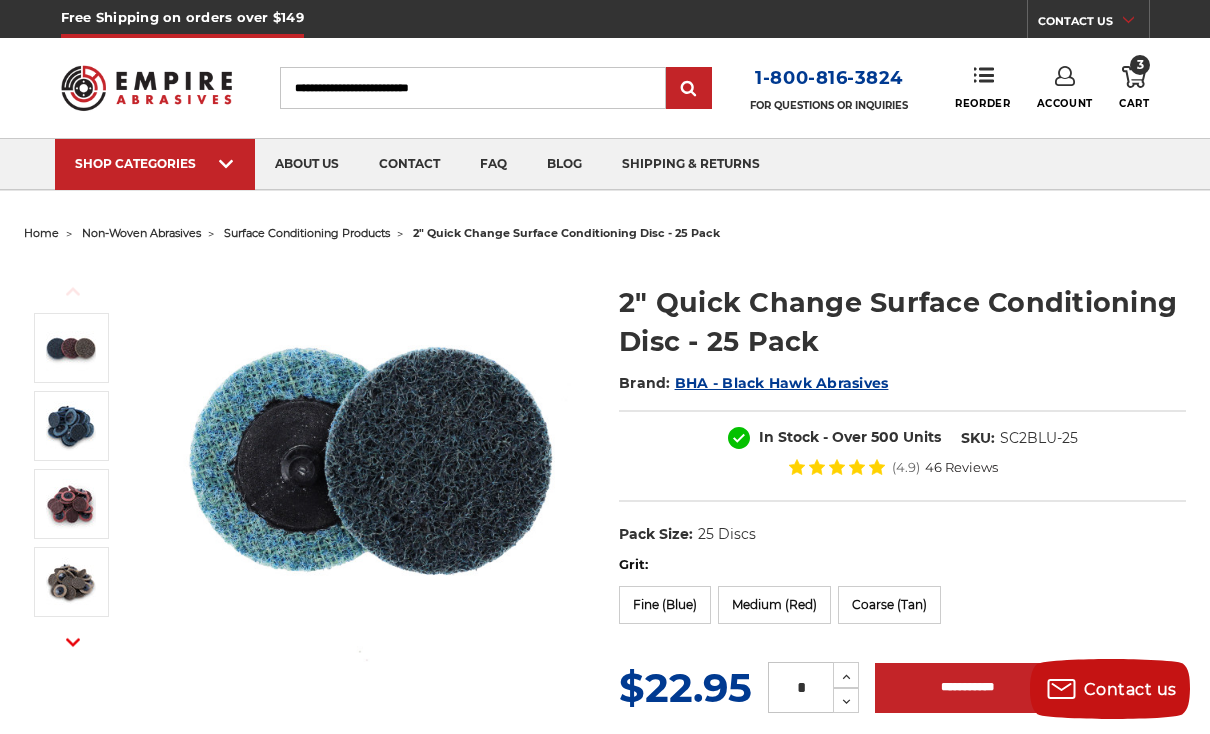 click on "Search" at bounding box center [473, 88] 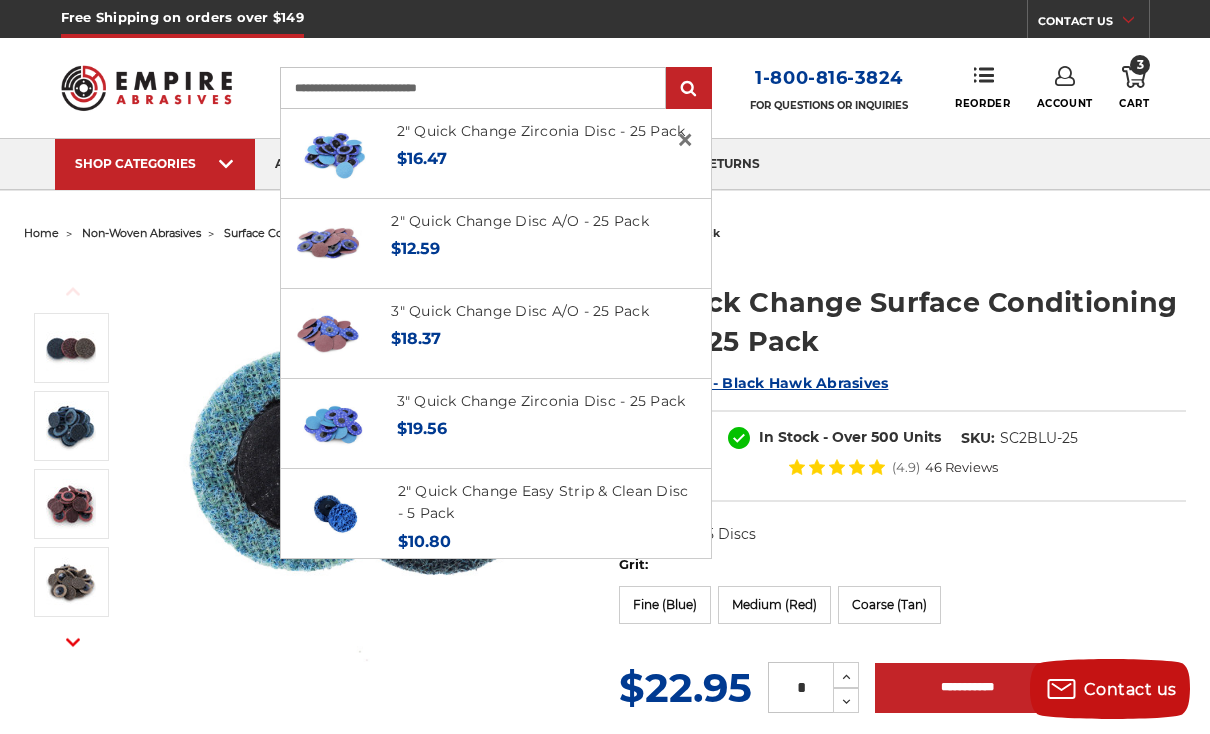 type on "**********" 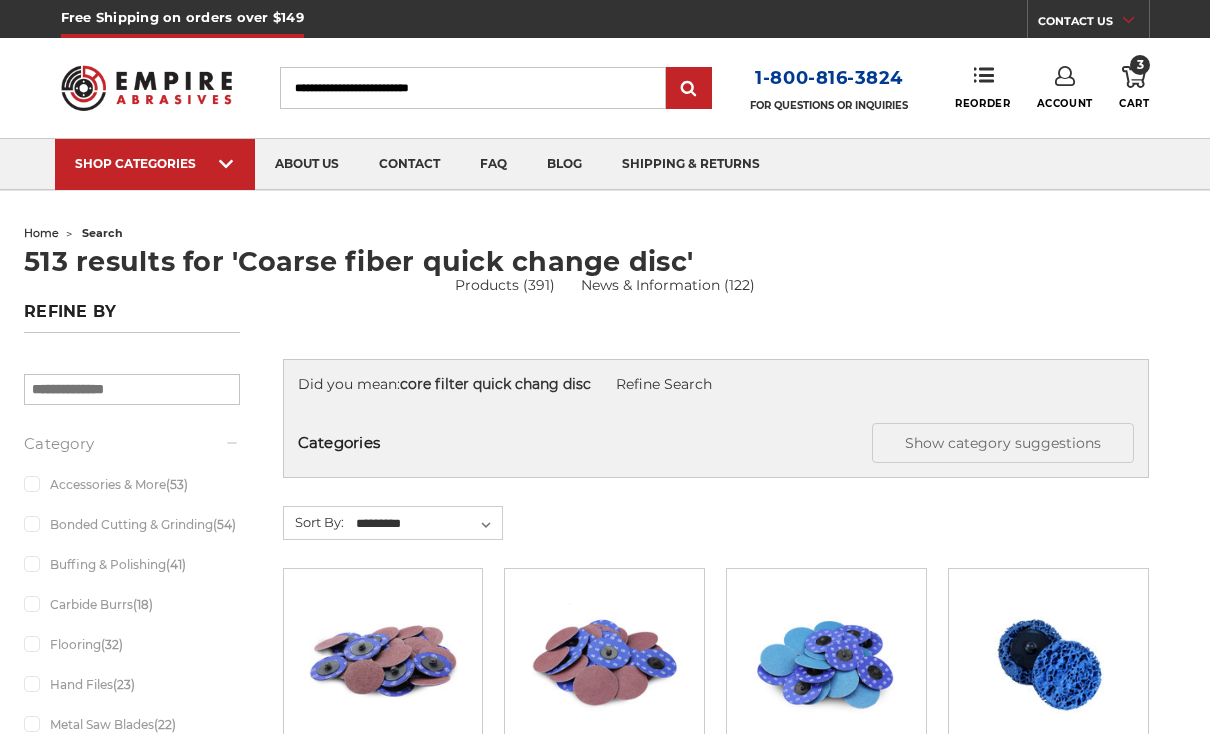 scroll, scrollTop: 0, scrollLeft: 0, axis: both 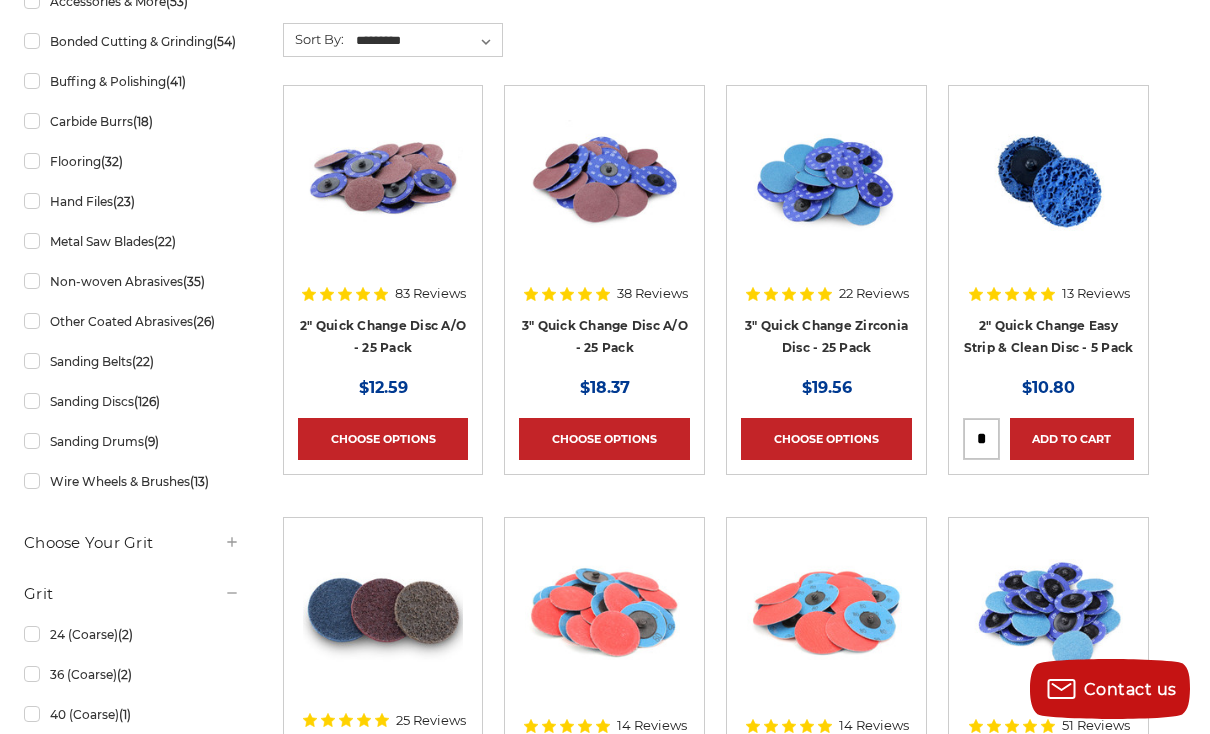 click on "Quick view" at bounding box center (1048, 180) 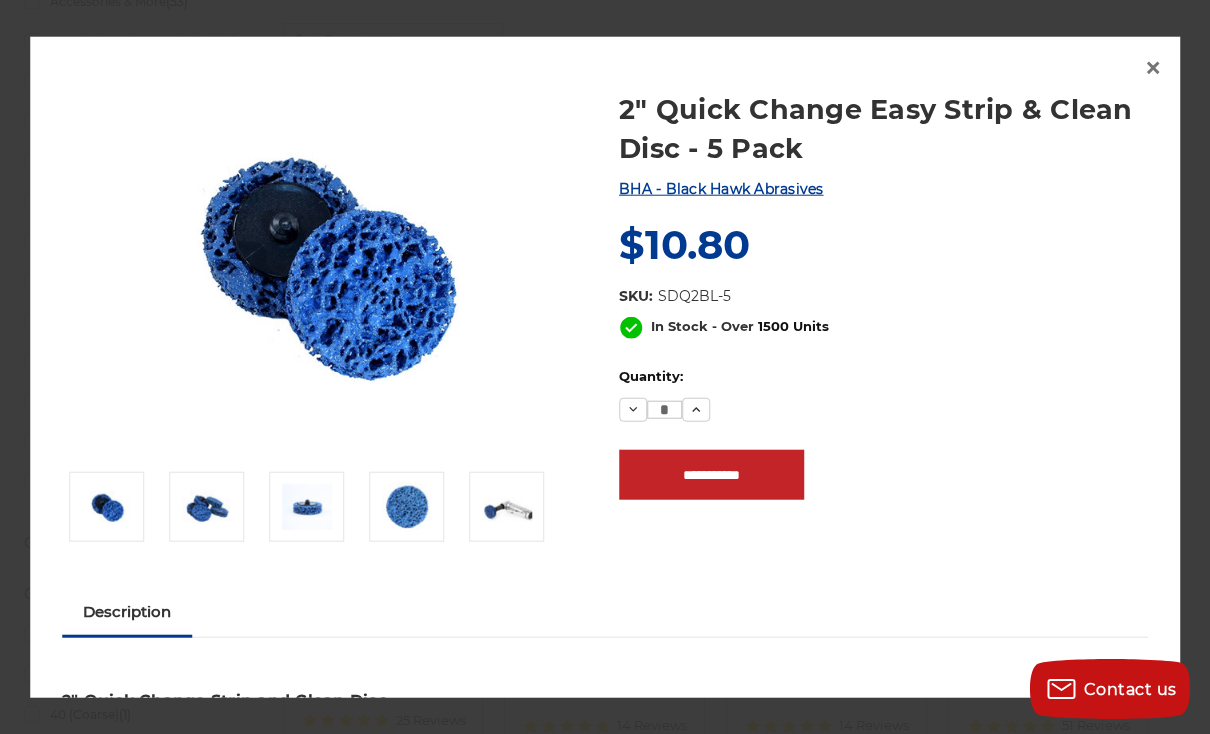 scroll, scrollTop: 0, scrollLeft: 0, axis: both 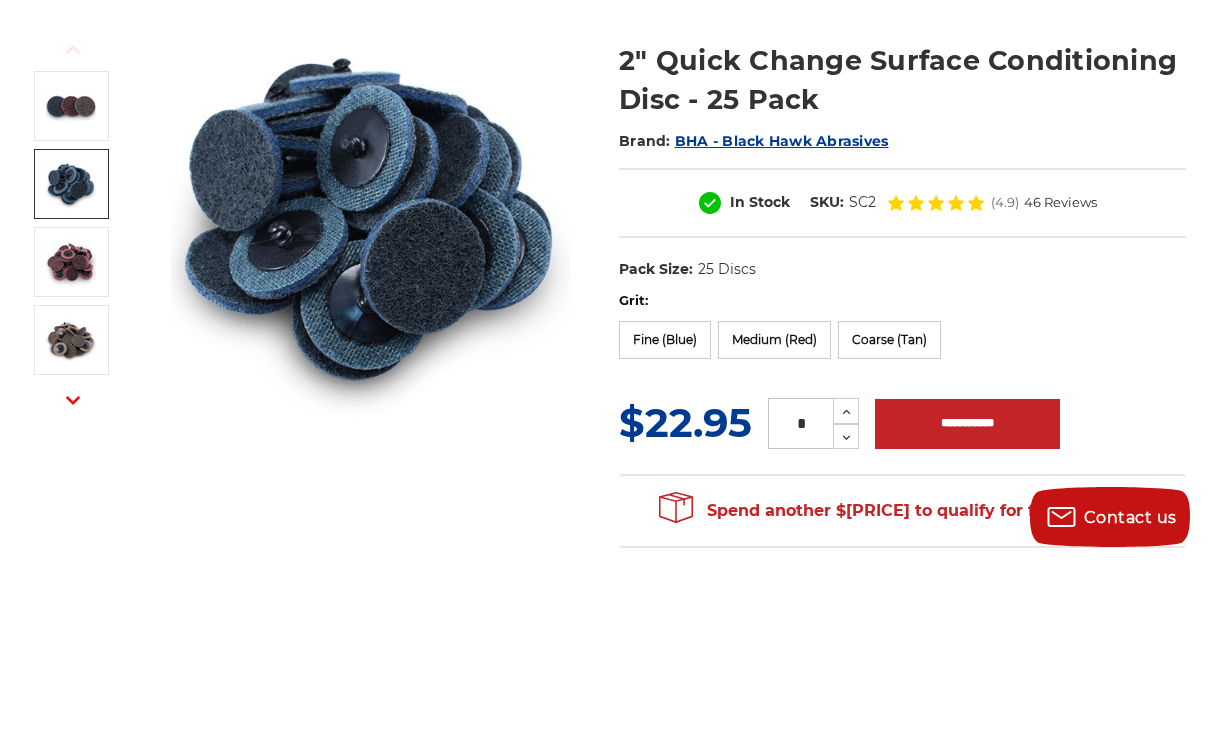 click at bounding box center (71, 356) 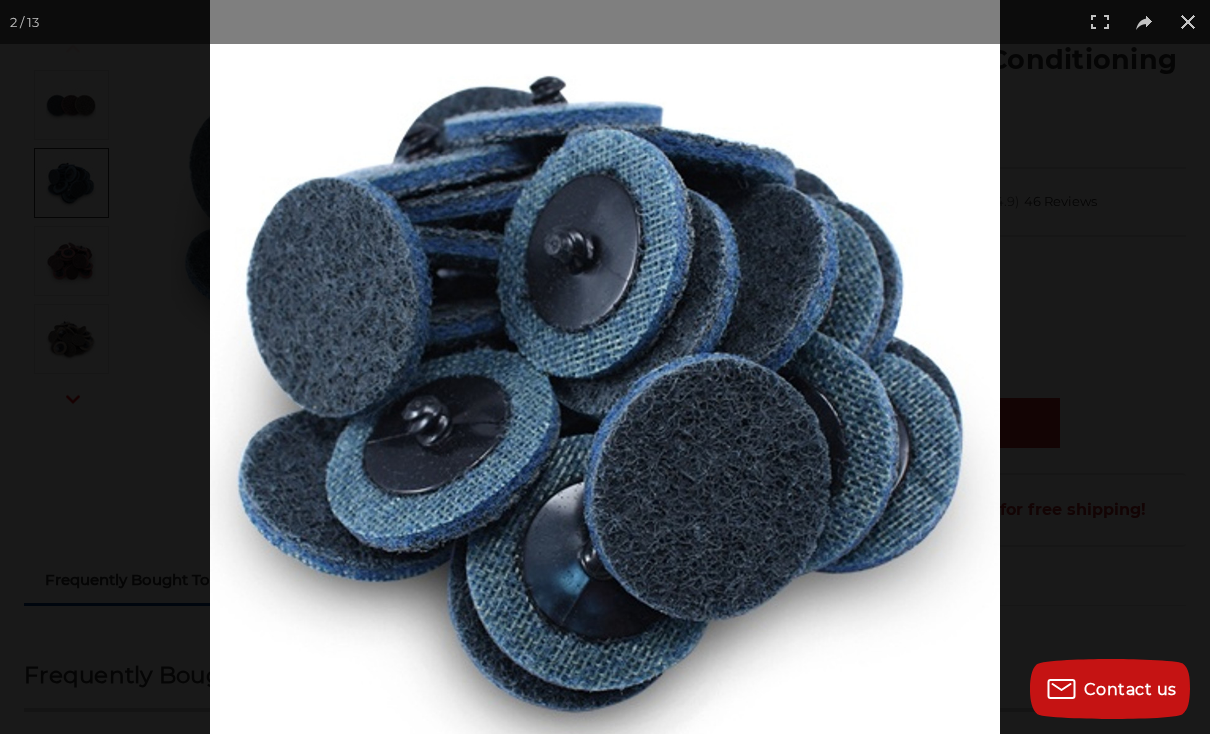 click at bounding box center (605, 367) 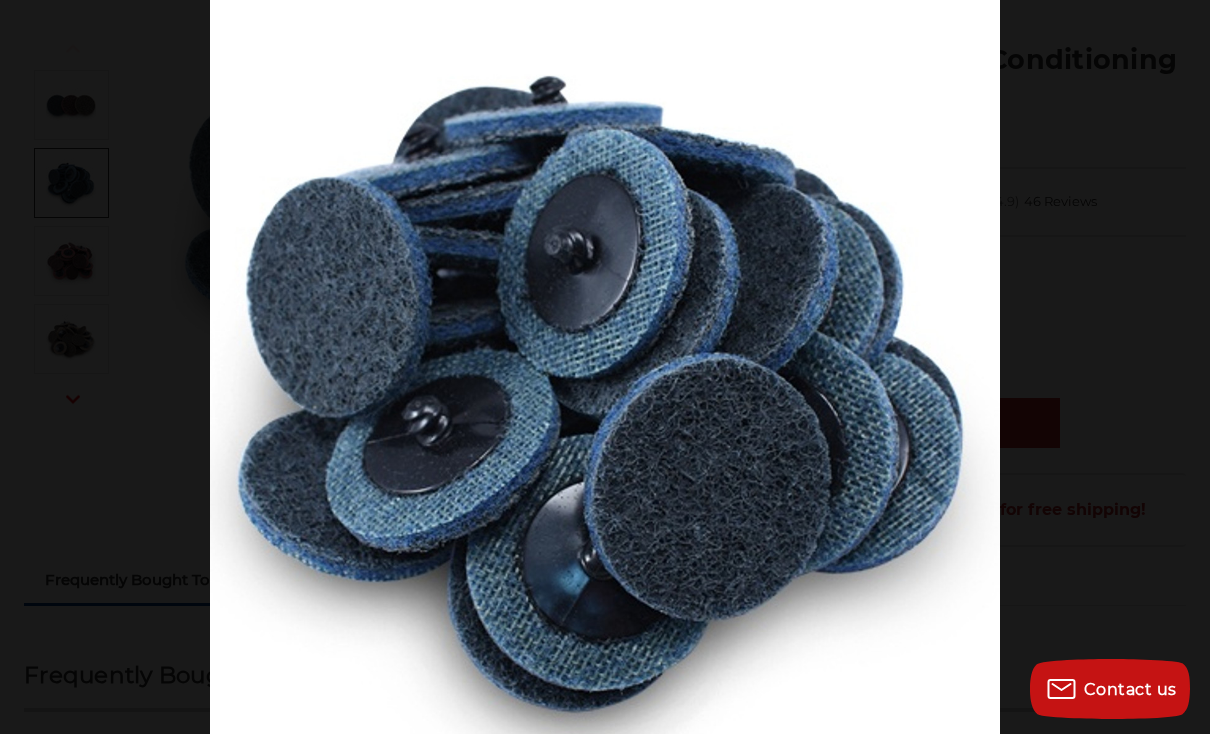 click at bounding box center [605, 367] 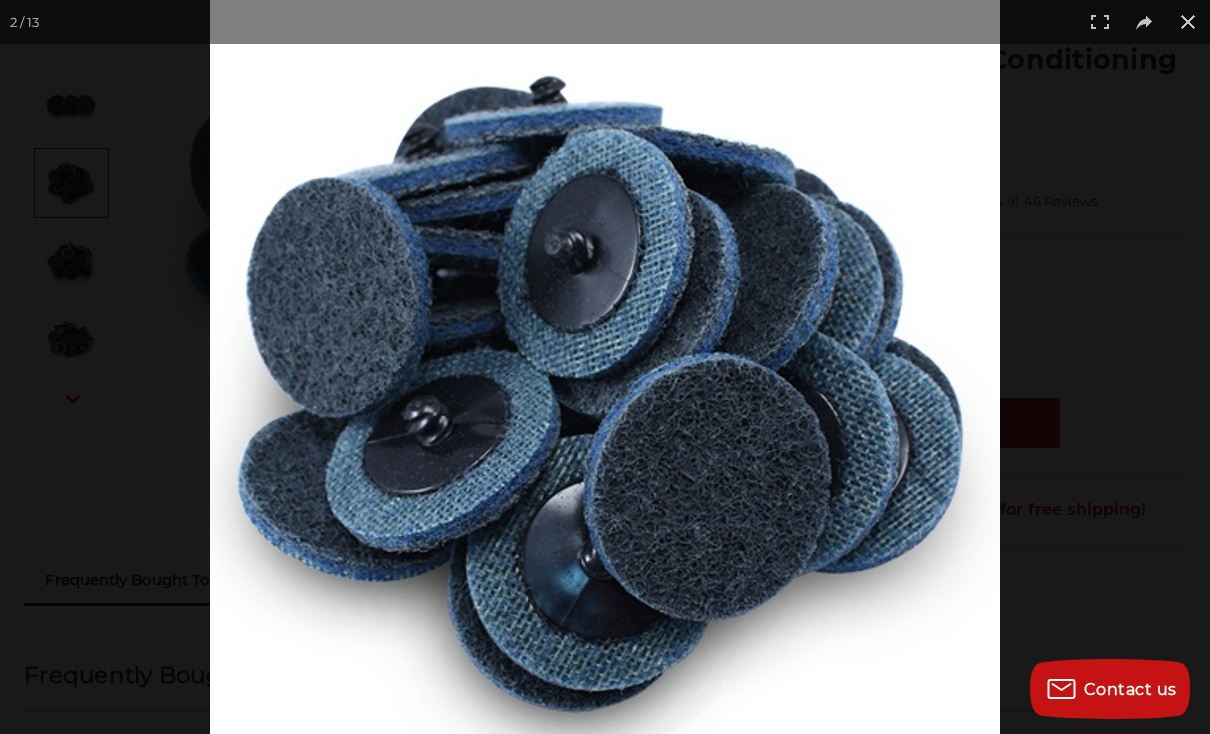 click at bounding box center (815, 367) 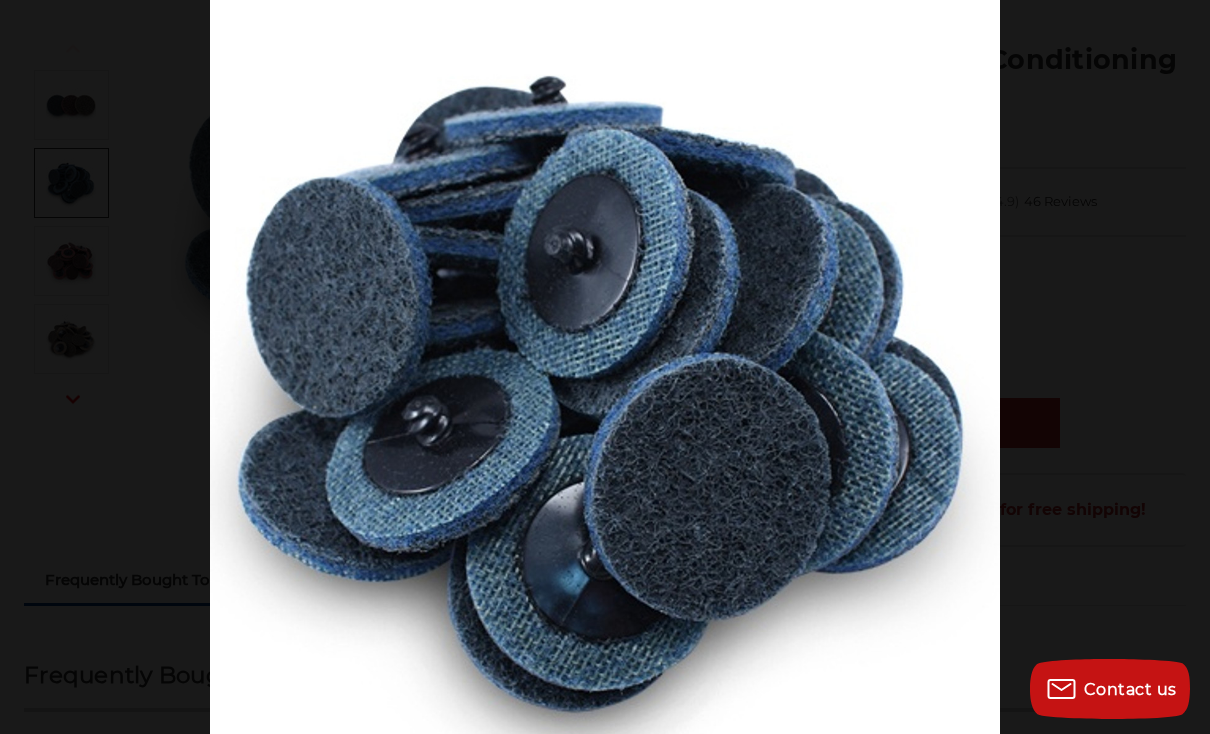 click at bounding box center [815, 367] 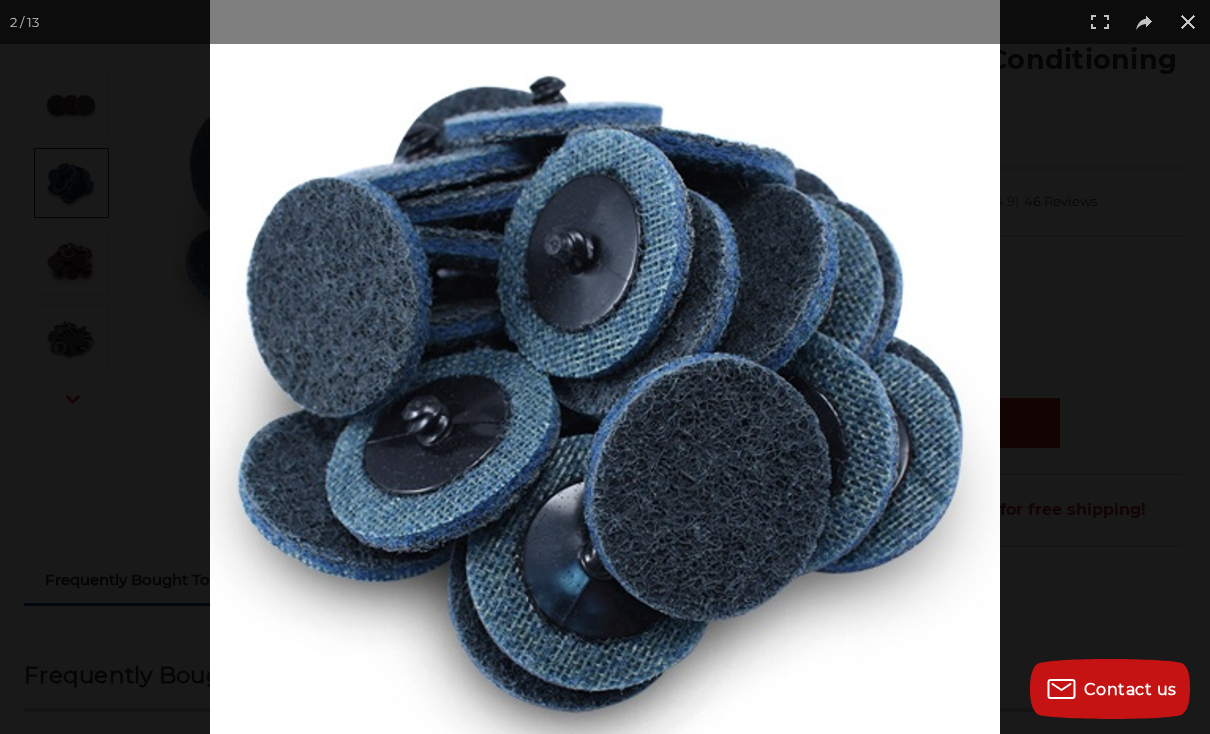 click at bounding box center (815, 367) 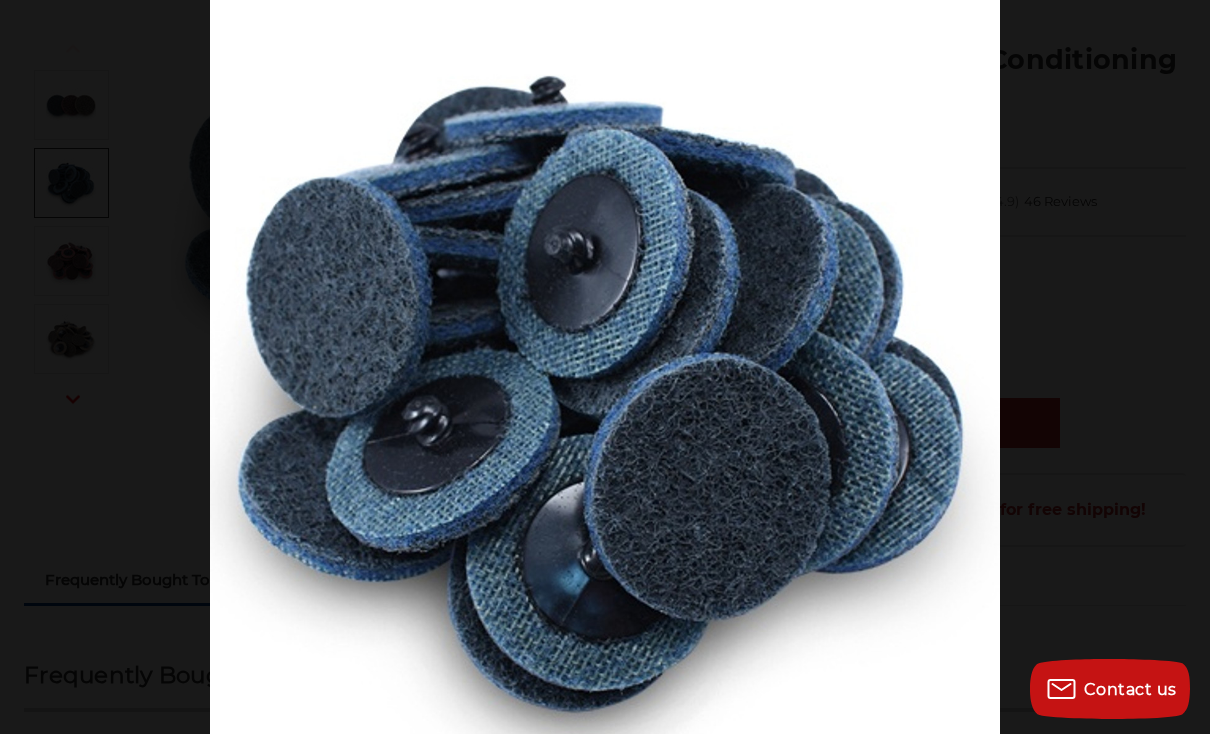 click at bounding box center (1188, 22) 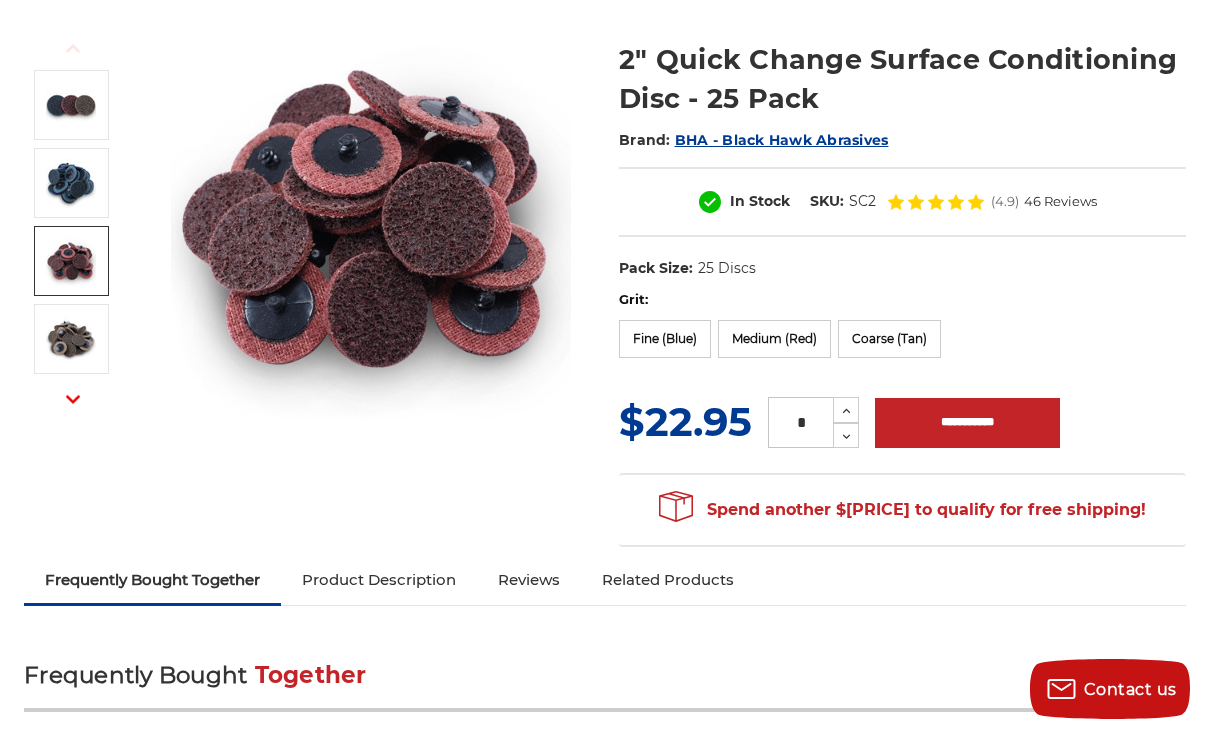 click at bounding box center (71, 261) 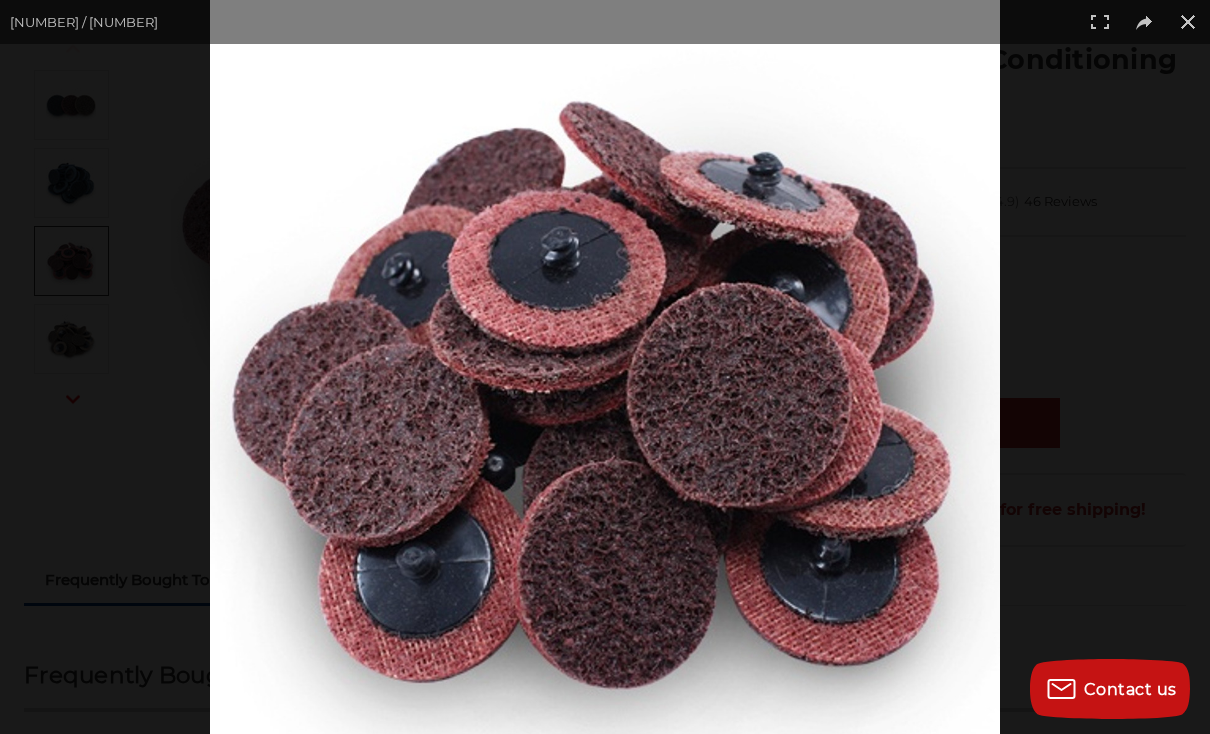 click at bounding box center [1188, 22] 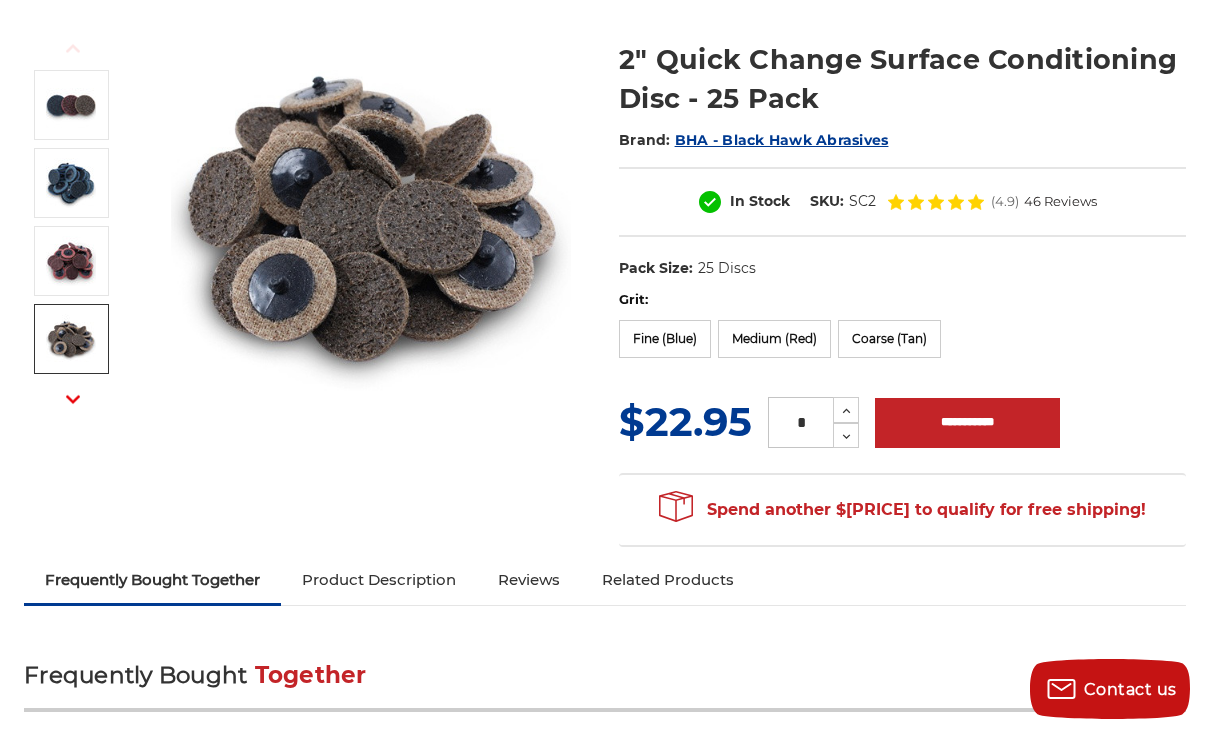 click at bounding box center (71, 339) 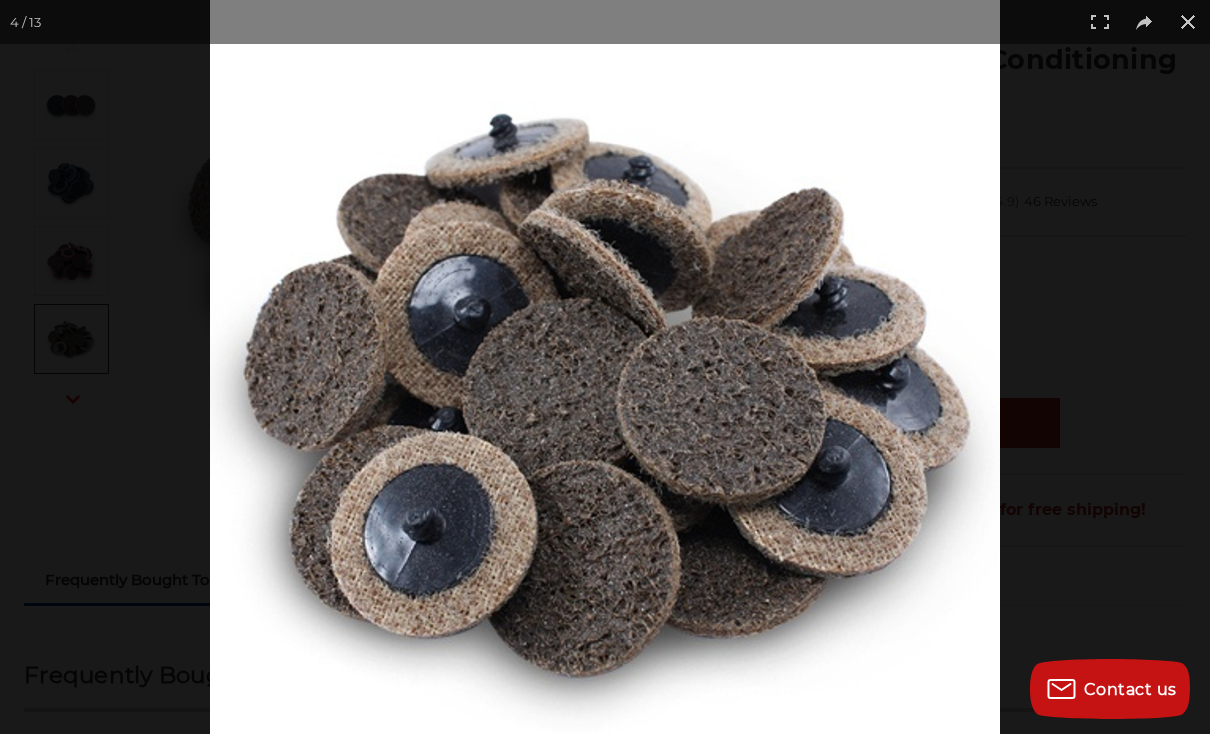 click at bounding box center (1188, 22) 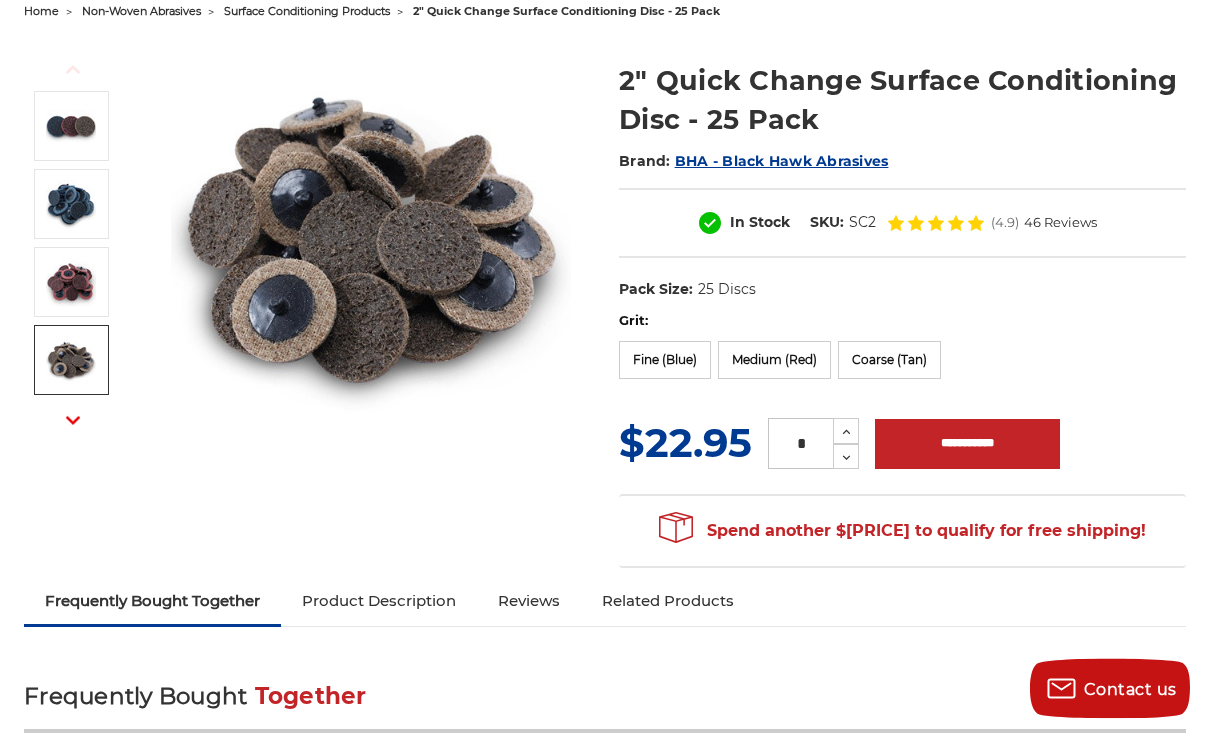 scroll, scrollTop: 0, scrollLeft: 0, axis: both 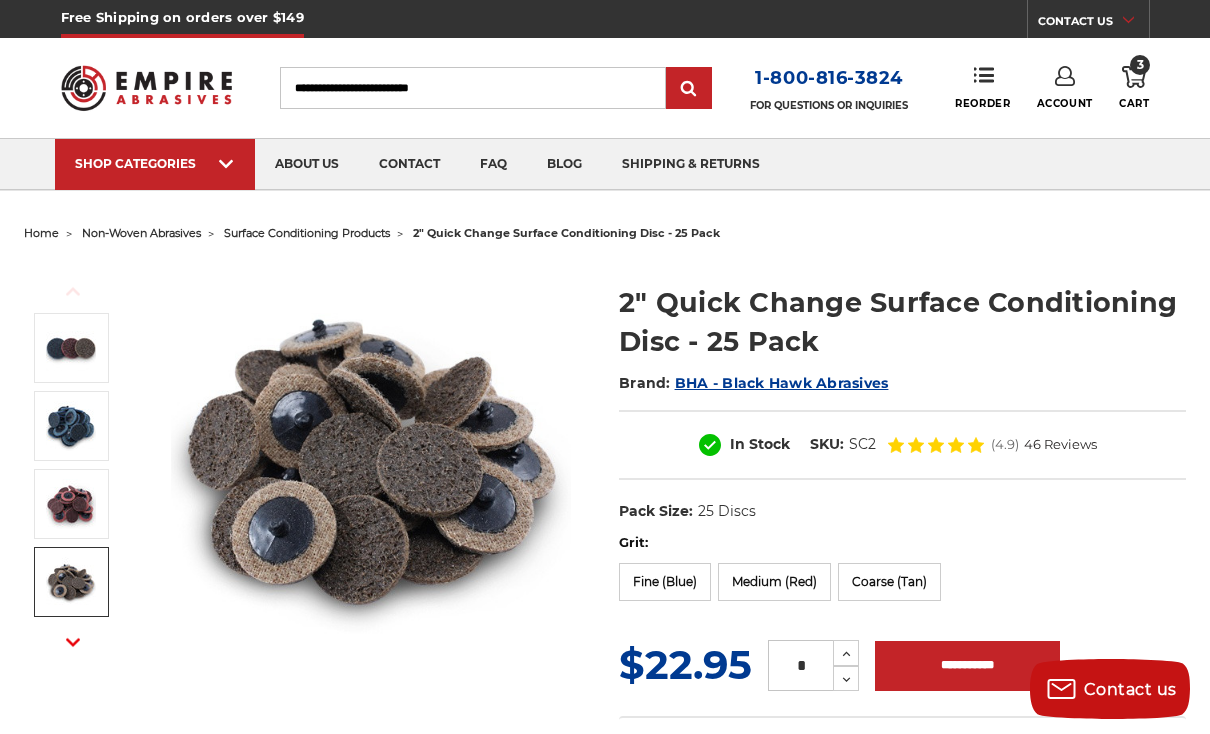 click 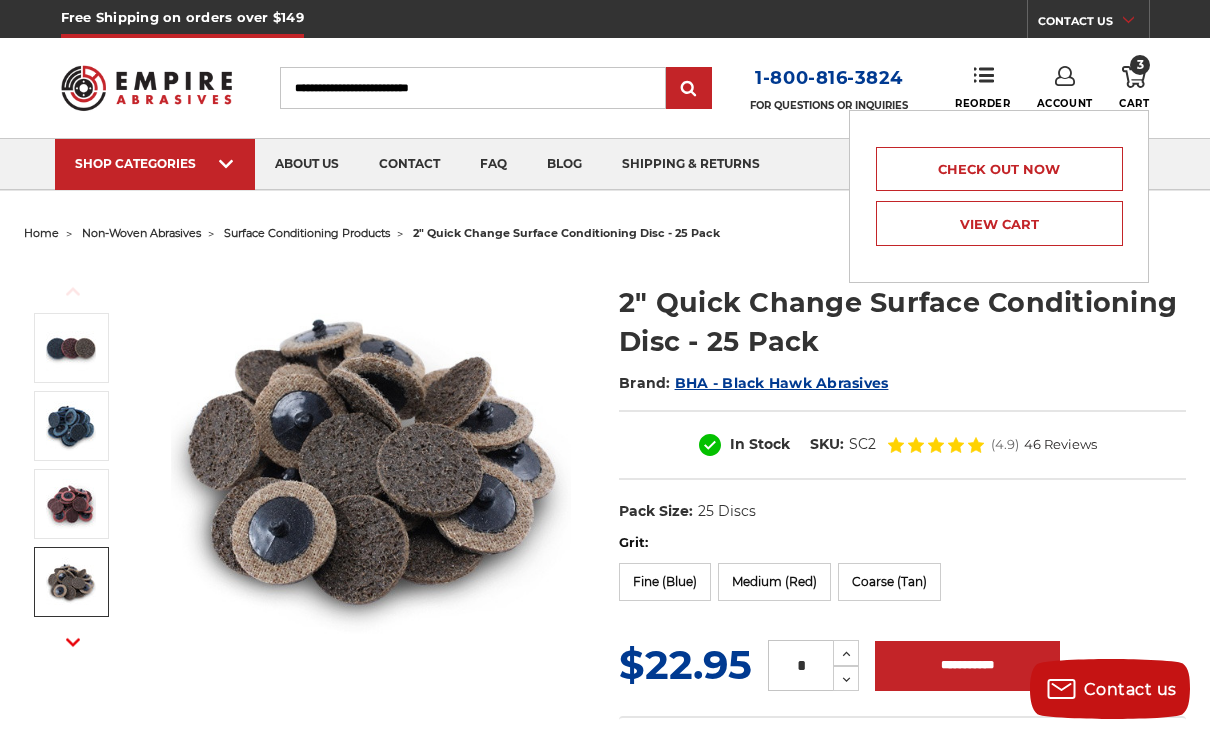 click on "View Cart" at bounding box center (999, 223) 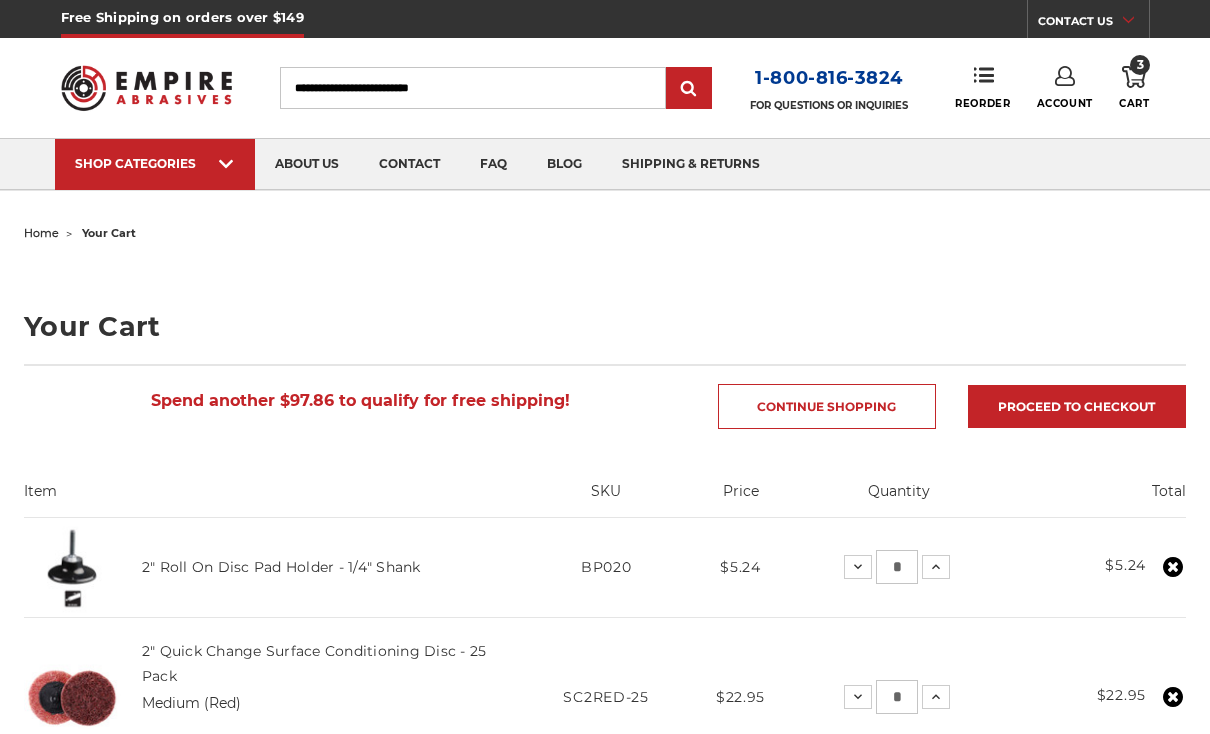 scroll, scrollTop: 0, scrollLeft: 0, axis: both 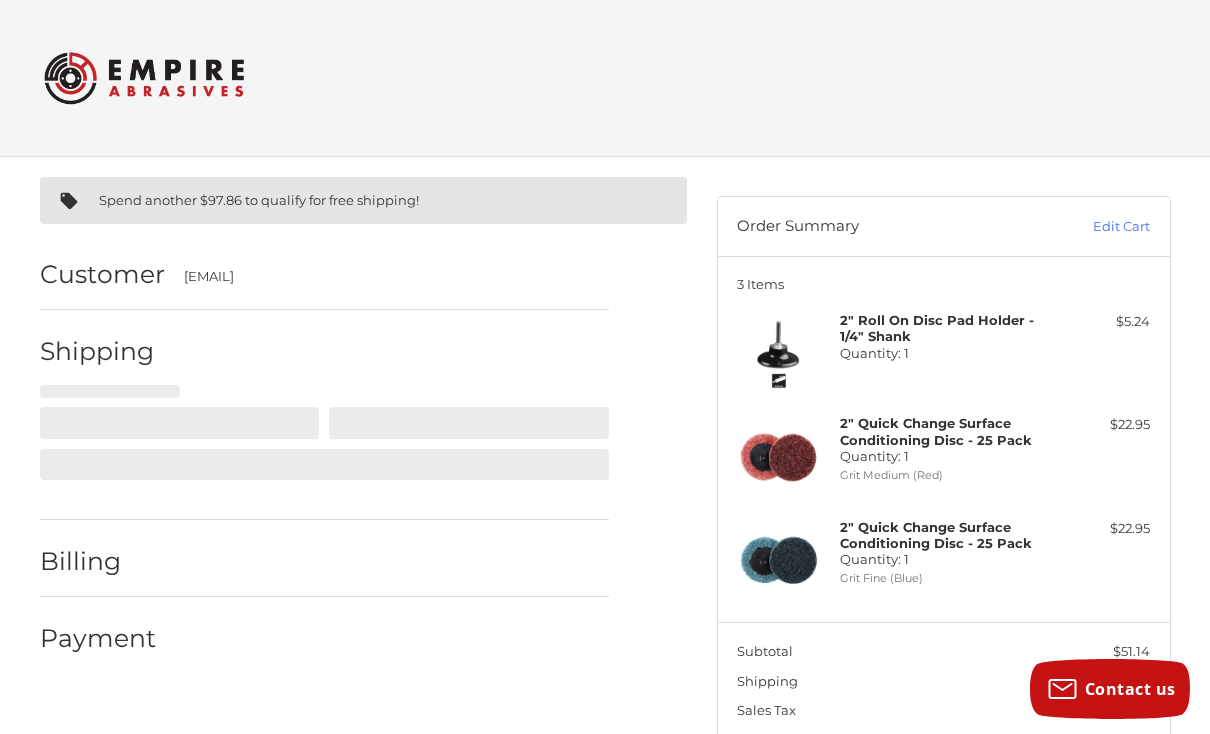 select on "**" 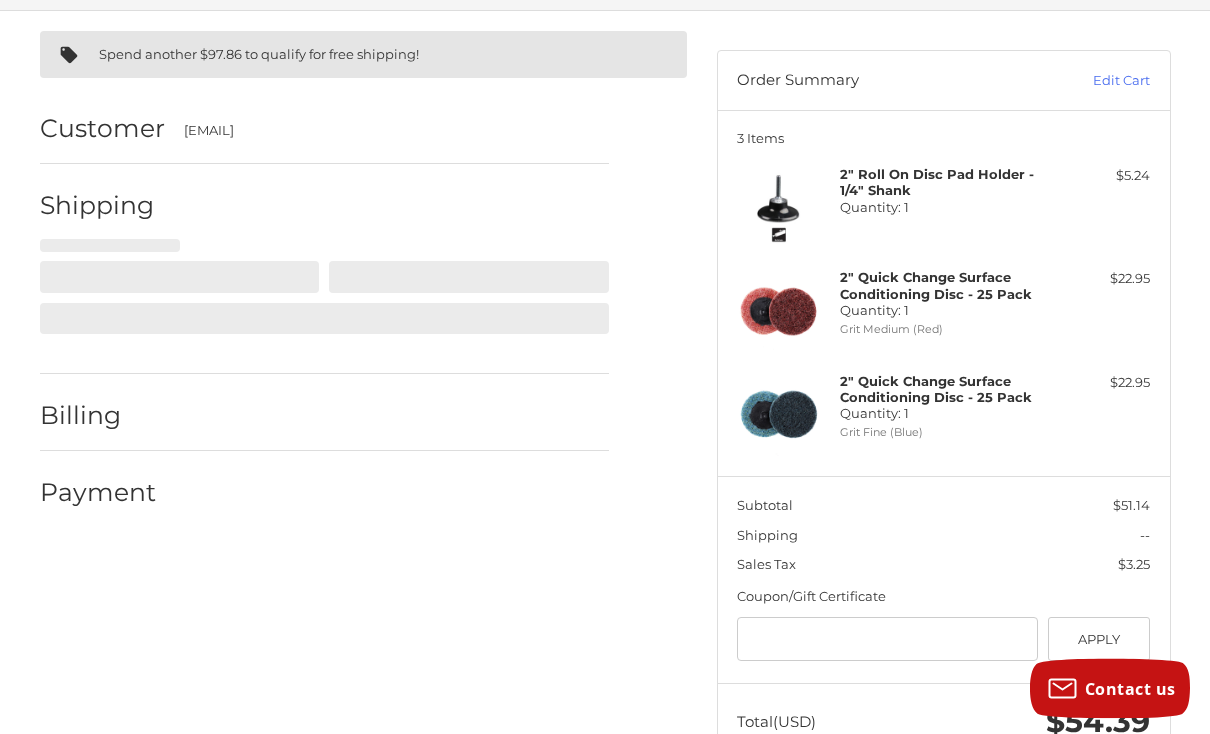scroll, scrollTop: 162, scrollLeft: 0, axis: vertical 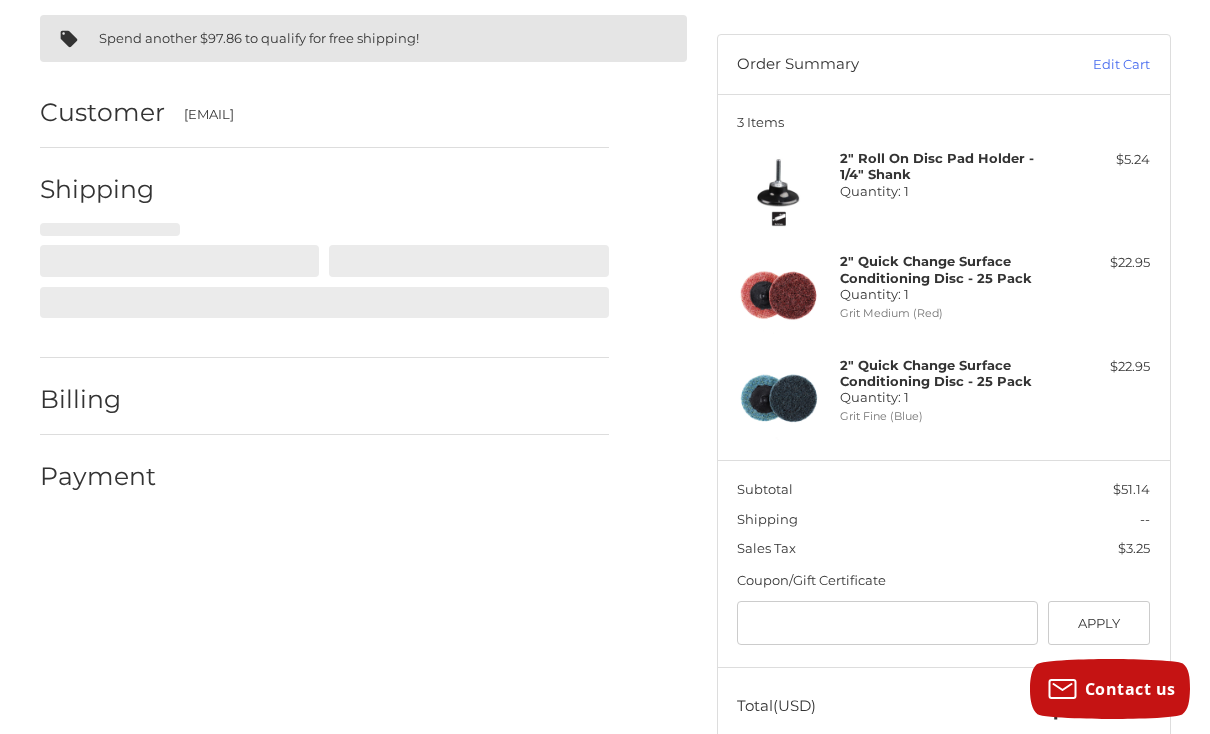 select on "**" 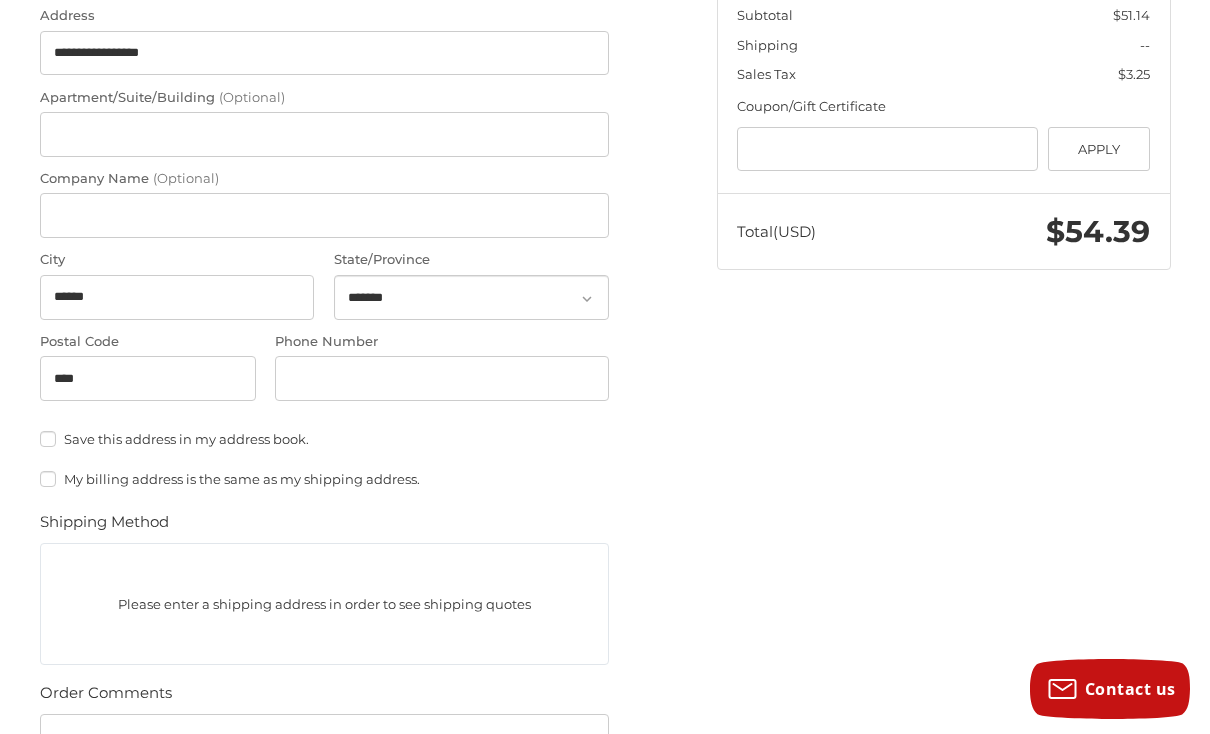 scroll, scrollTop: 647, scrollLeft: 0, axis: vertical 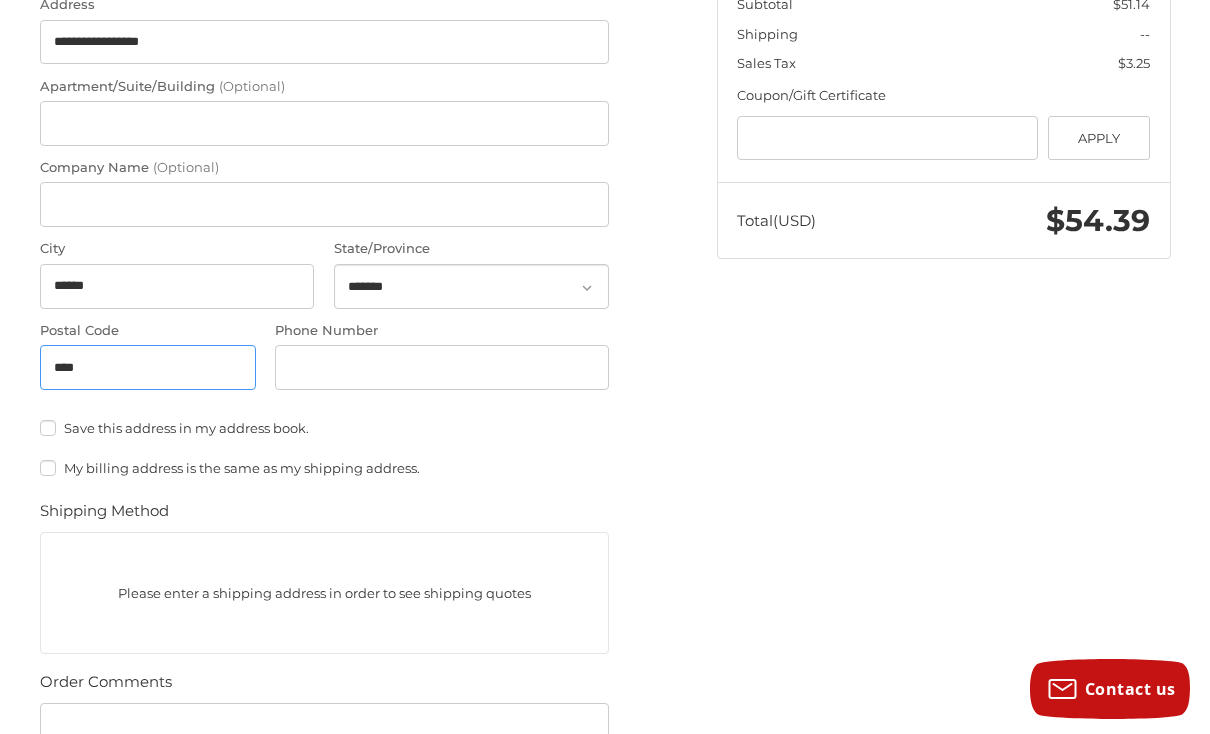 click on "****" at bounding box center [148, 367] 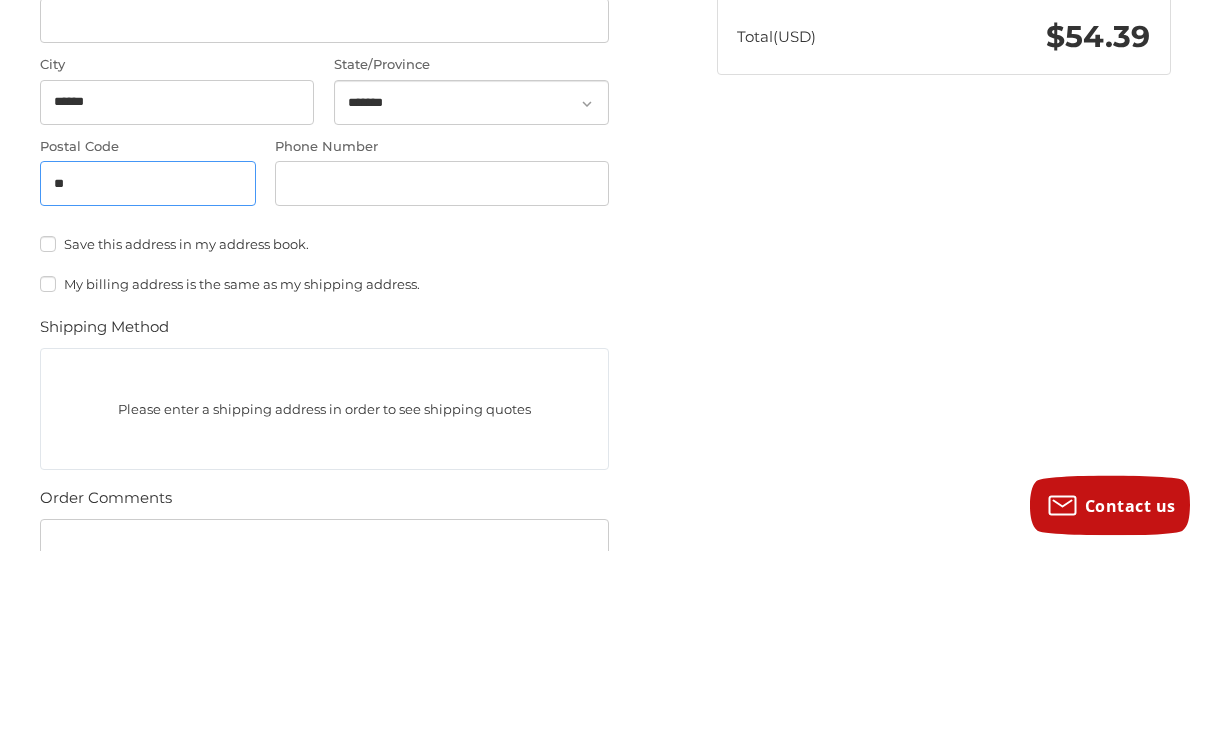 type on "*" 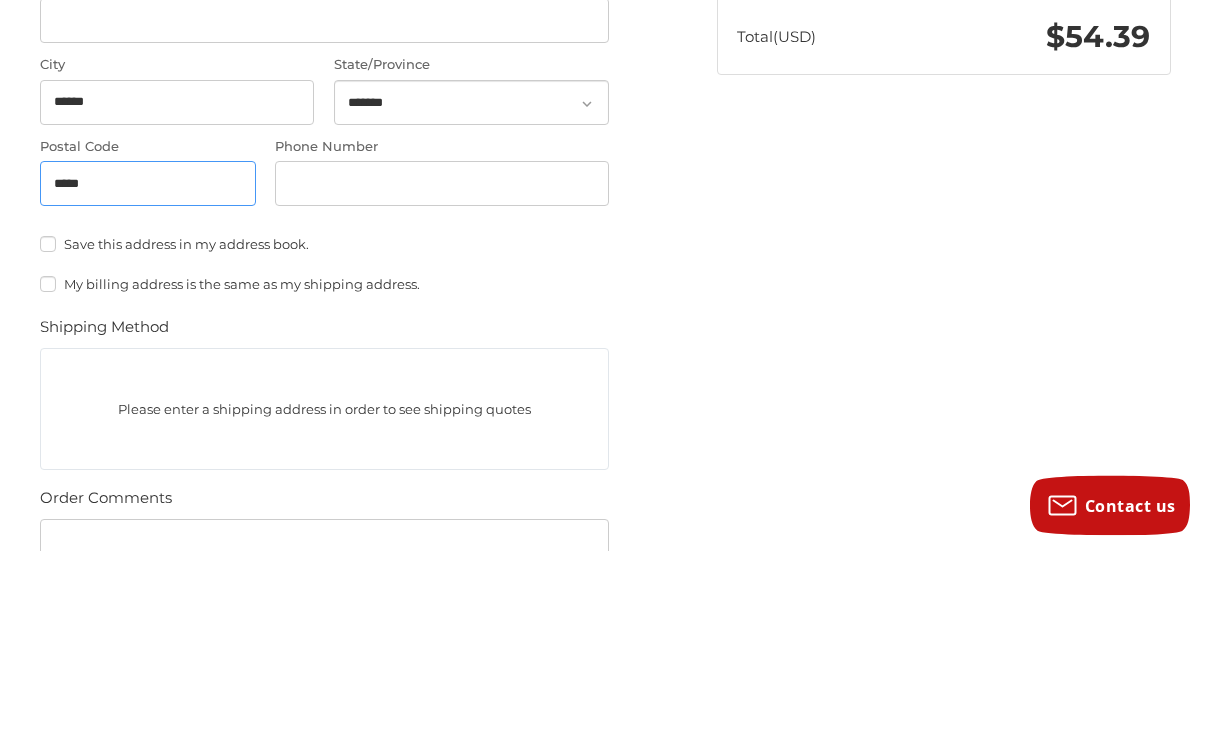 type on "*****" 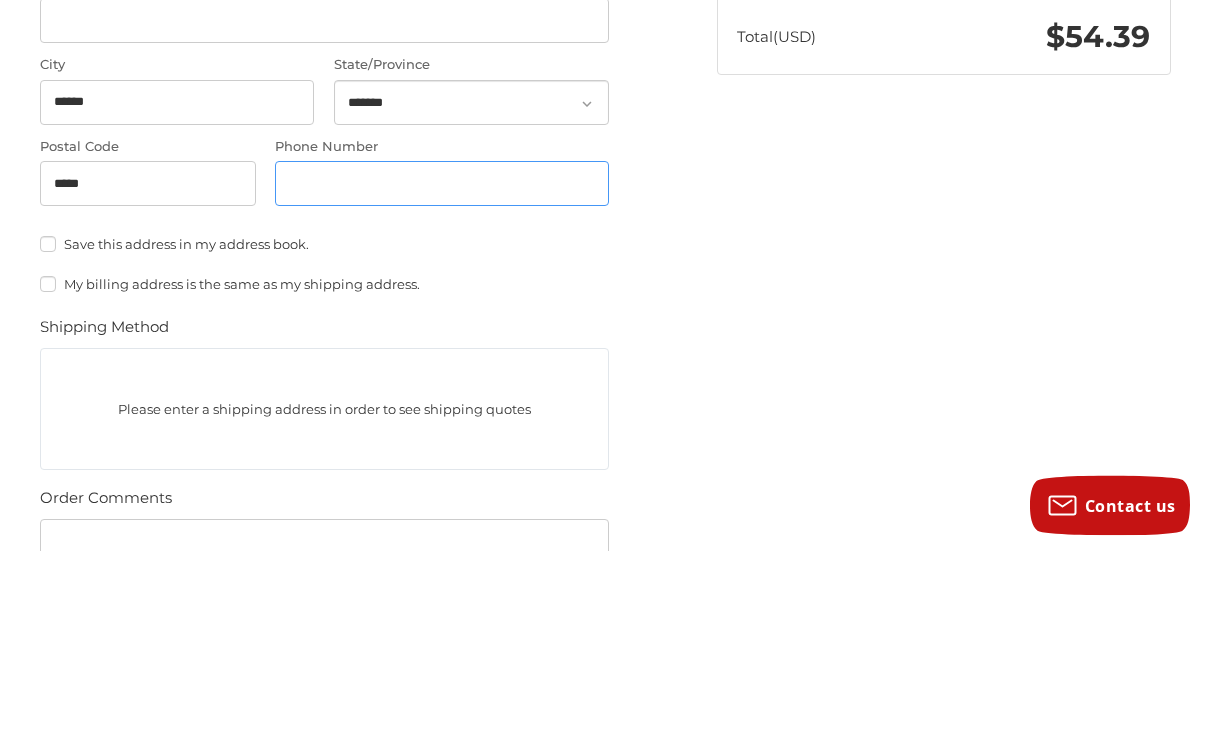 click on "Phone Number" at bounding box center [442, 367] 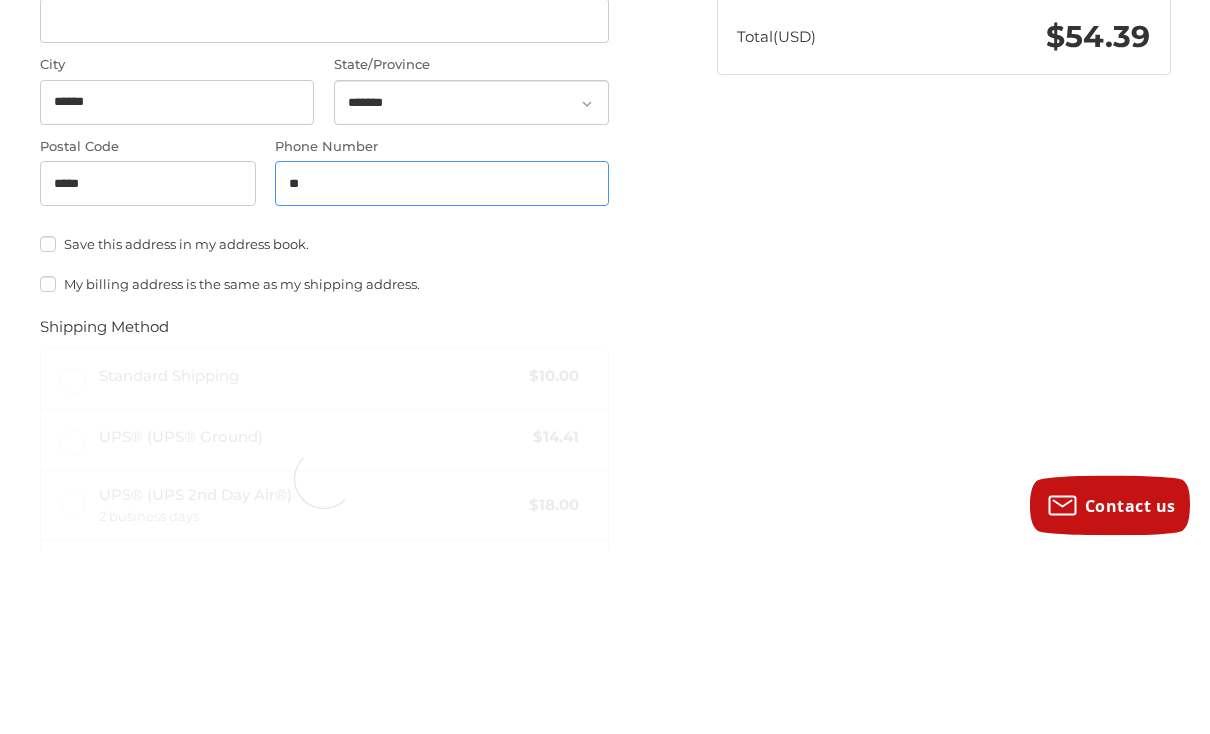 type on "*" 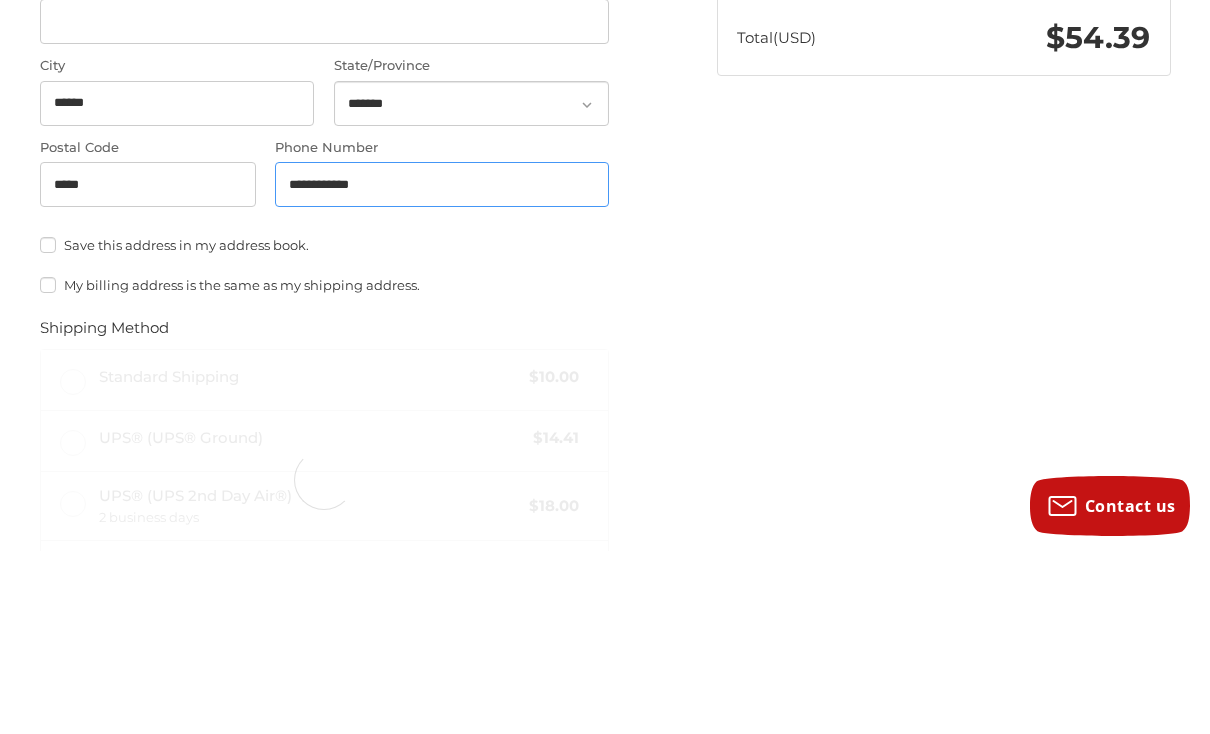 type on "**********" 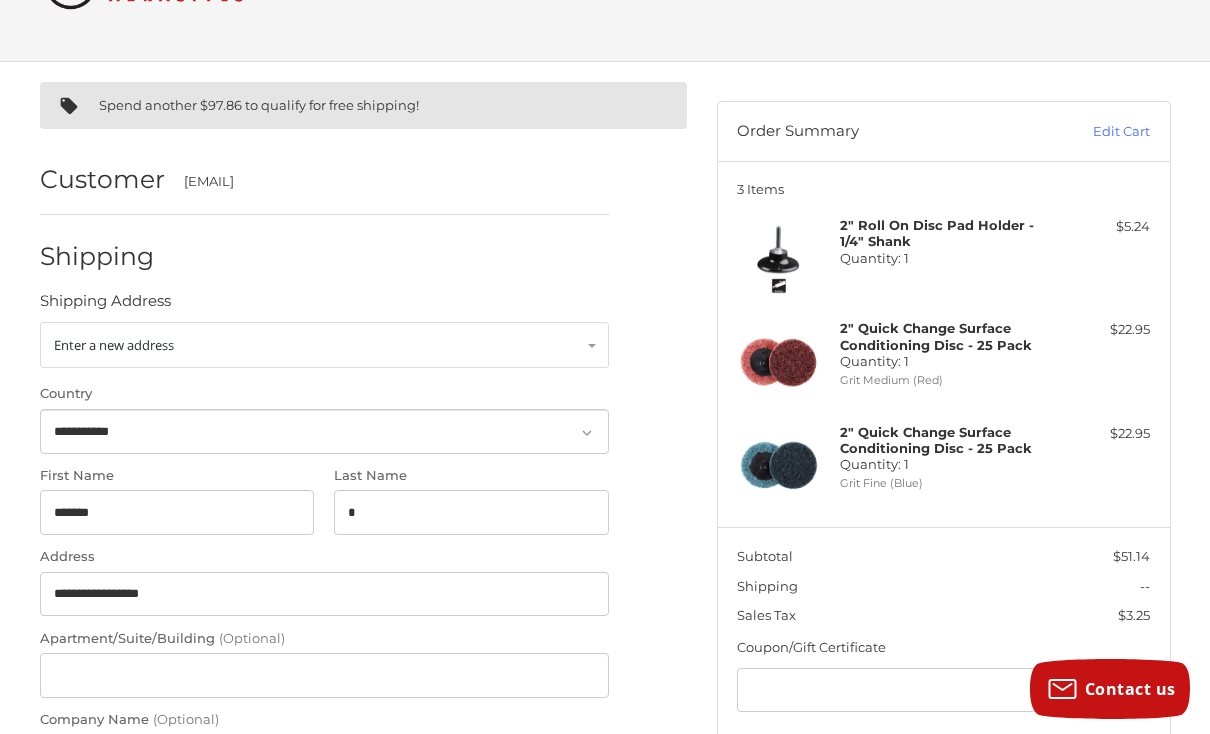 scroll, scrollTop: 0, scrollLeft: 0, axis: both 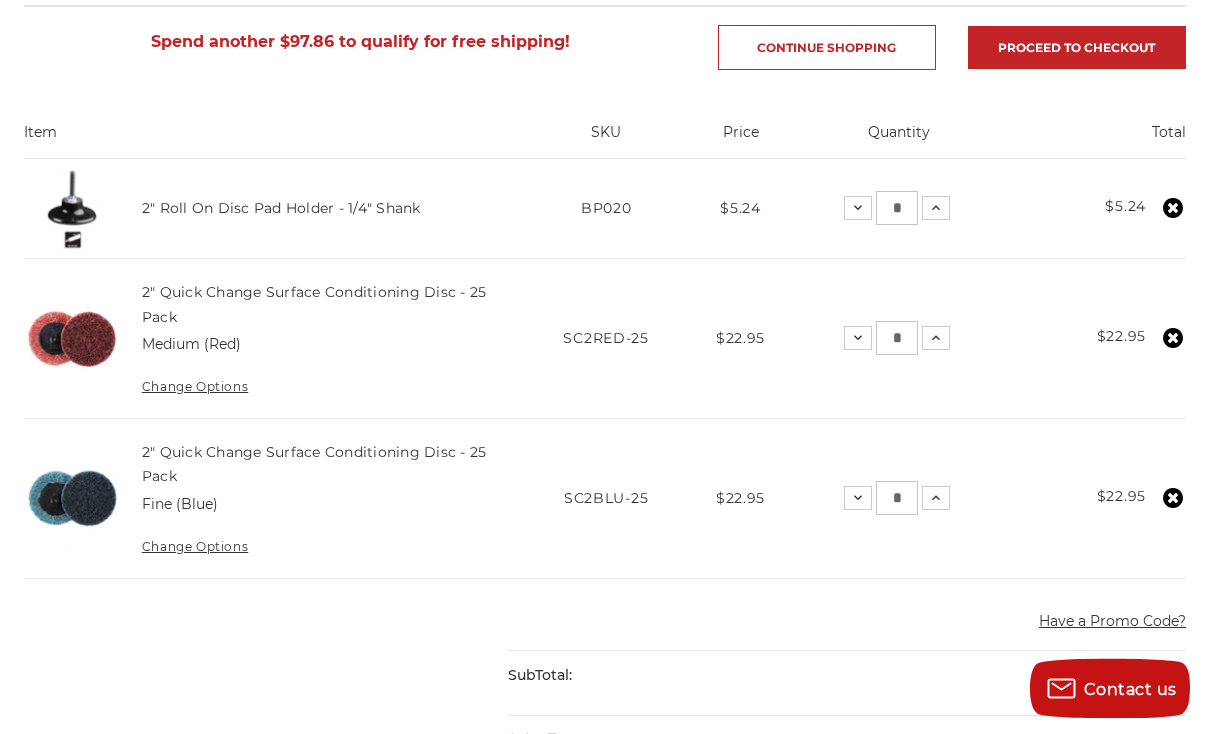 click on "Continue Shopping" at bounding box center (827, 48) 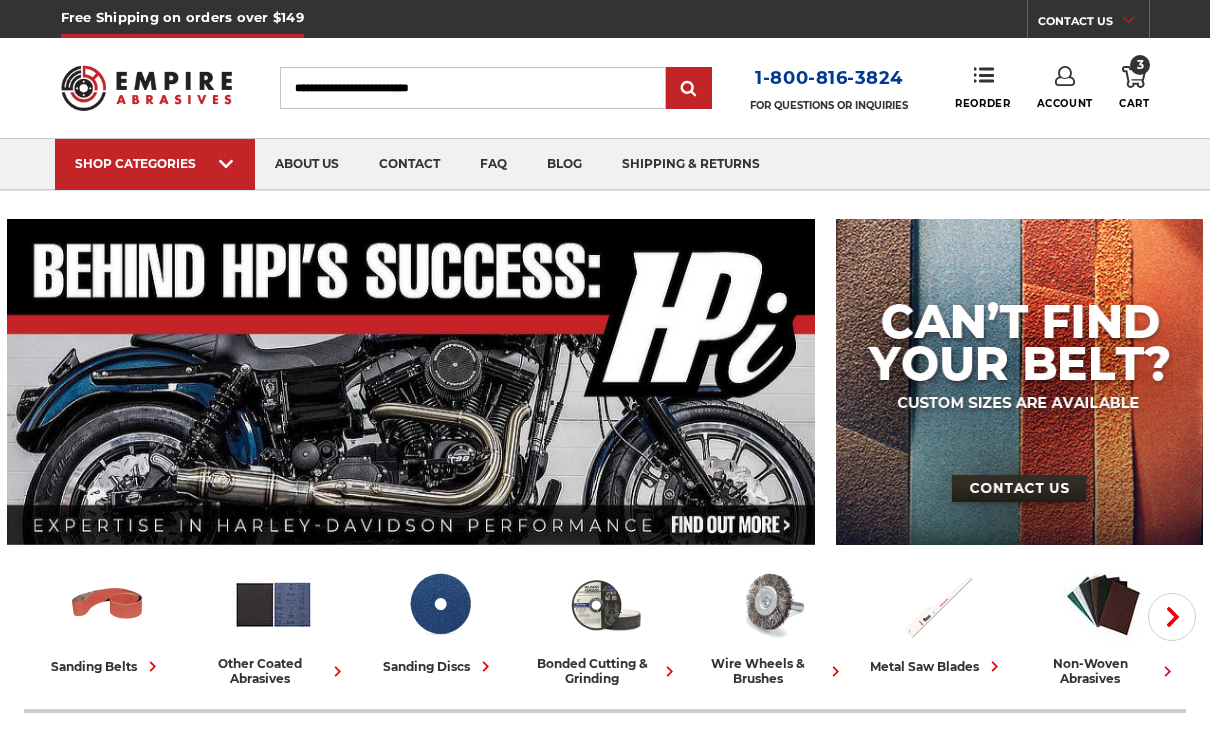scroll, scrollTop: 0, scrollLeft: 0, axis: both 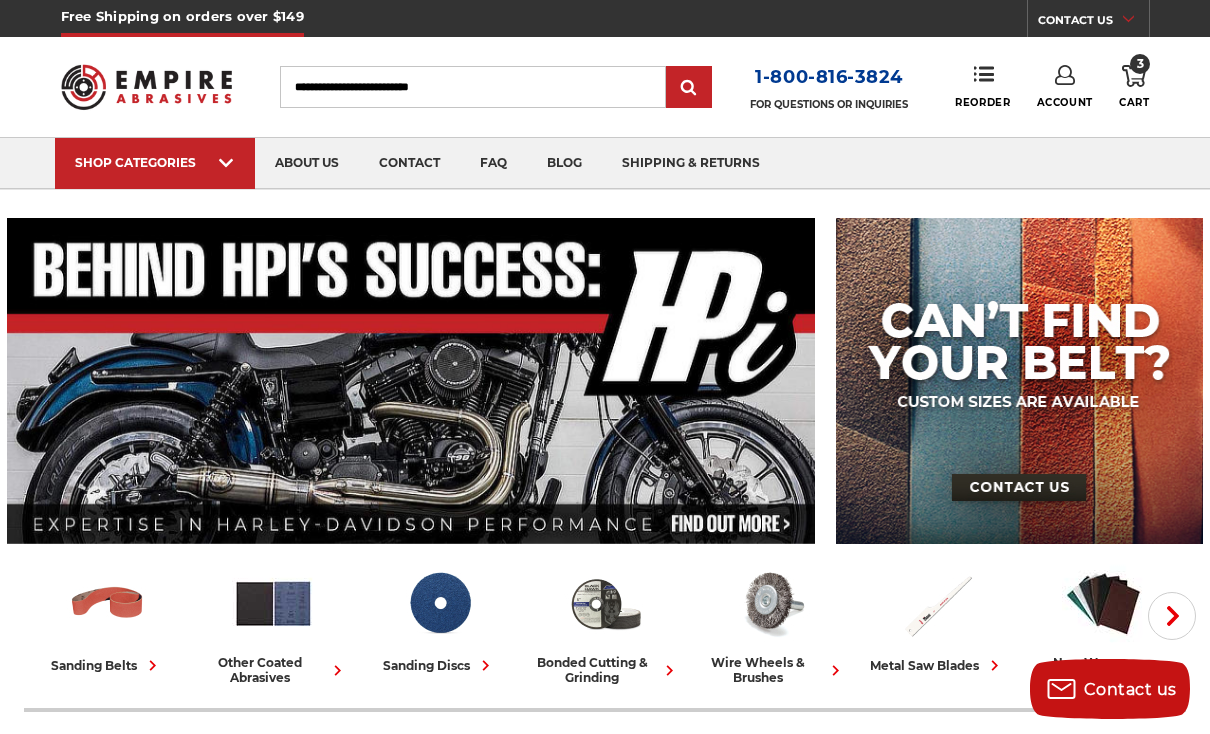 click on "Search" at bounding box center (473, 87) 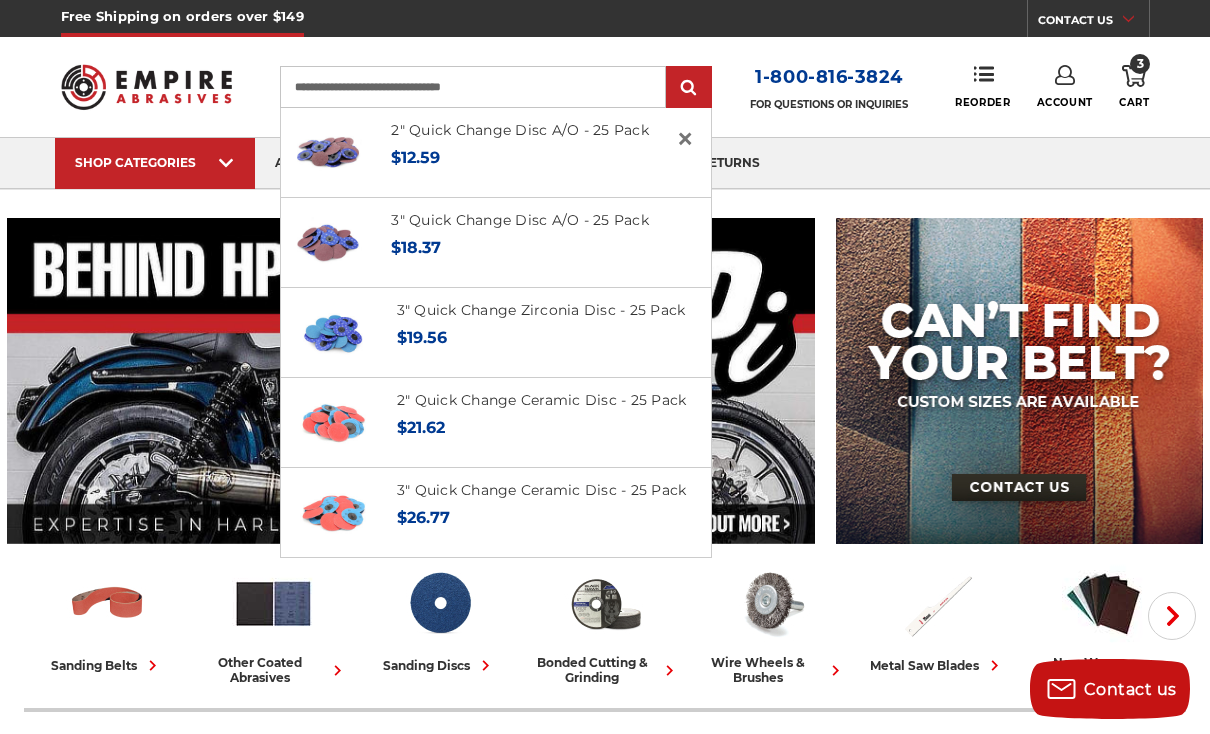 type on "**********" 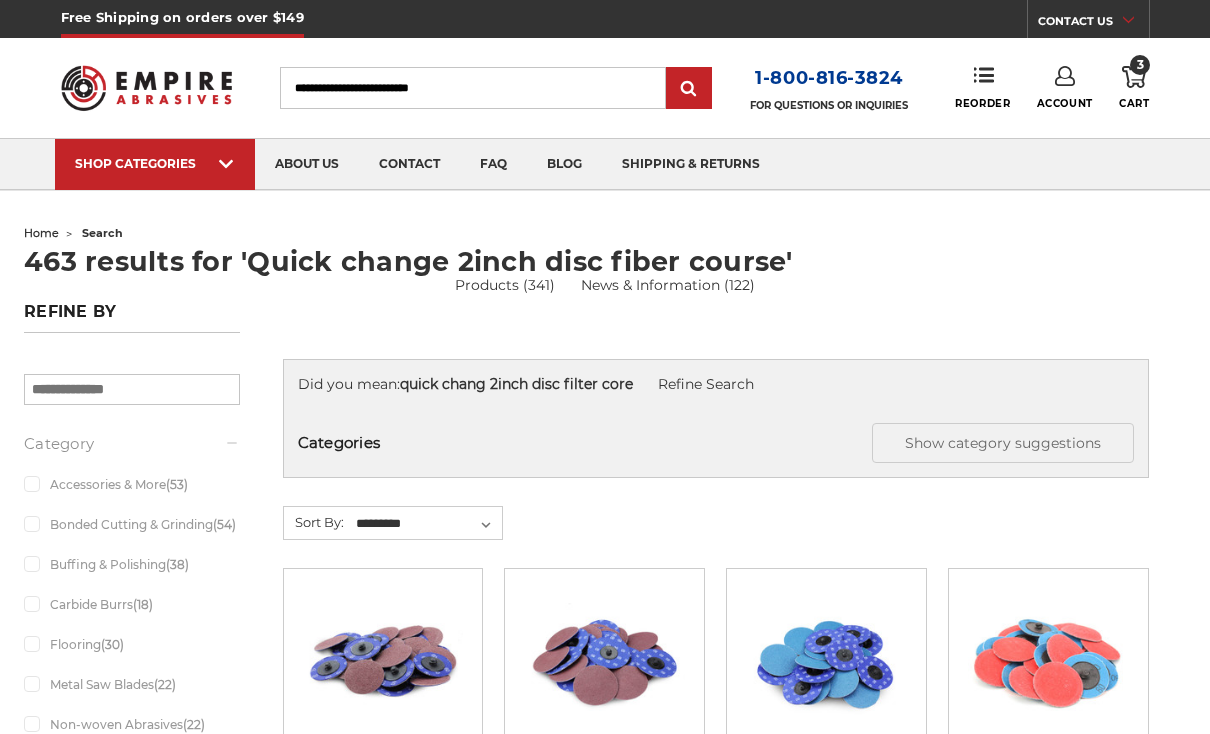 scroll, scrollTop: 0, scrollLeft: 0, axis: both 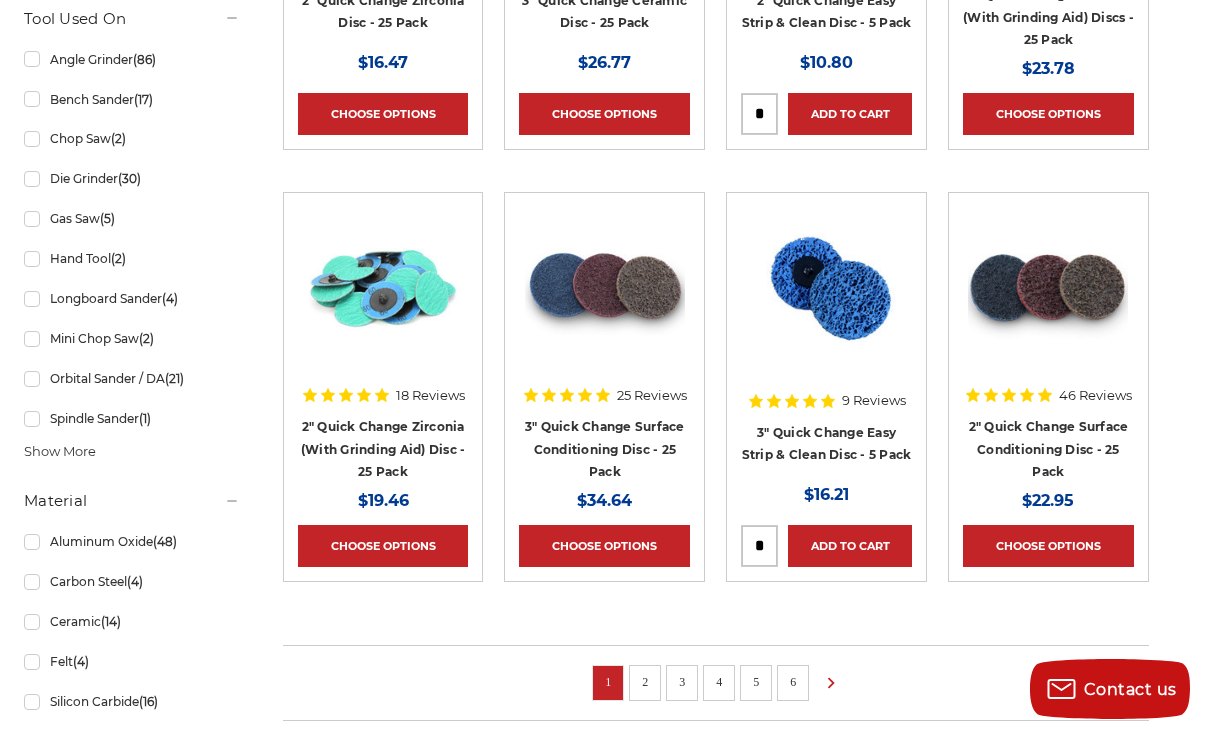 click on "Choose Options" at bounding box center (1048, 546) 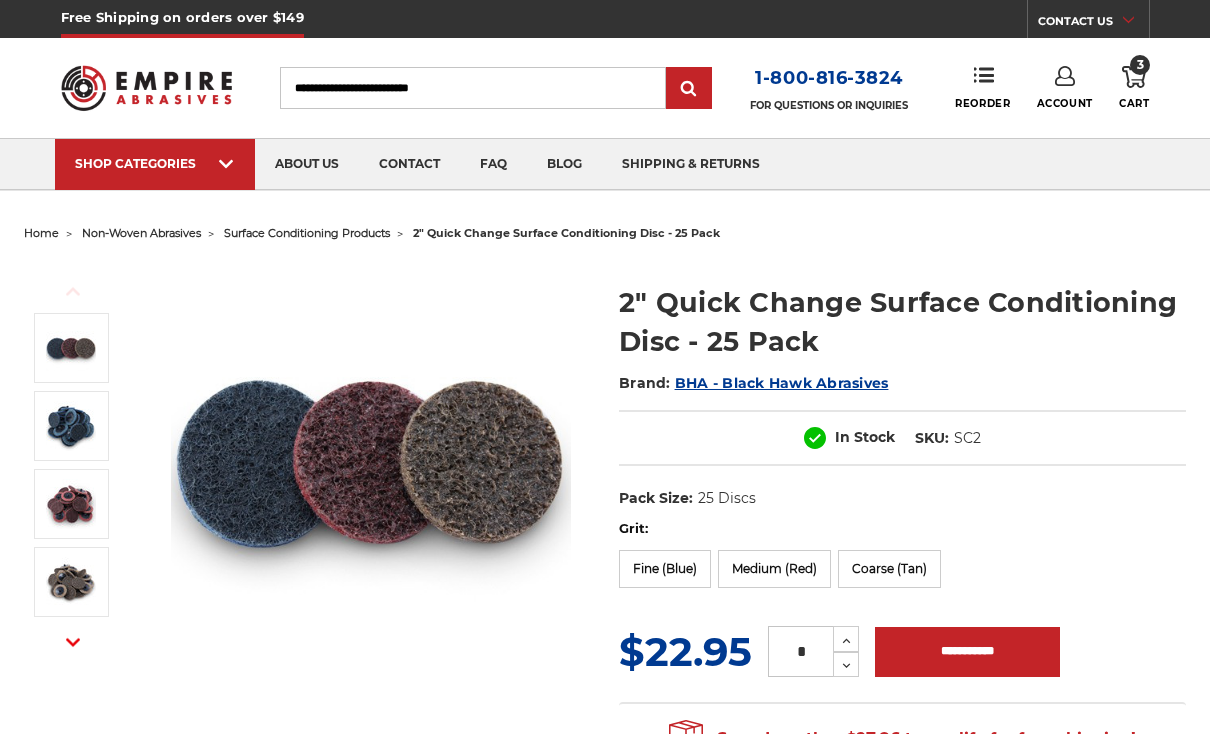 scroll, scrollTop: 499, scrollLeft: 0, axis: vertical 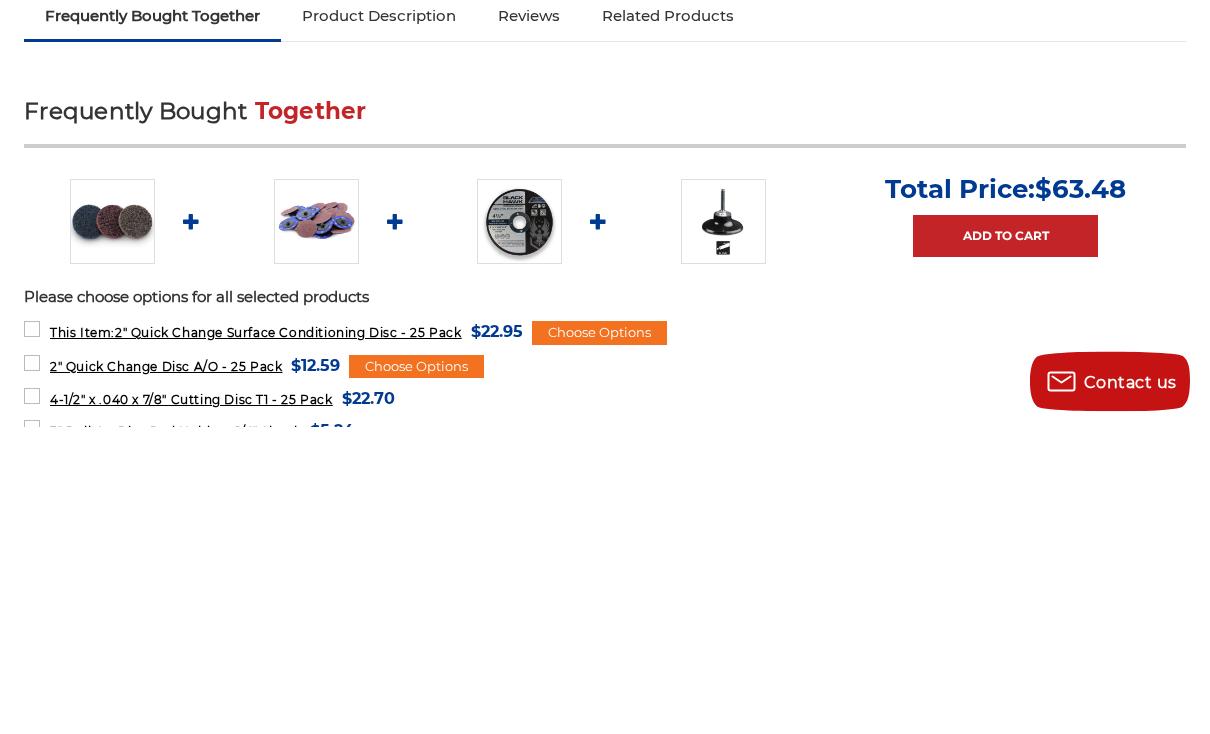 click on "Coarse (Tan)" at bounding box center [889, 83] 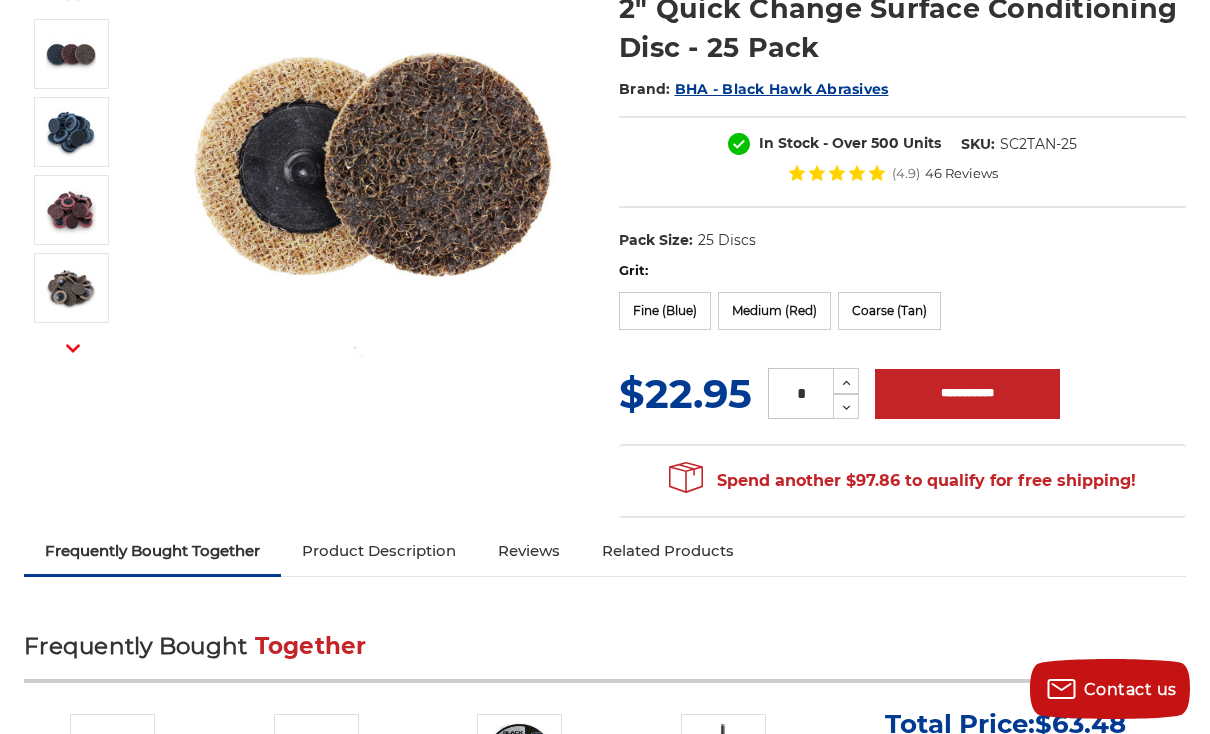 scroll, scrollTop: 308, scrollLeft: 0, axis: vertical 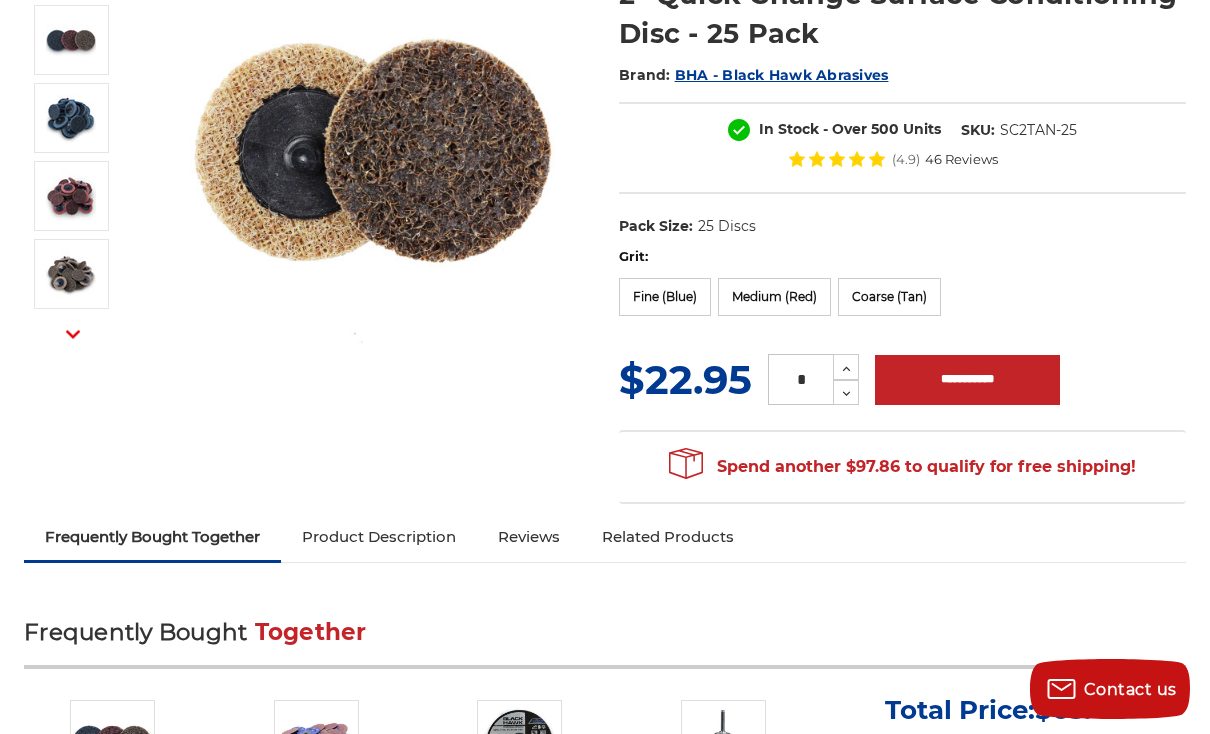 click on "**********" at bounding box center [967, 380] 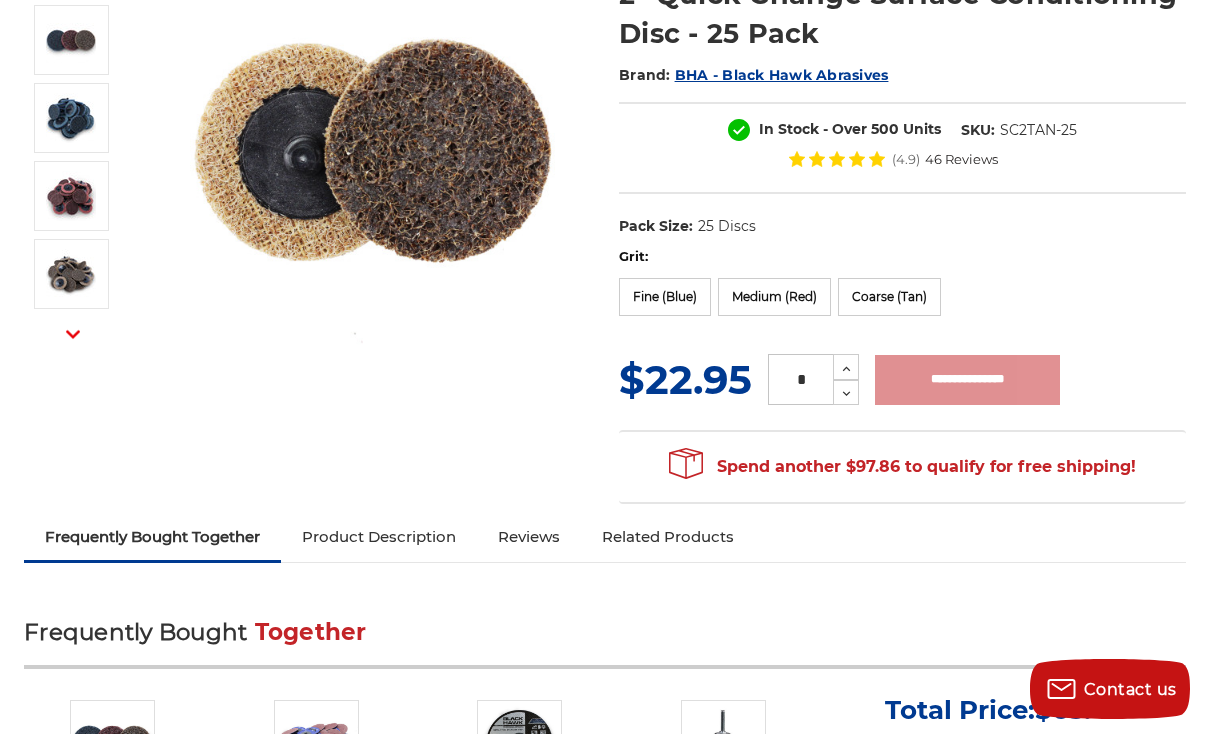 type on "**********" 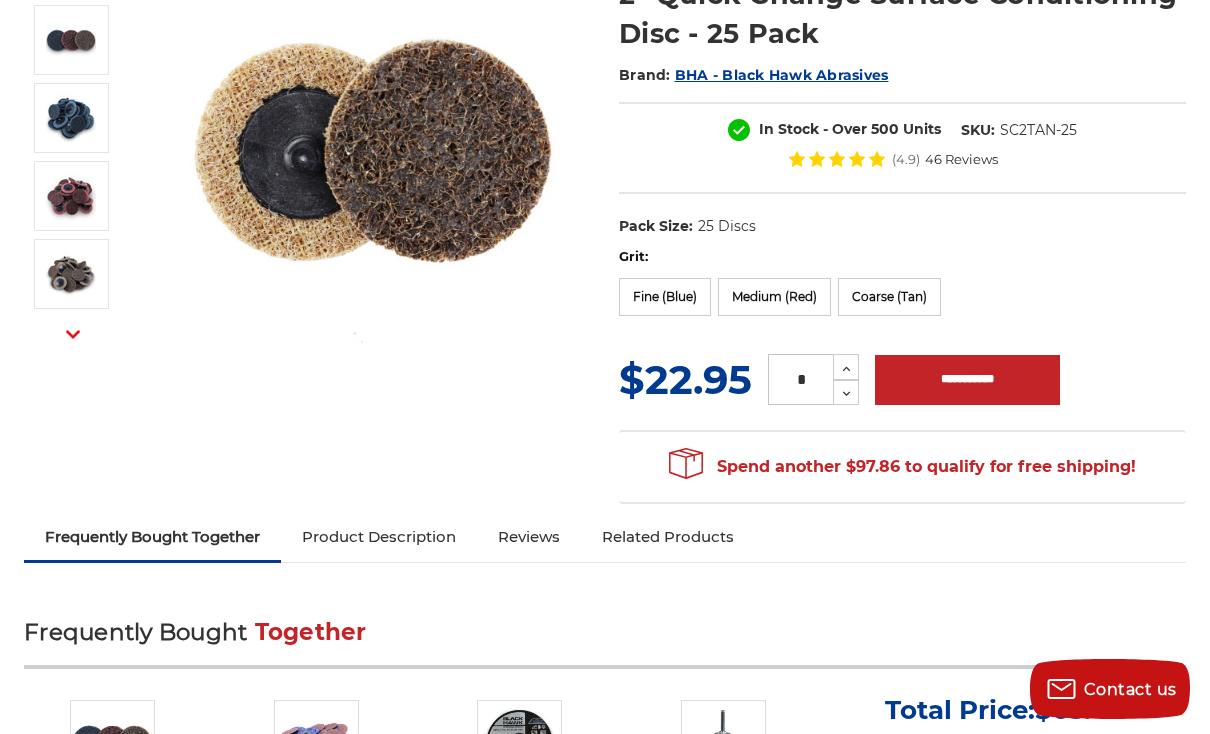 click on "Previous
Next" at bounding box center (605, 227) 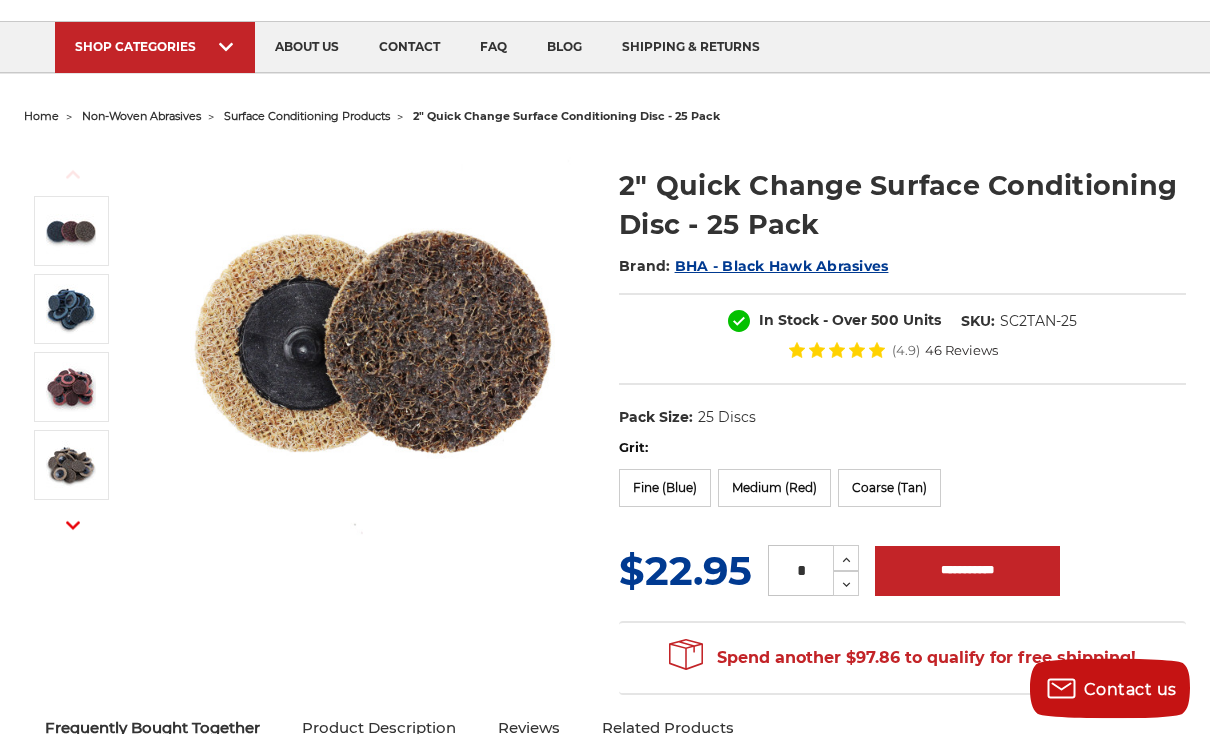 scroll, scrollTop: 0, scrollLeft: 0, axis: both 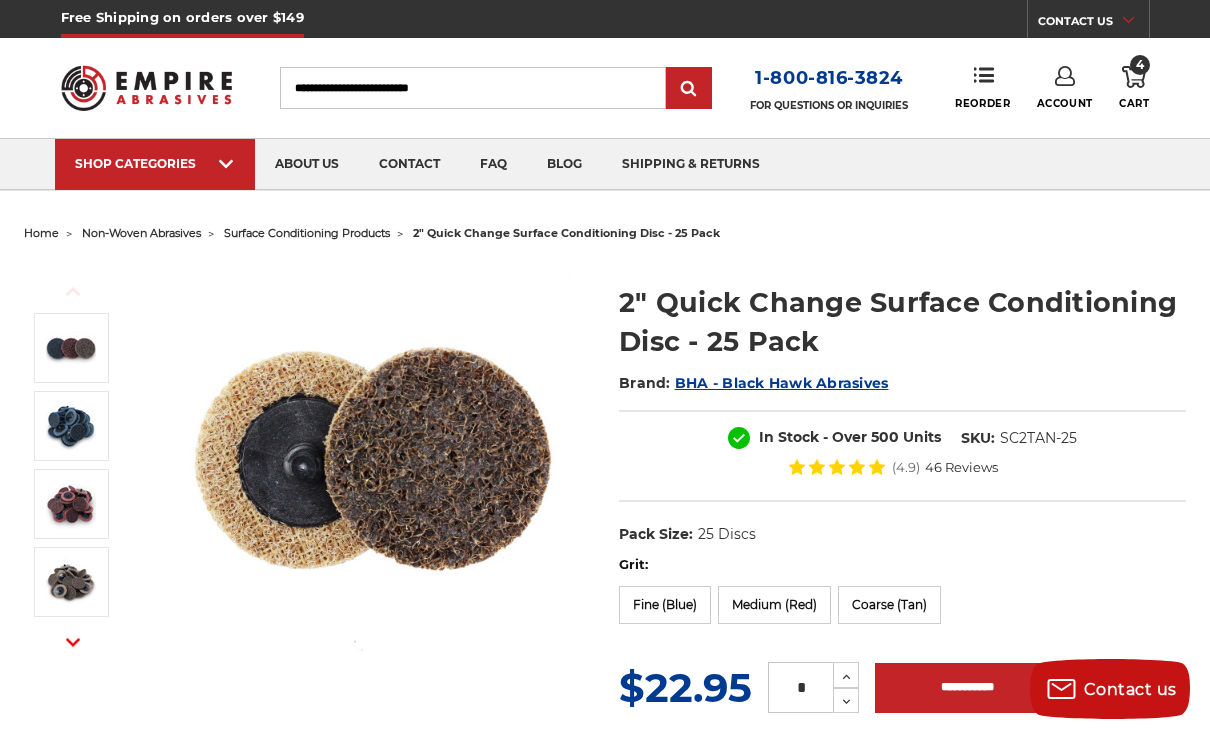 click 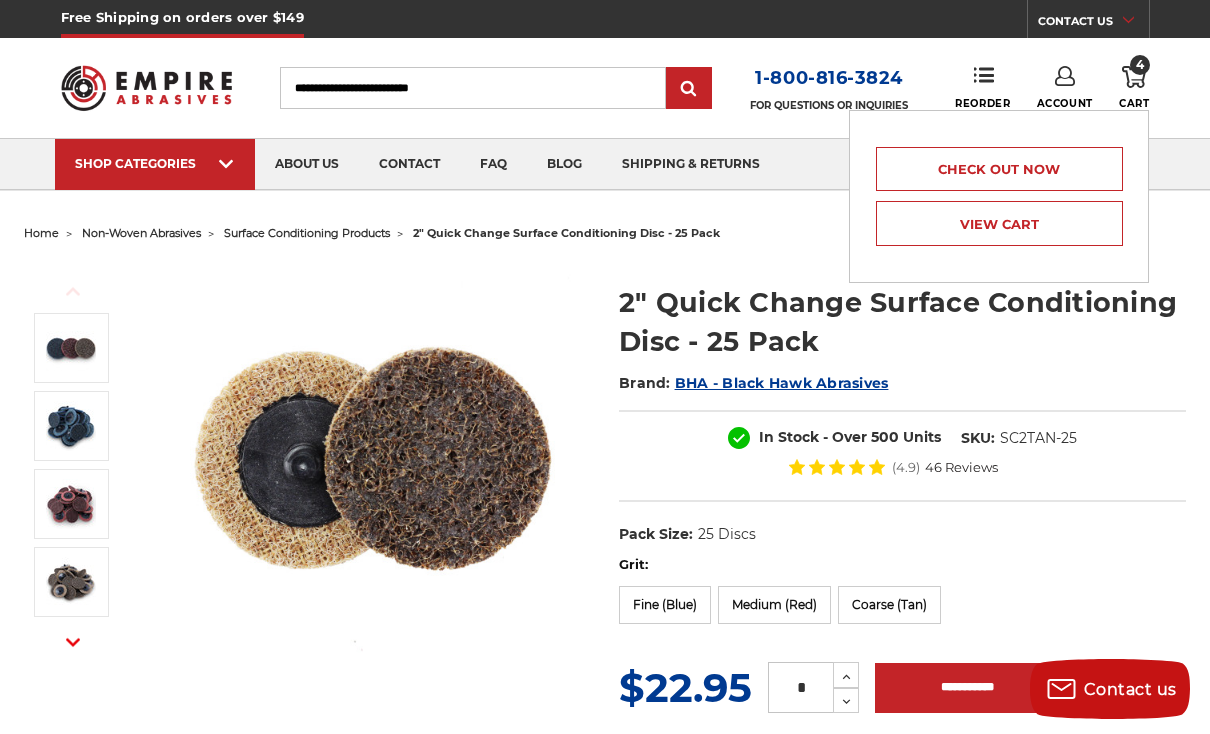 click on "View Cart" at bounding box center [999, 223] 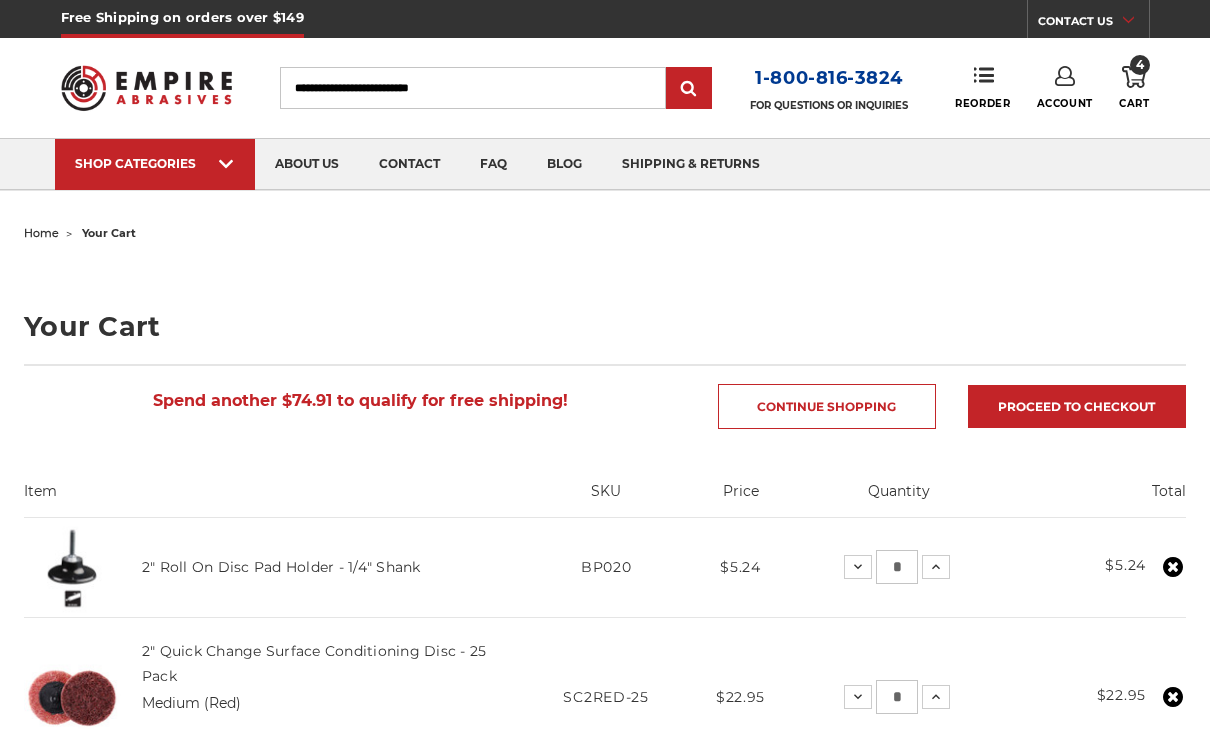 scroll, scrollTop: 0, scrollLeft: 0, axis: both 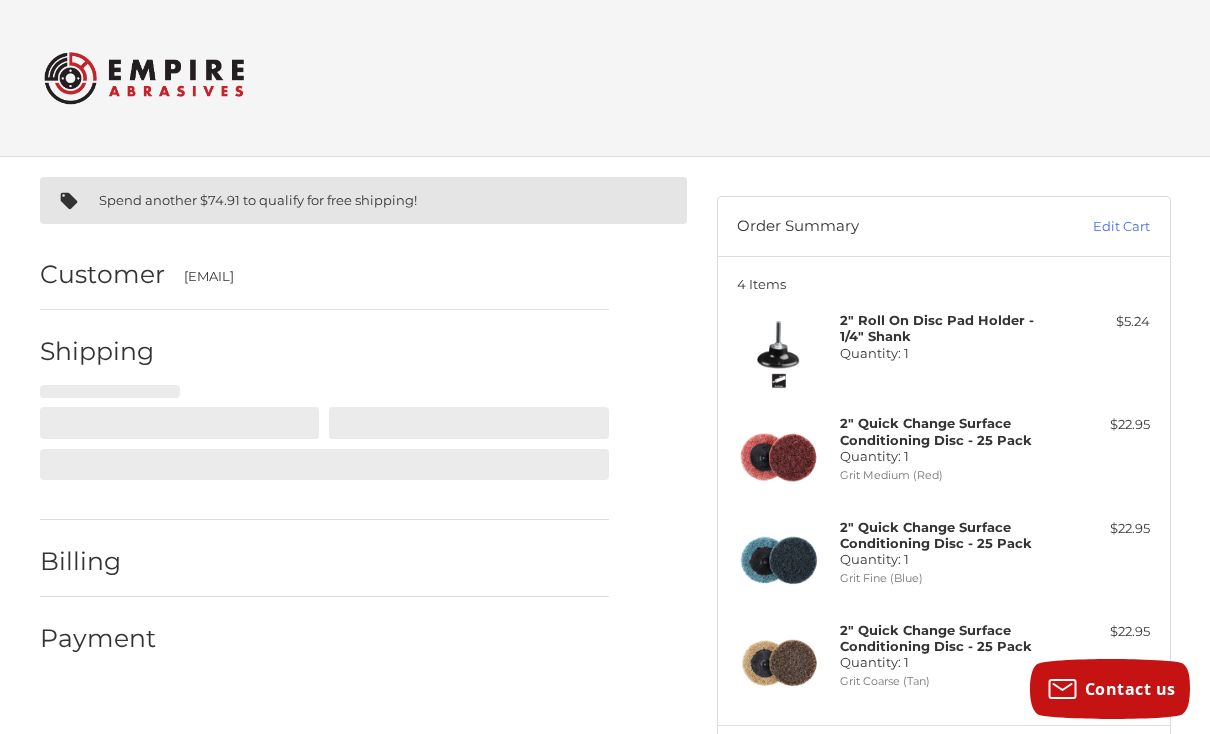 select on "**" 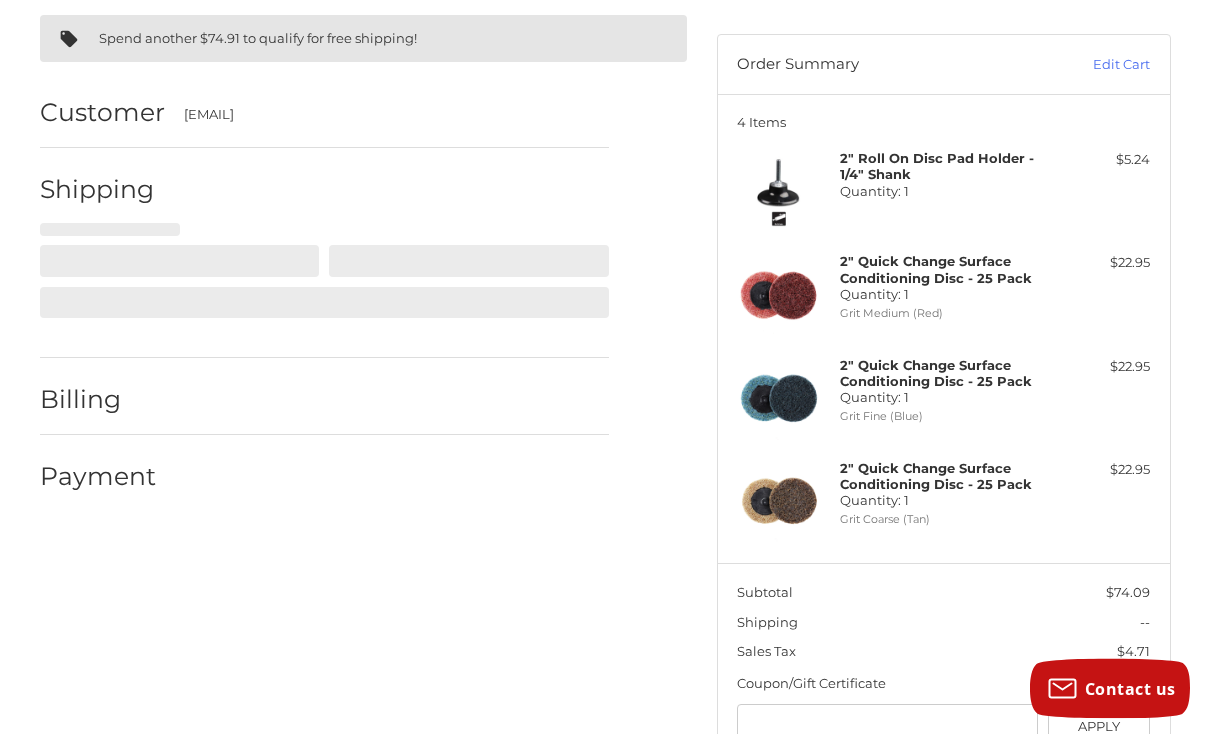 select on "**" 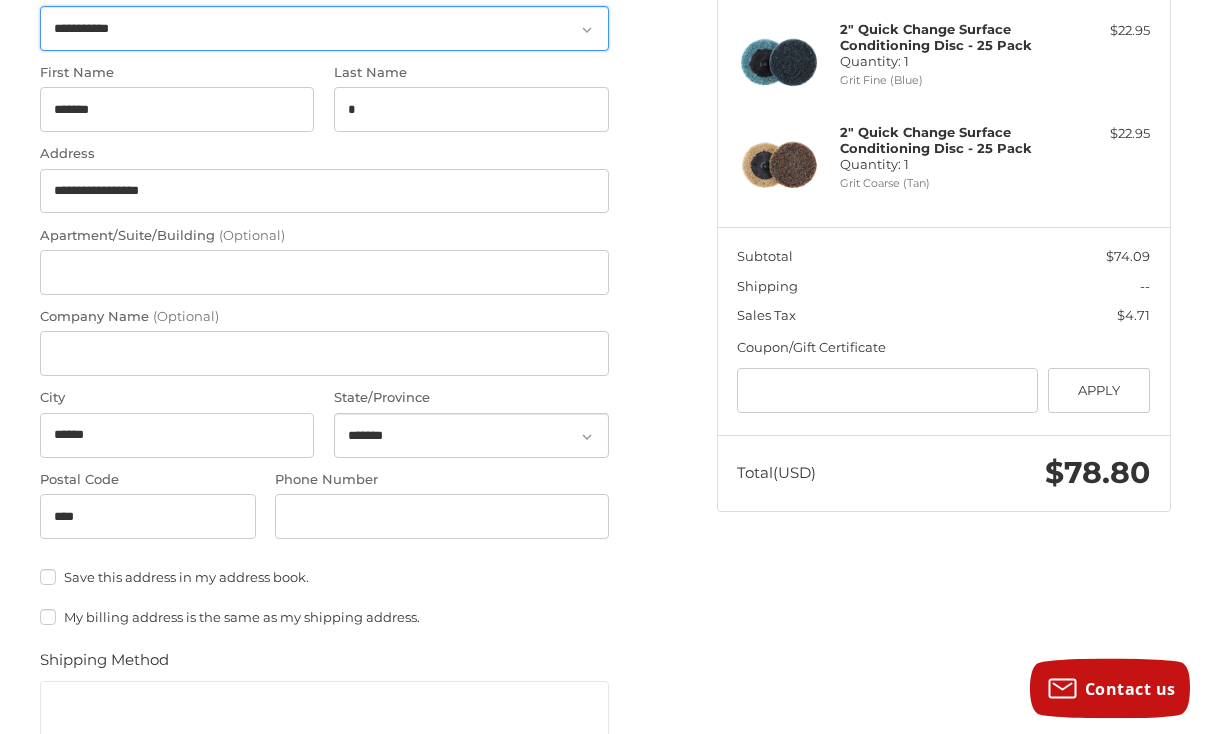 scroll, scrollTop: 504, scrollLeft: 0, axis: vertical 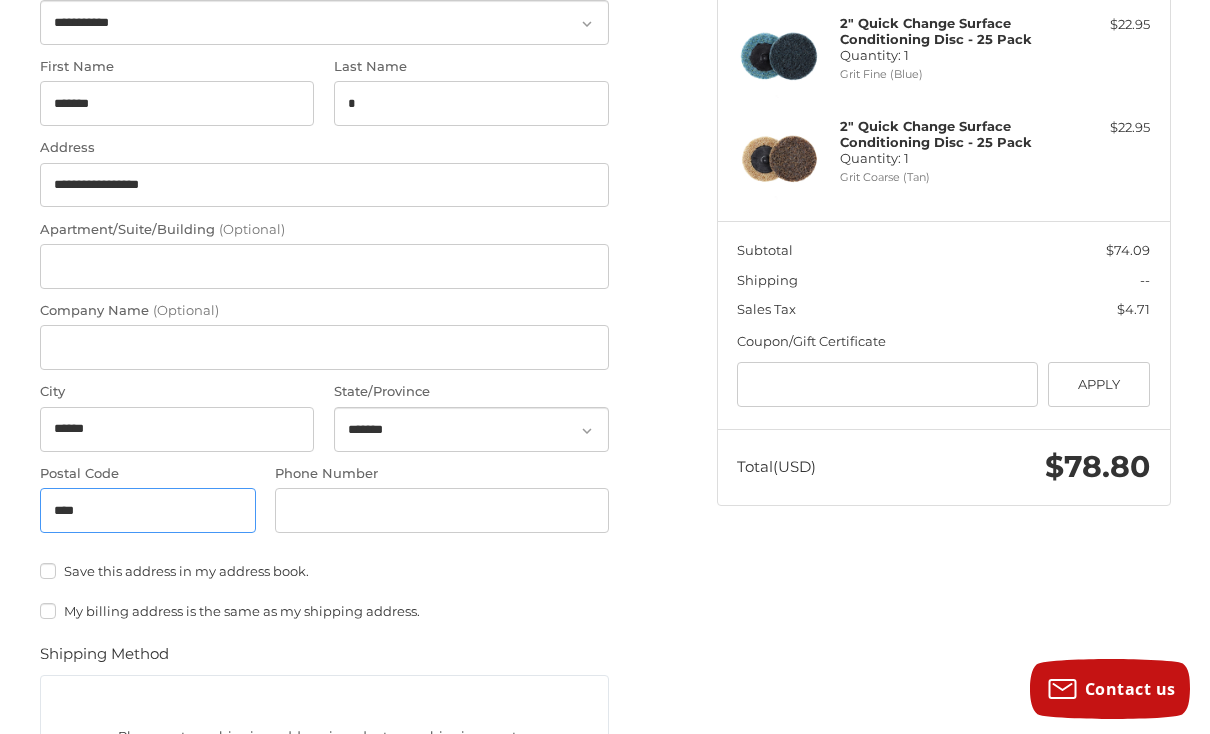 click on "****" at bounding box center [148, 510] 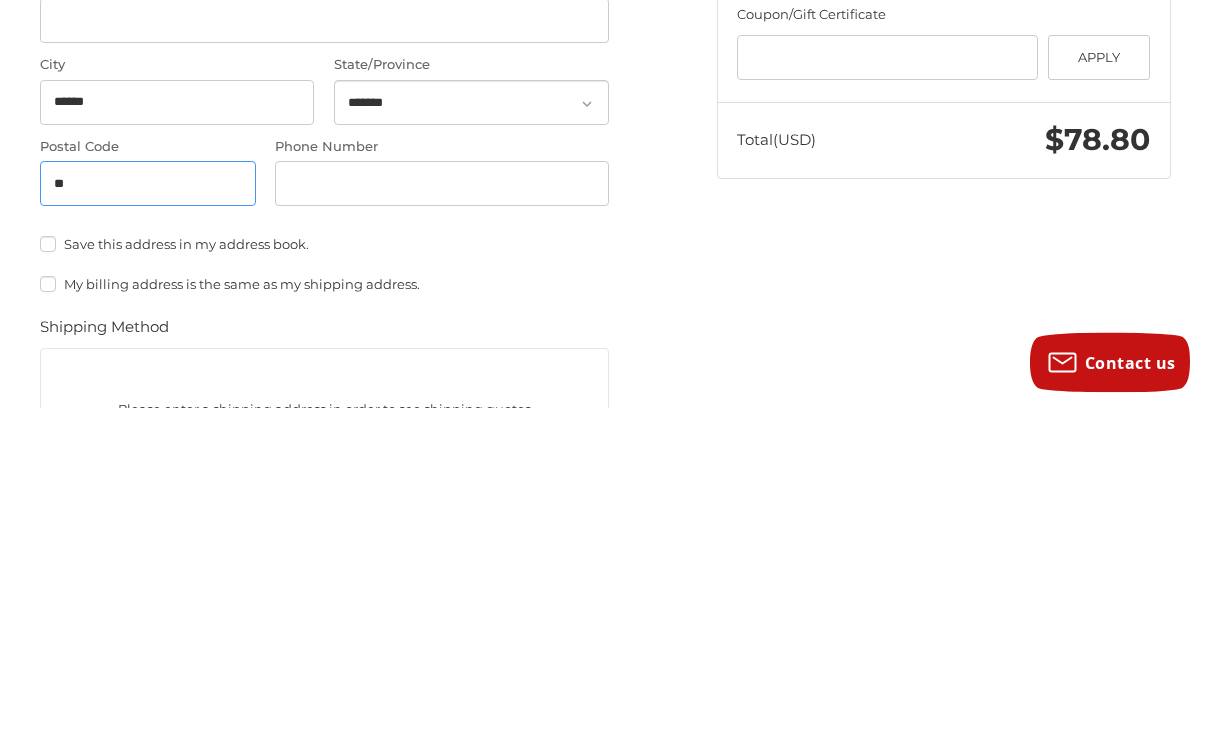 type on "*" 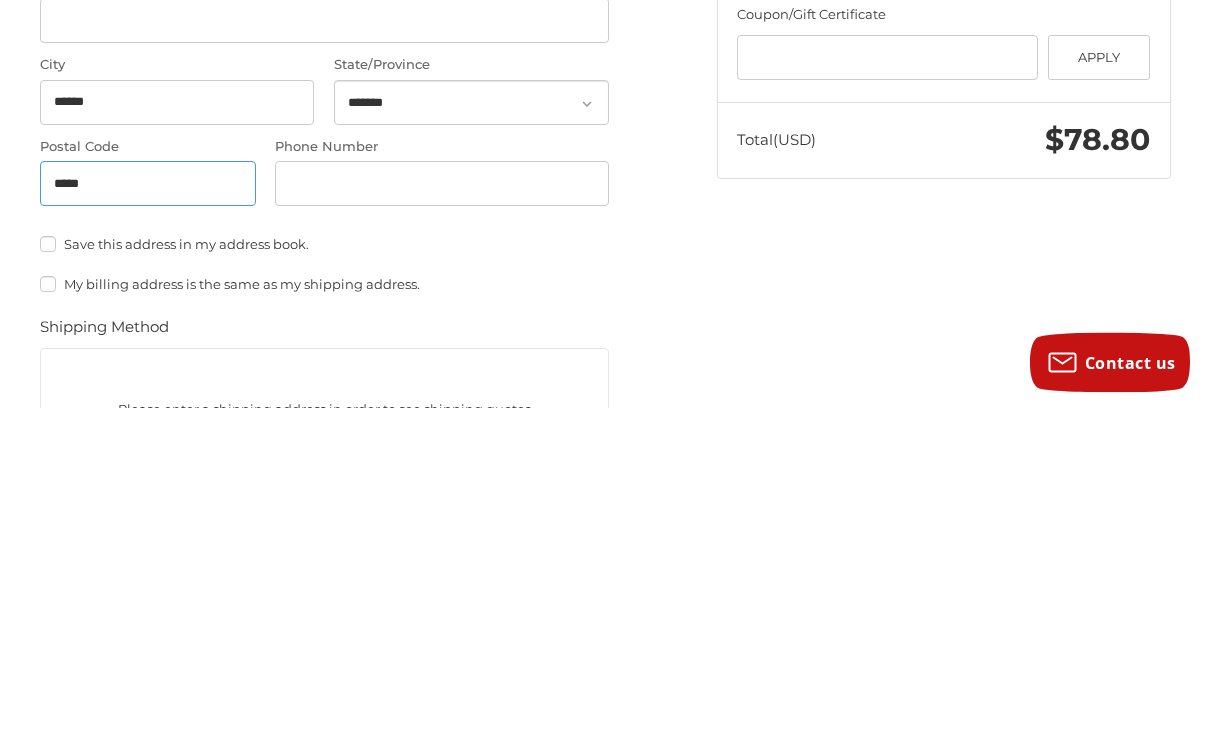 type on "*****" 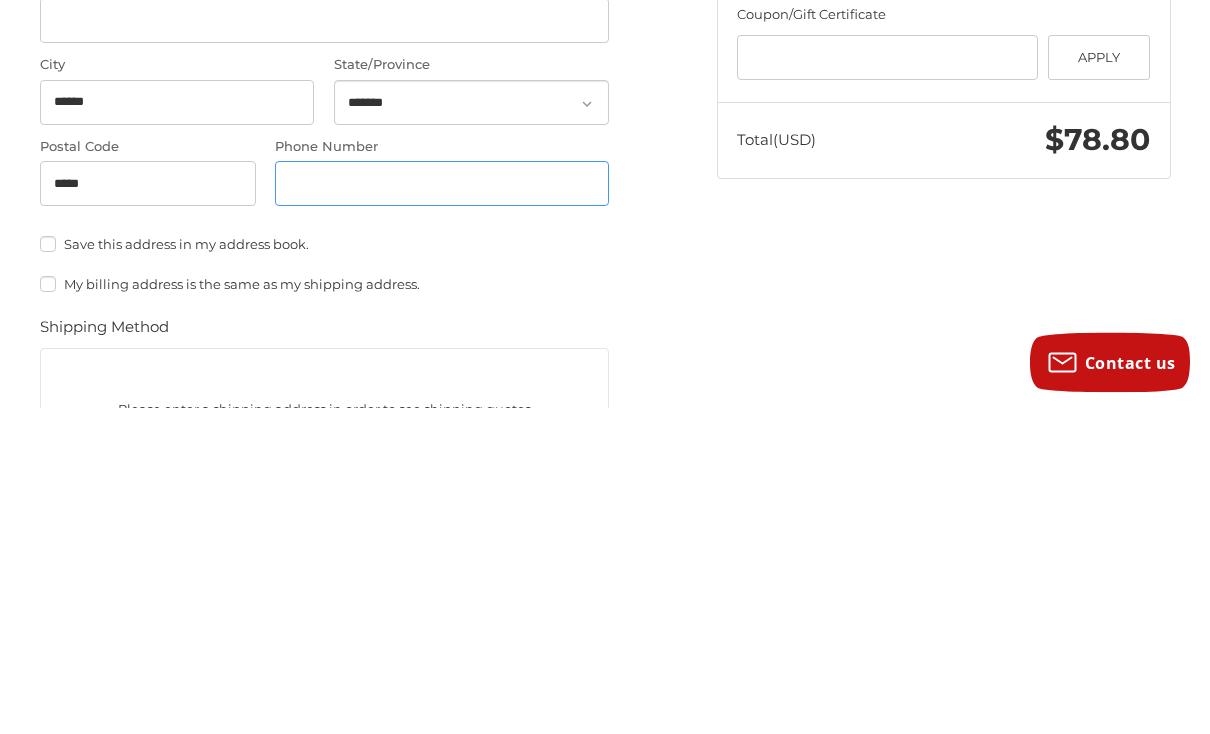 click on "Phone Number" at bounding box center [442, 510] 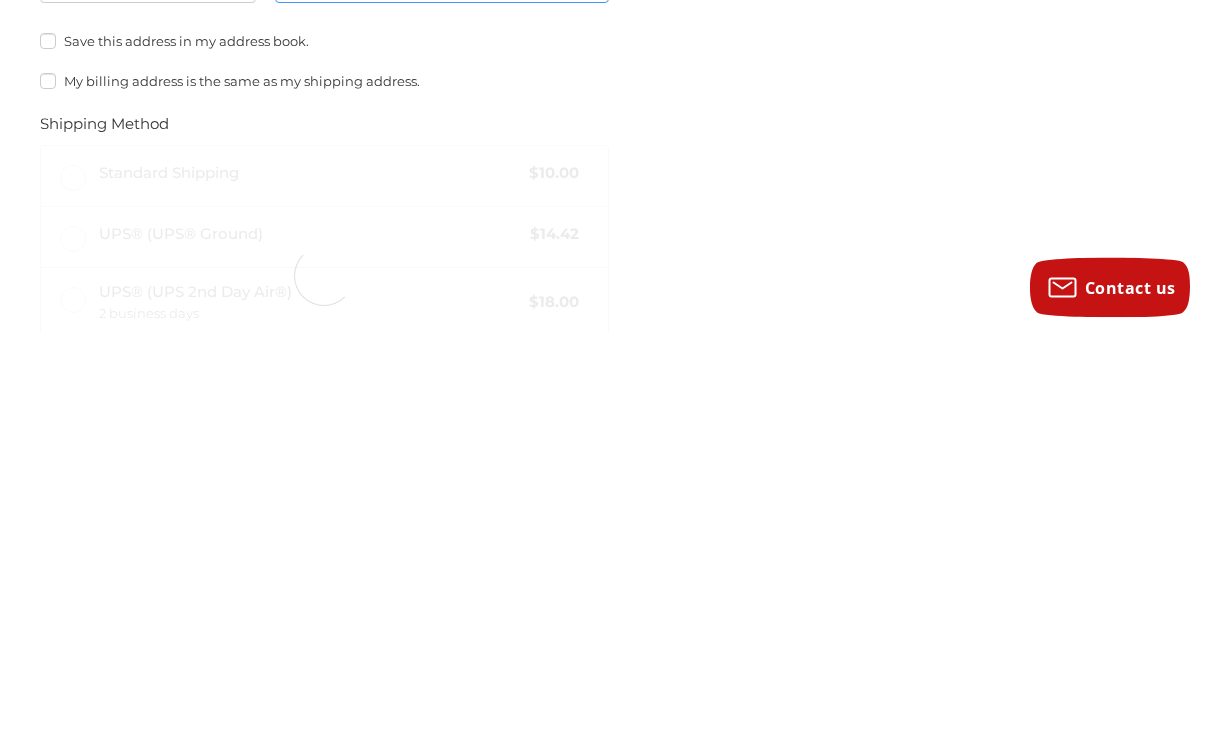 scroll, scrollTop: 682, scrollLeft: 0, axis: vertical 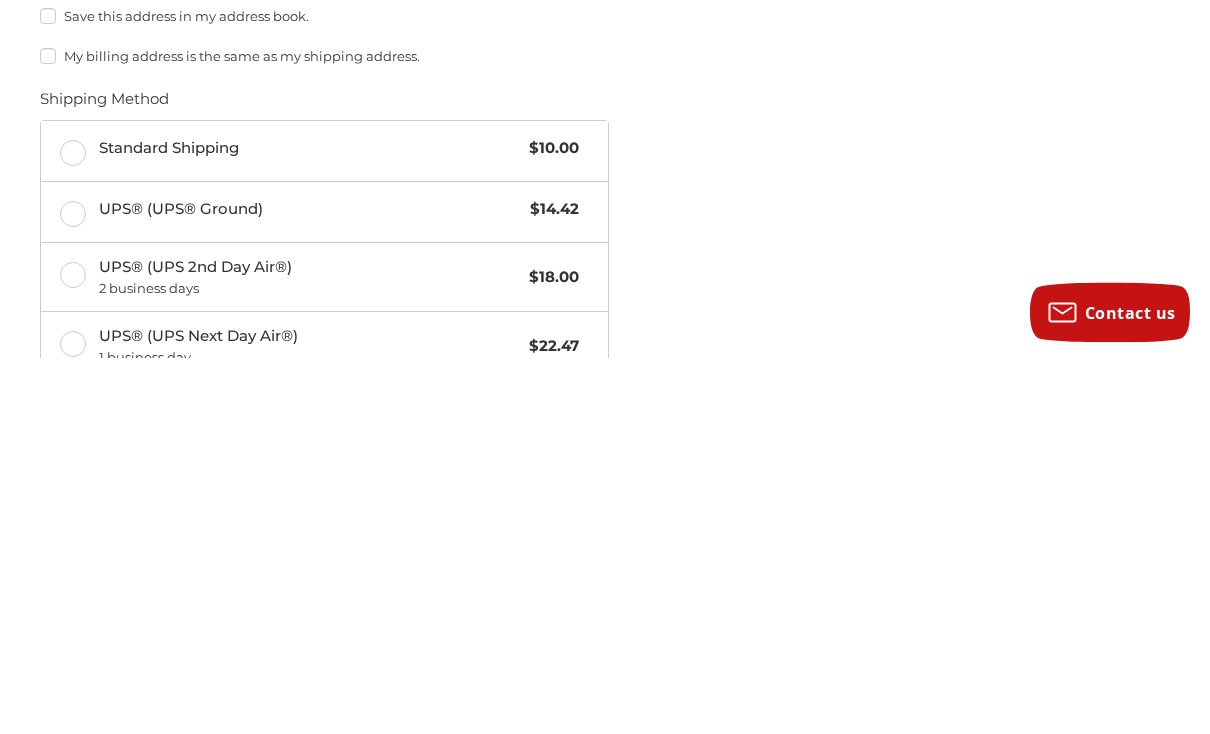 type on "**********" 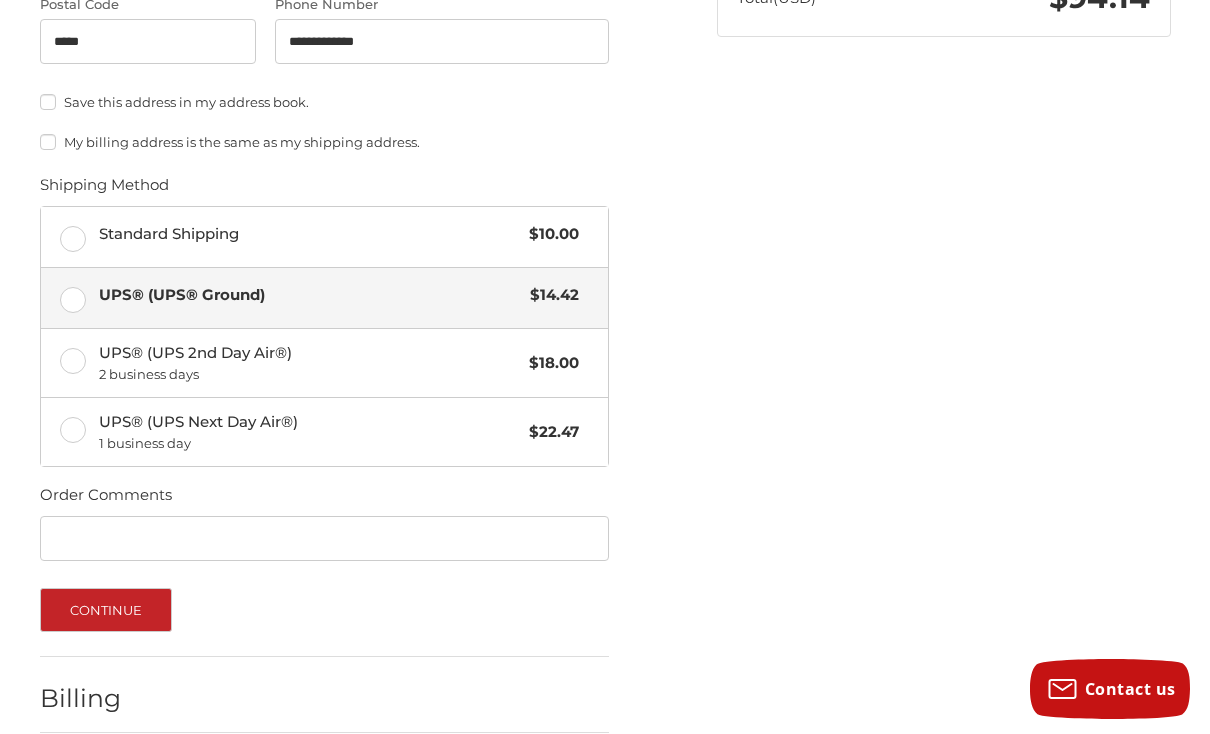scroll, scrollTop: 996, scrollLeft: 0, axis: vertical 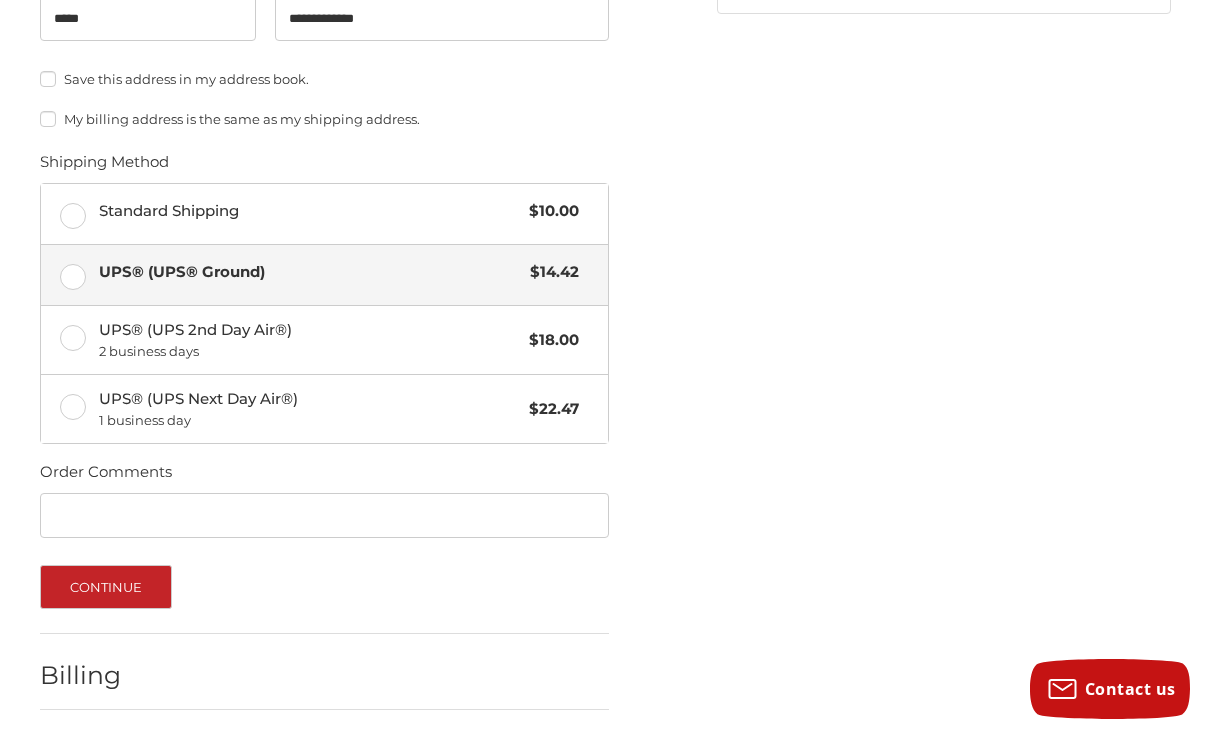 click on "Continue" at bounding box center (106, 587) 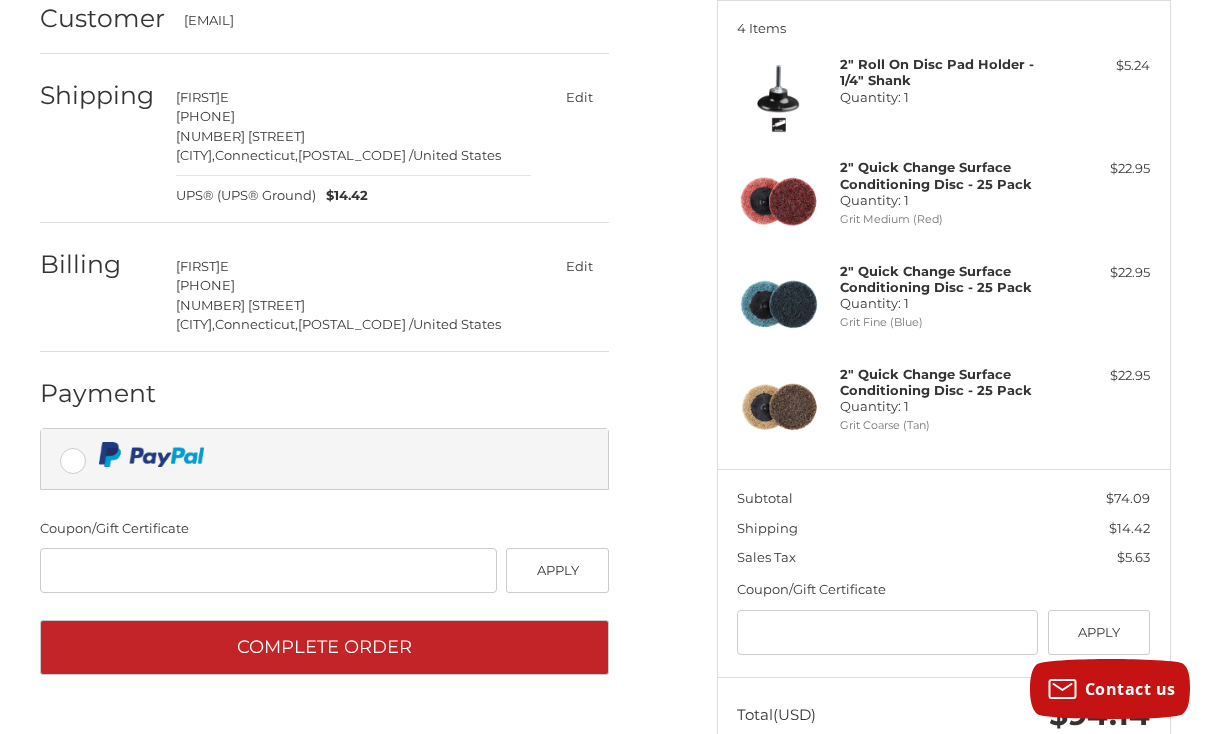 scroll, scrollTop: 256, scrollLeft: 0, axis: vertical 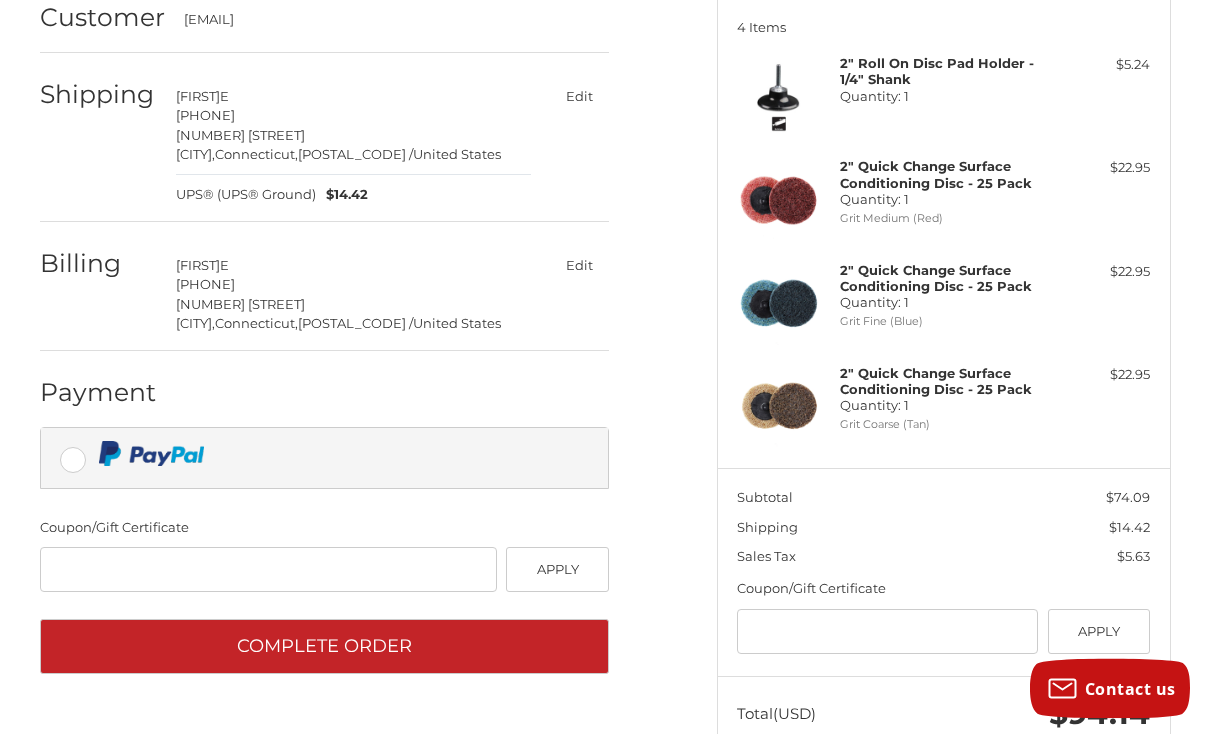 click on "Complete order" at bounding box center [324, 647] 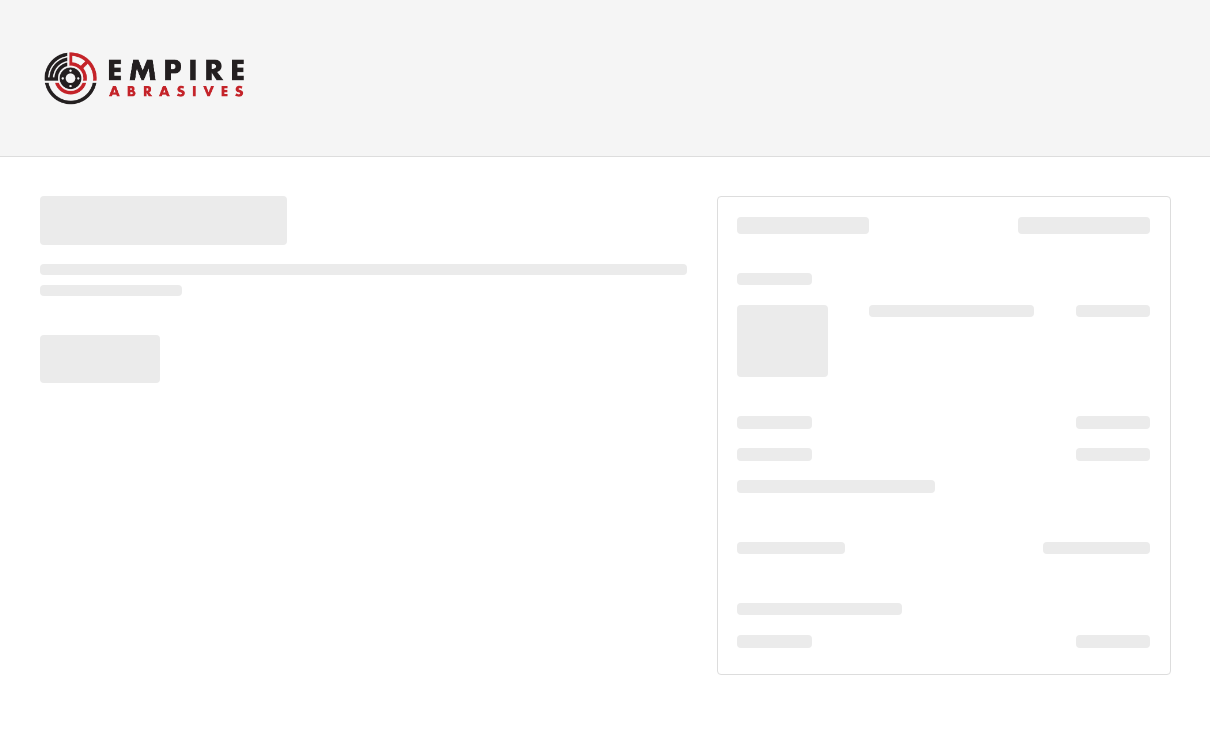 scroll, scrollTop: 0, scrollLeft: 0, axis: both 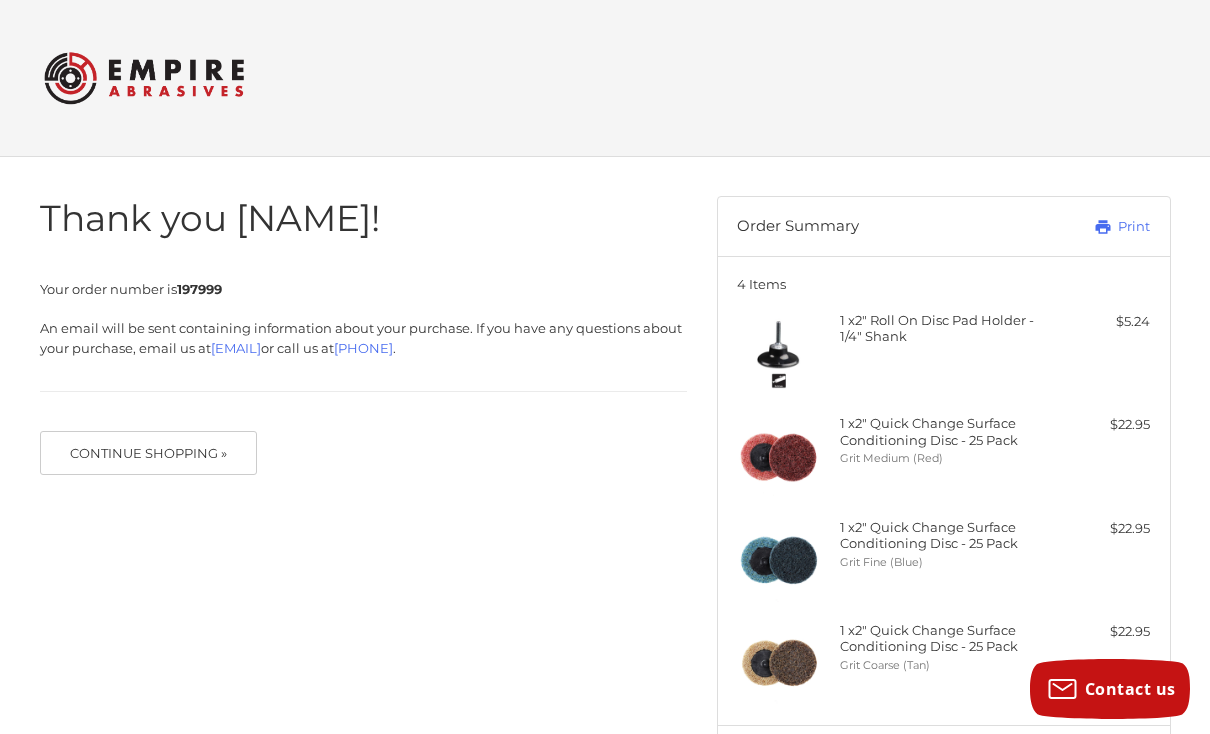 click on "Continue Shopping »" at bounding box center (149, 453) 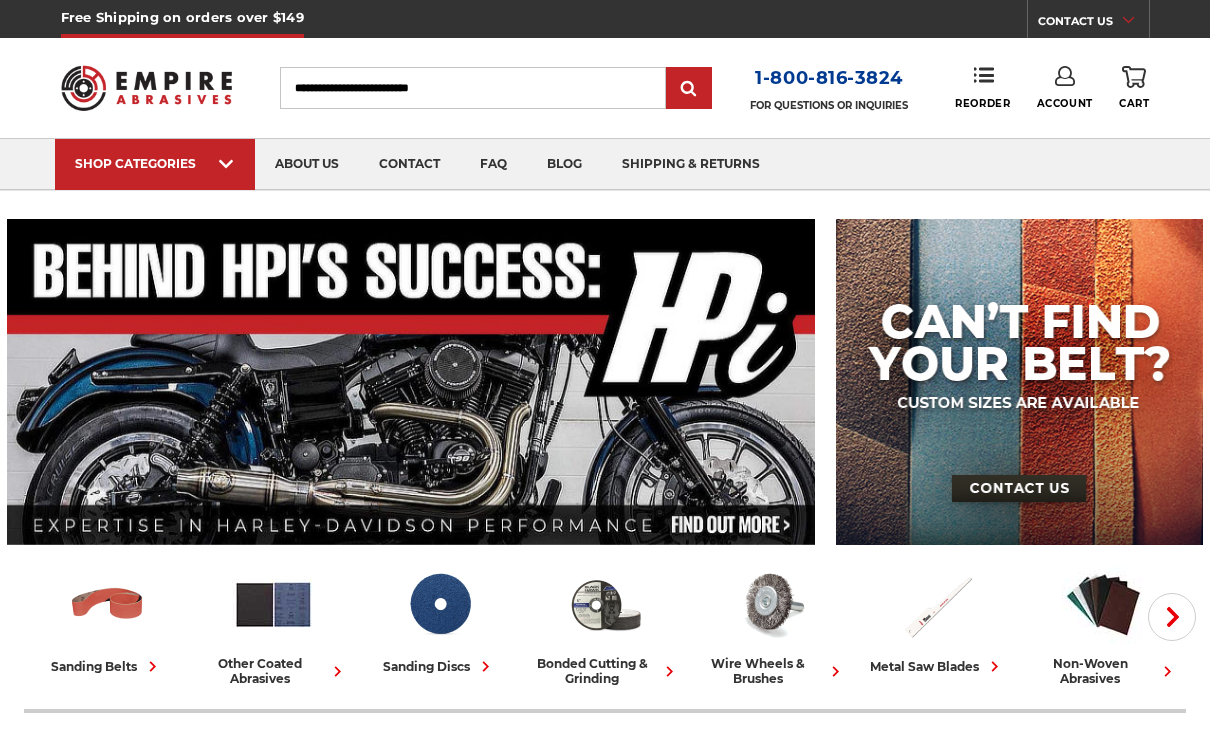 scroll, scrollTop: 0, scrollLeft: 0, axis: both 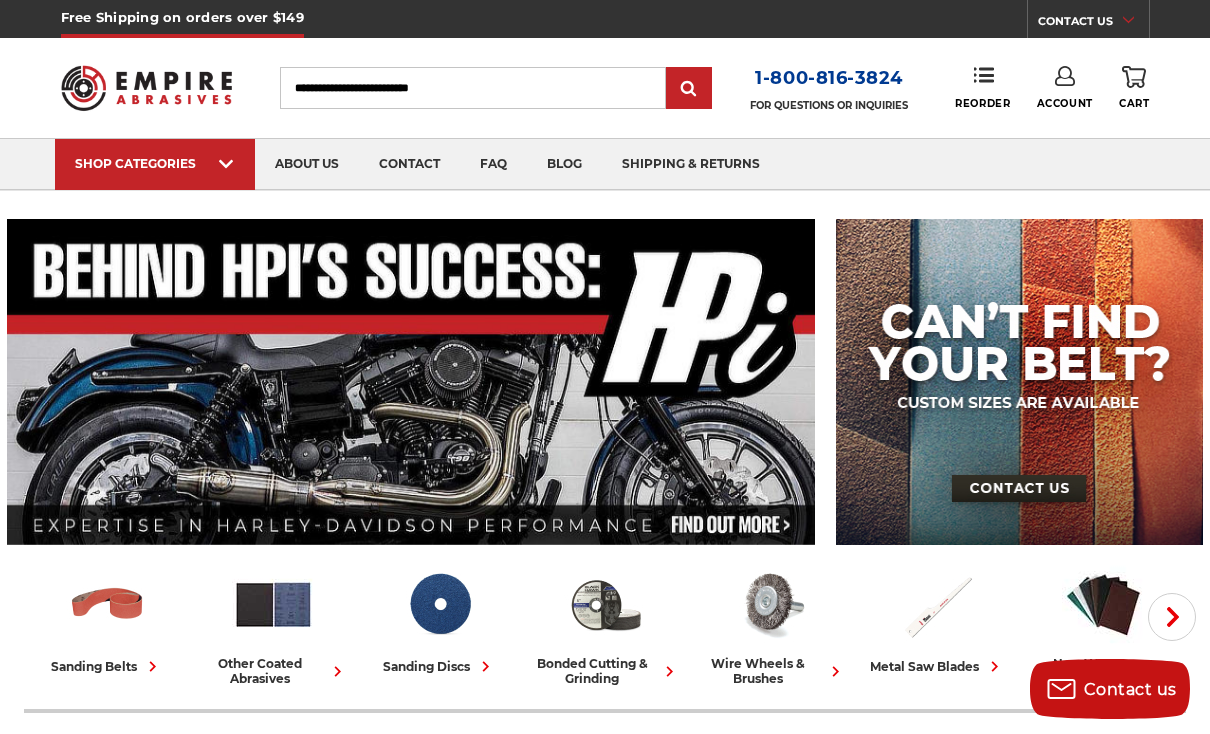 click on "Account" at bounding box center (1065, 103) 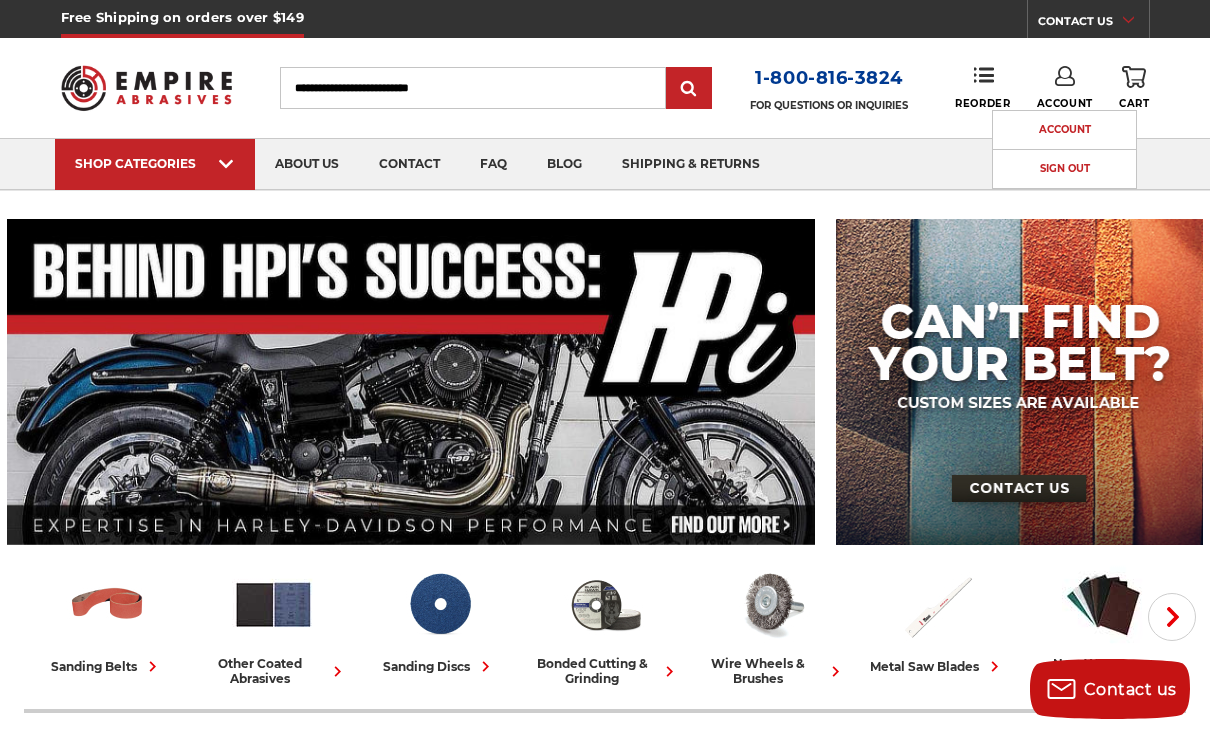 scroll, scrollTop: 0, scrollLeft: 0, axis: both 